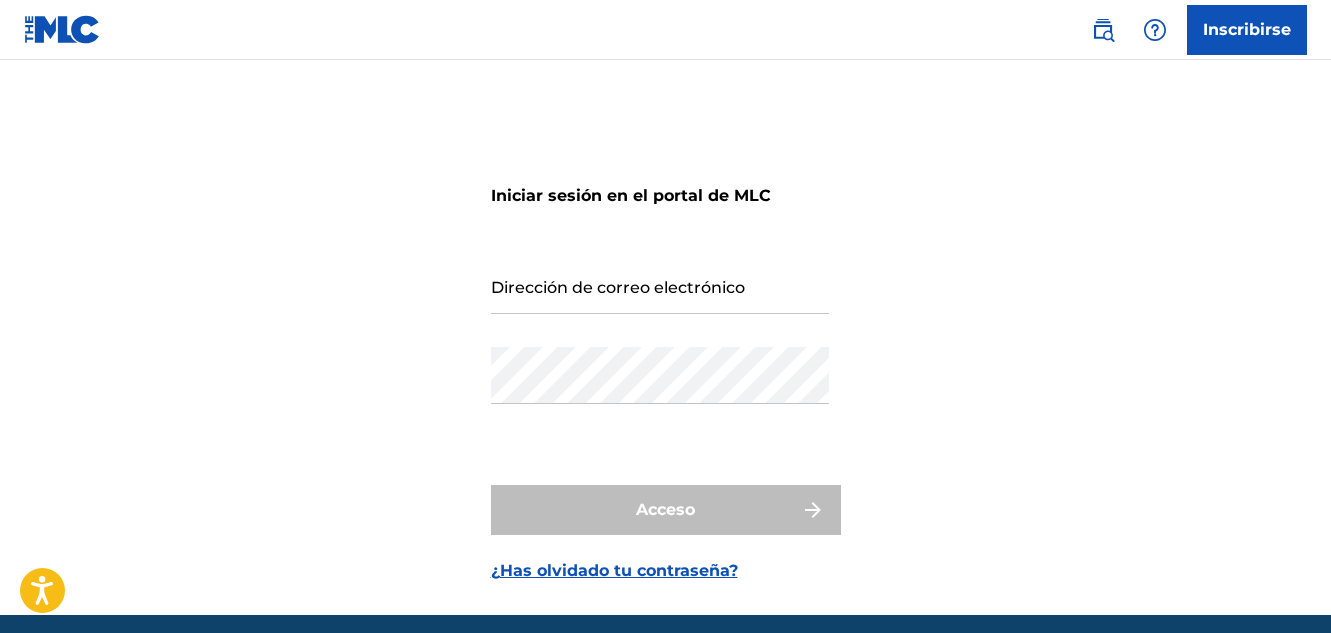 scroll, scrollTop: 0, scrollLeft: 0, axis: both 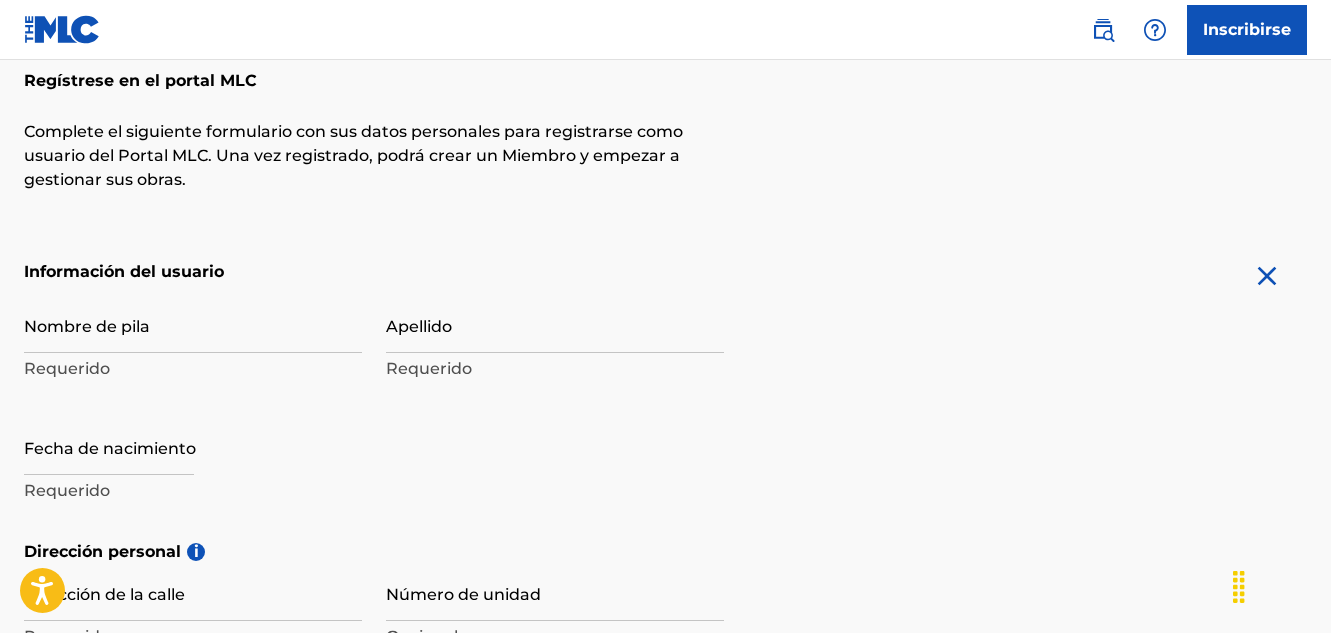 click on "Nombre de pila" at bounding box center (193, 324) 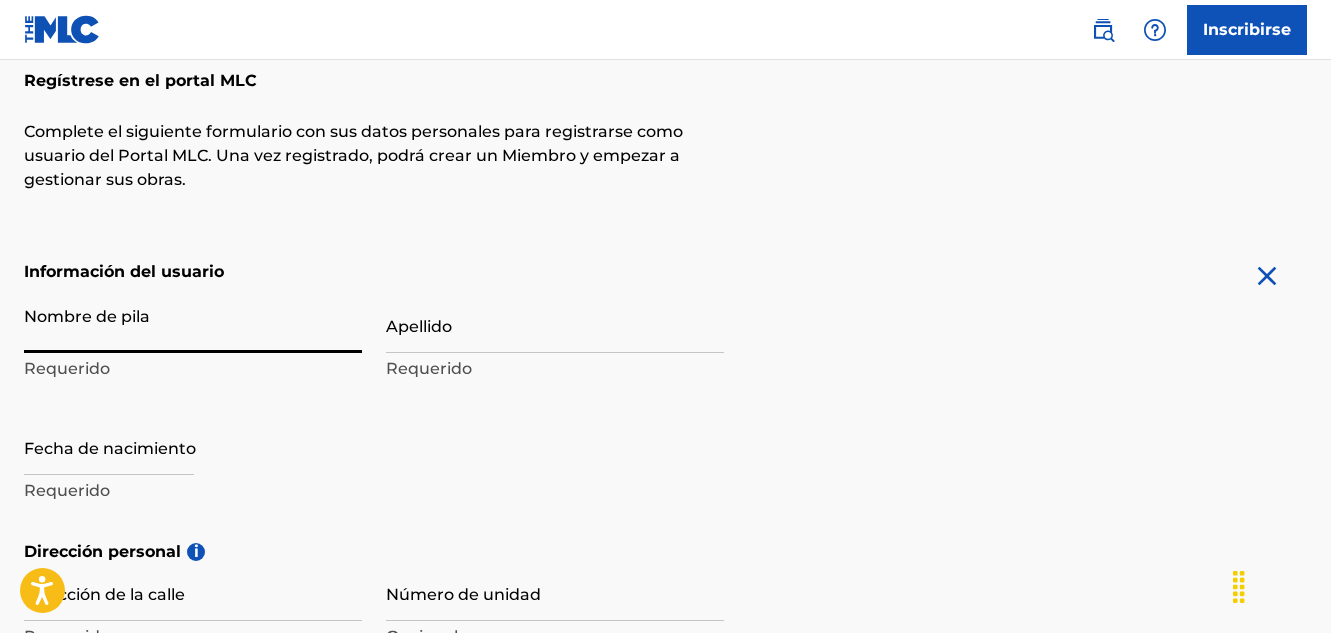 type on "[FIRST]" 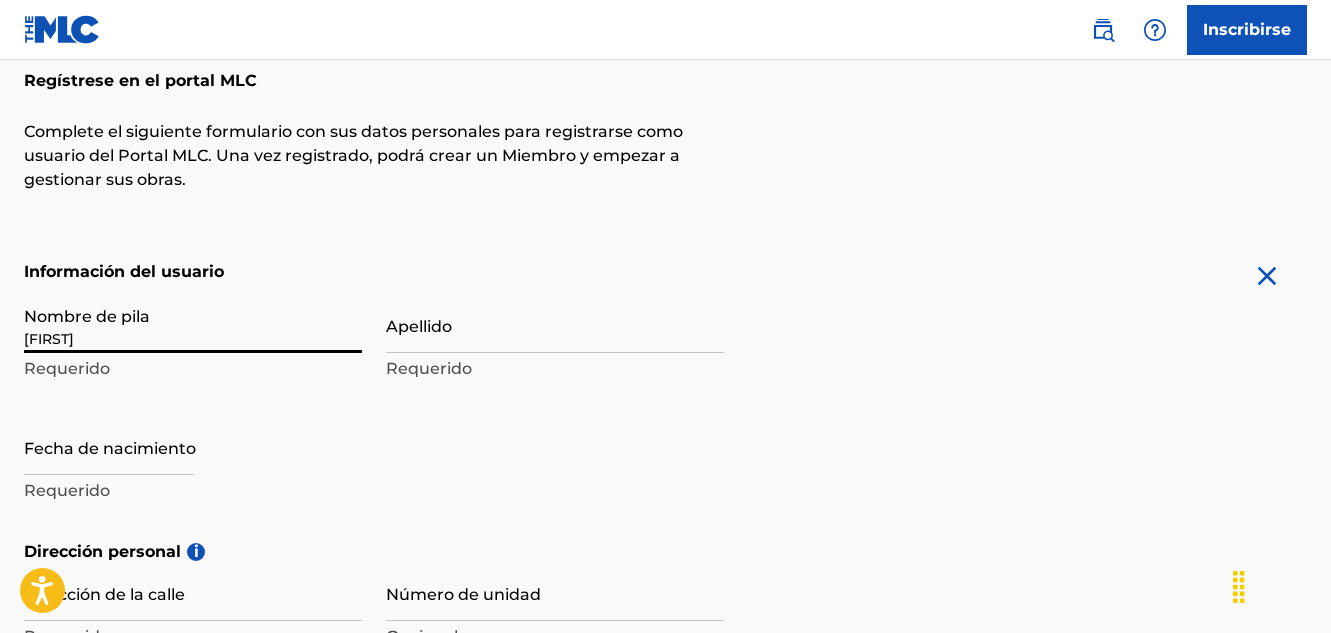 type on "[LAST]" 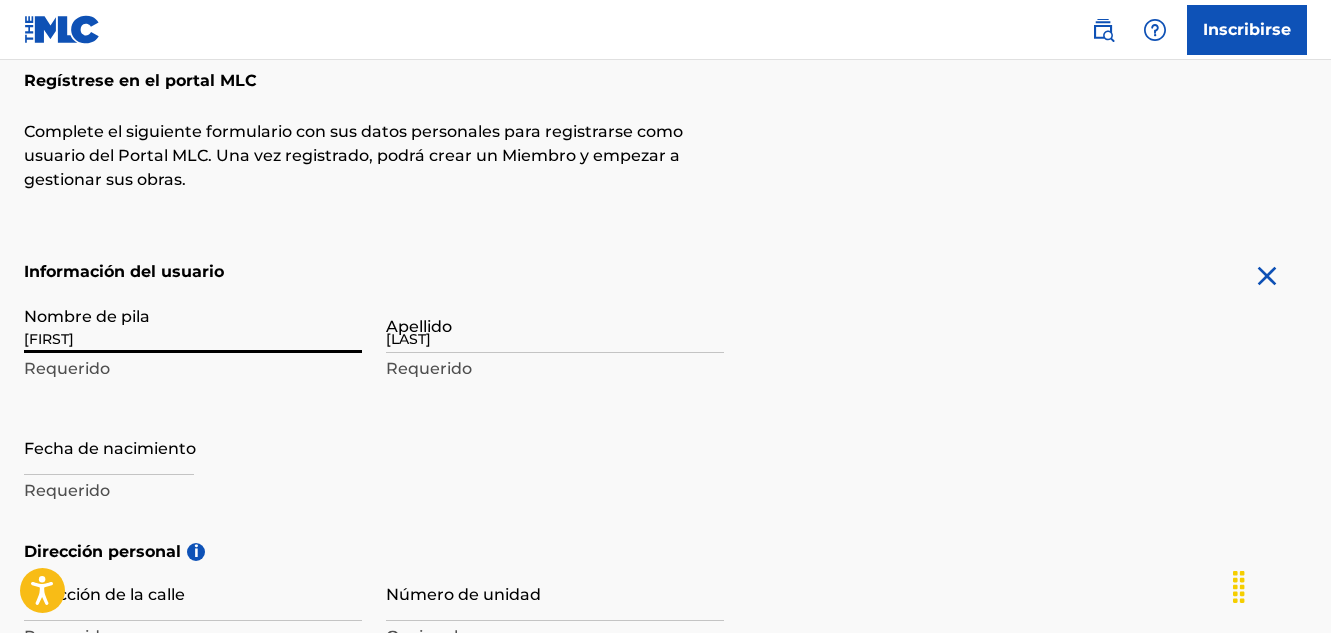 type on "buenos aires [STREET]" 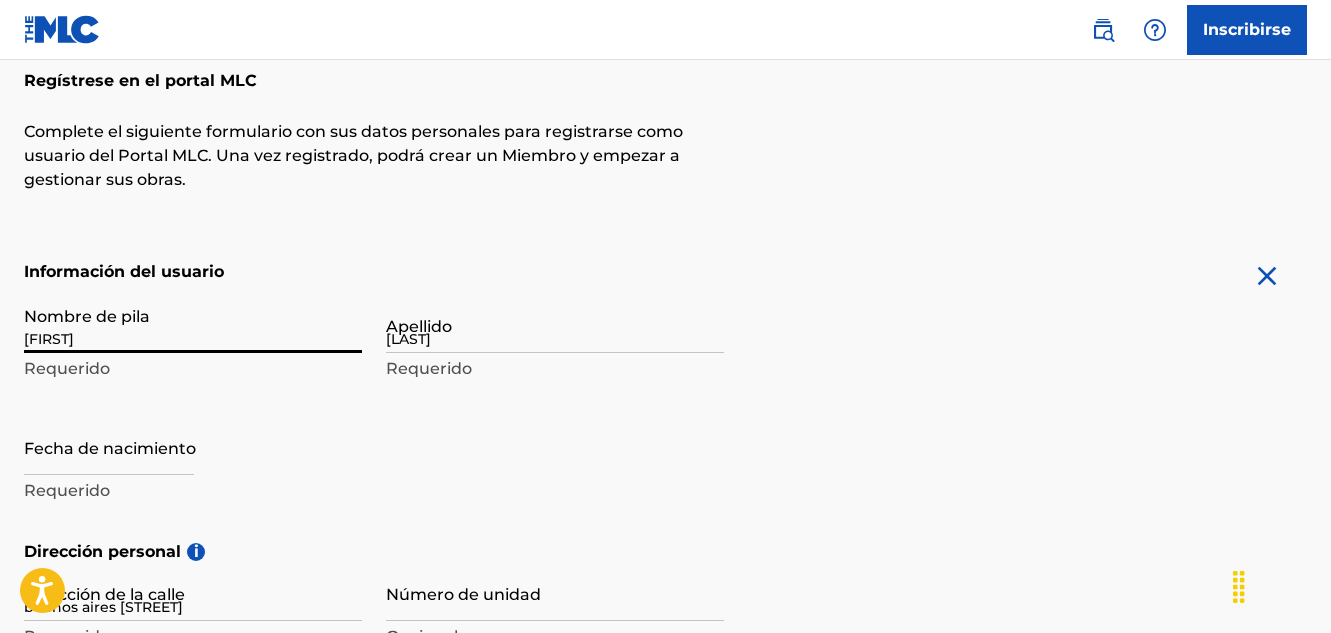 type on "apartamento 10" 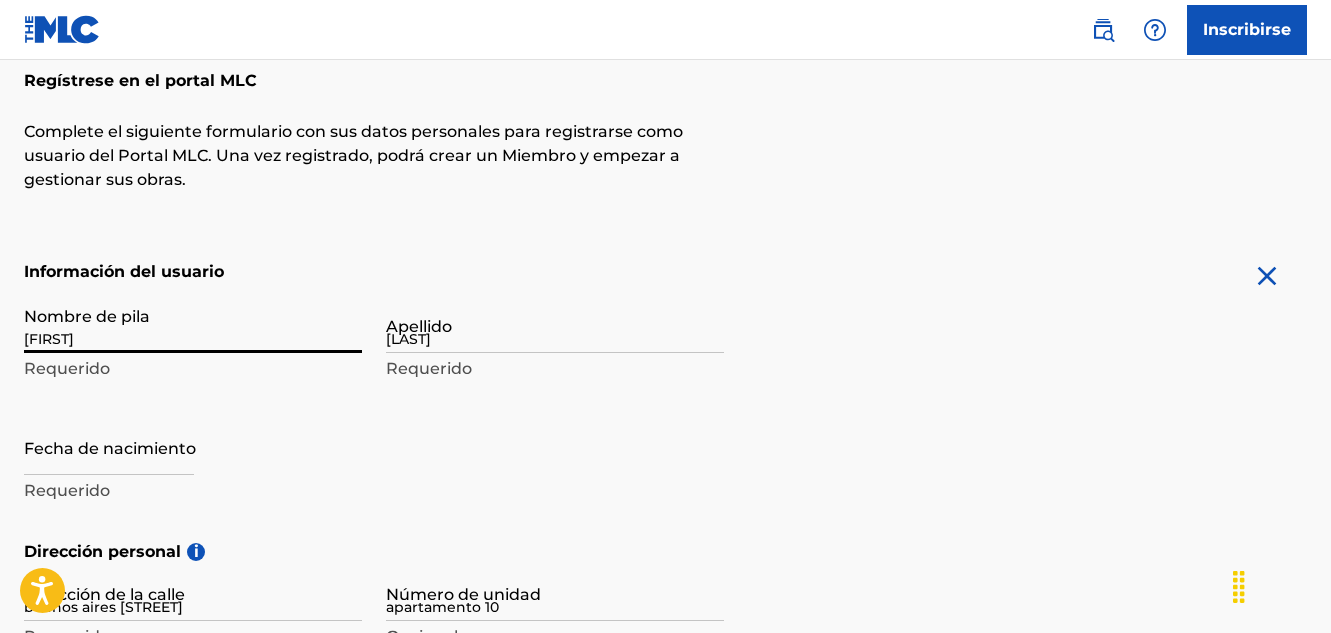type on "[CITY]" 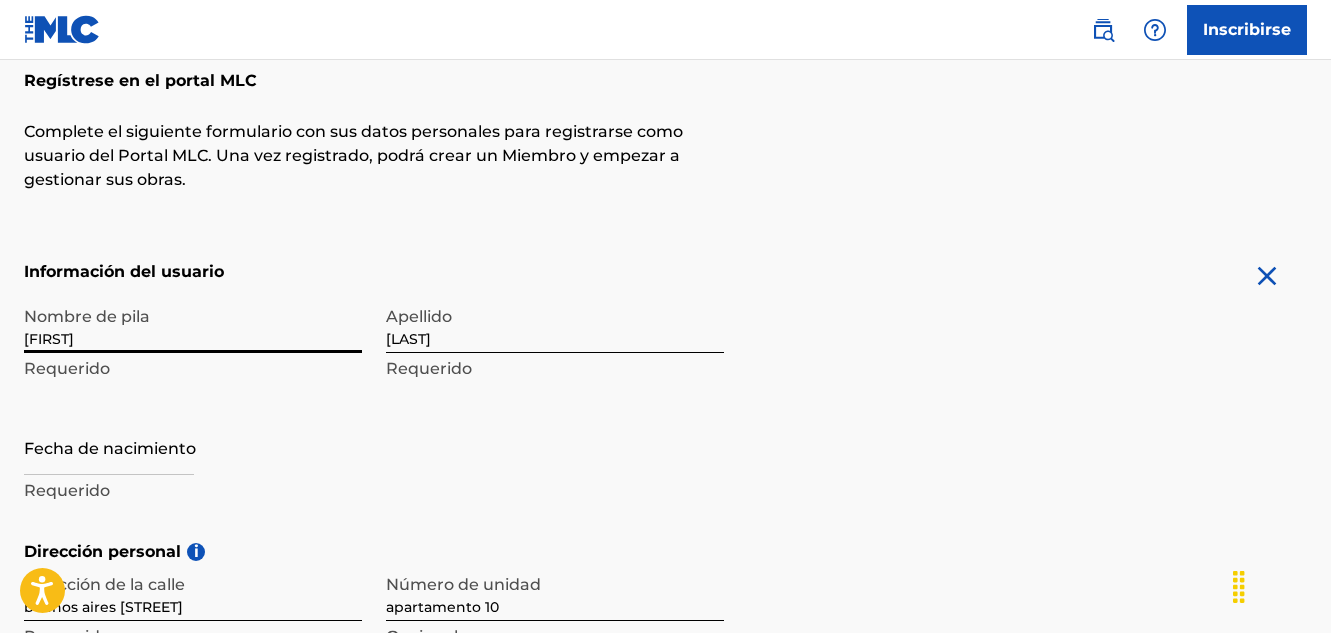 scroll, scrollTop: 375, scrollLeft: 0, axis: vertical 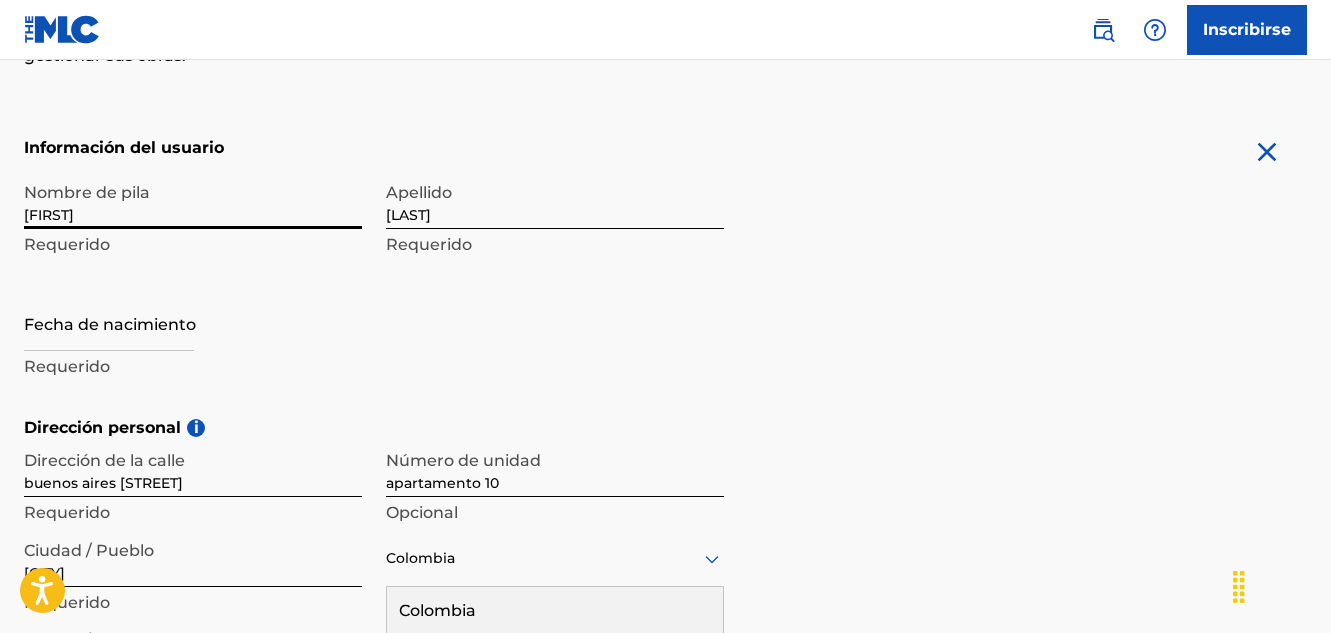 click at bounding box center [109, 322] 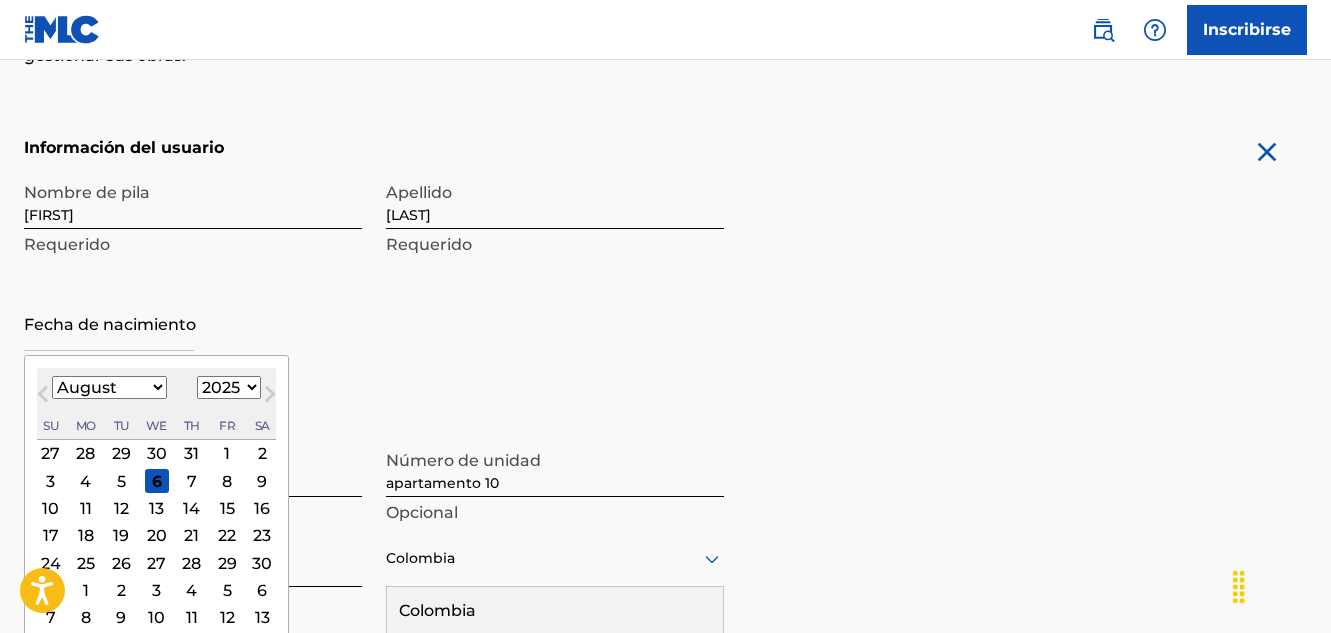 click at bounding box center (109, 322) 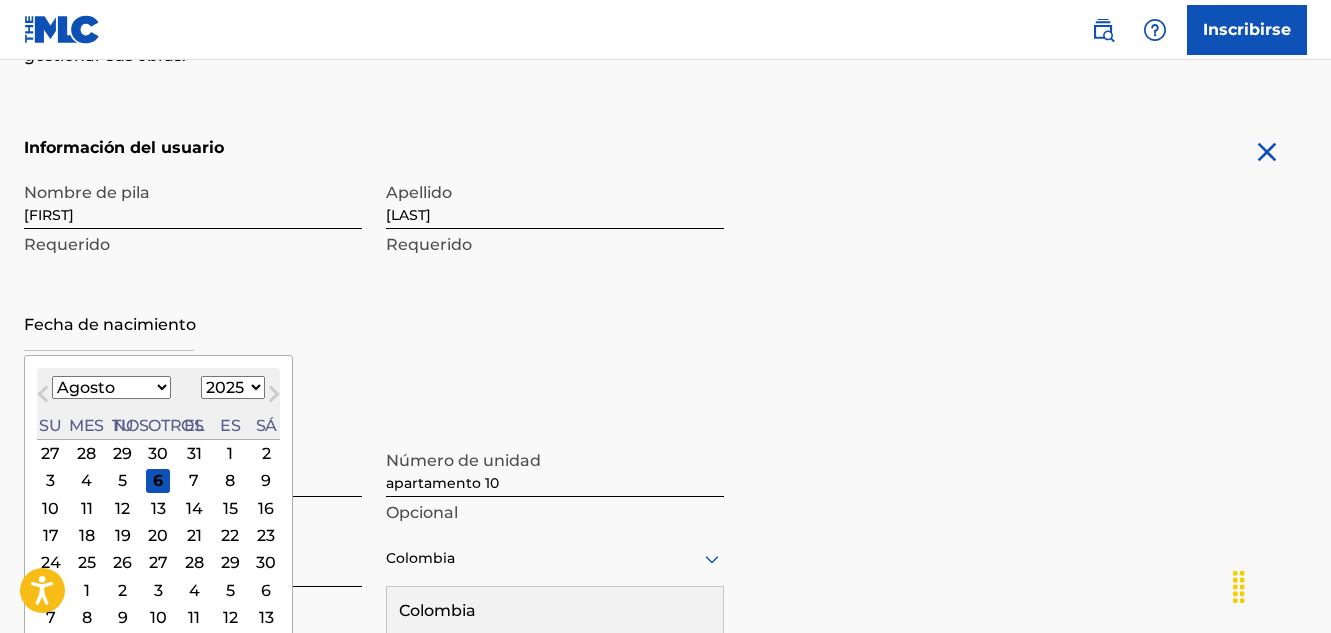 click on "Enero Febrero Marzo Abril Puede Junio Julio Agosto Septiembre Octubre Noviembre Diciembre" at bounding box center (111, 387) 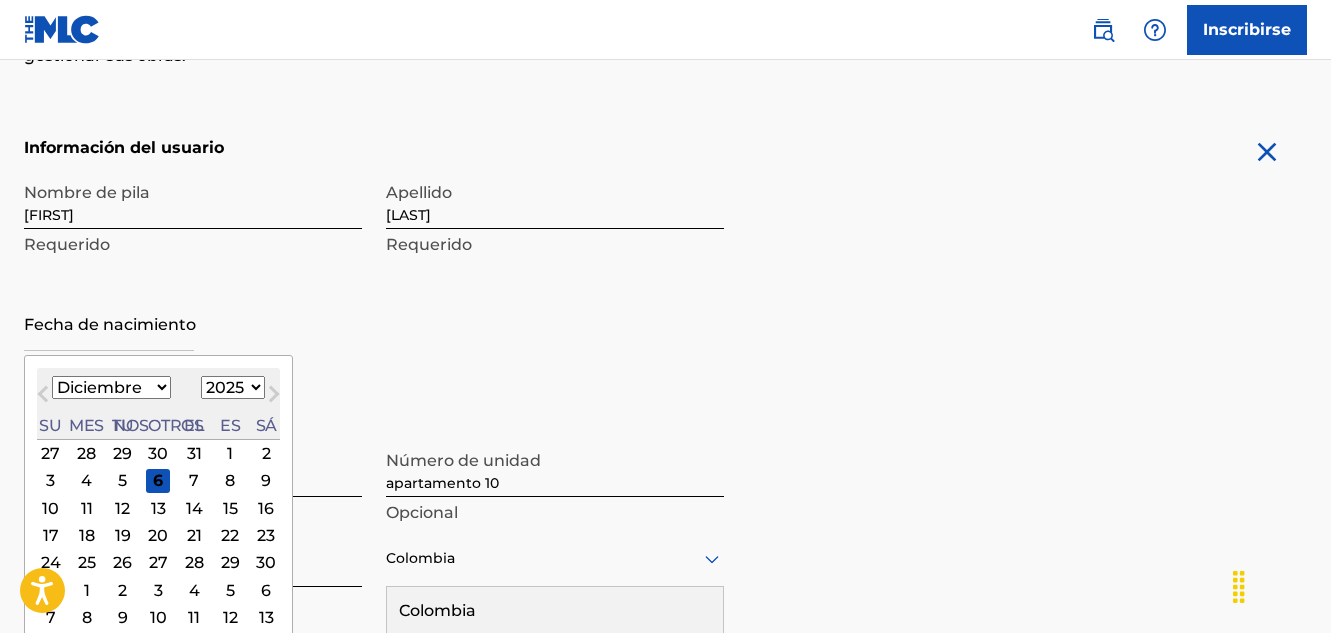 click on "Enero Febrero Marzo Abril Puede Junio Julio Agosto Septiembre Octubre Noviembre Diciembre" at bounding box center [111, 387] 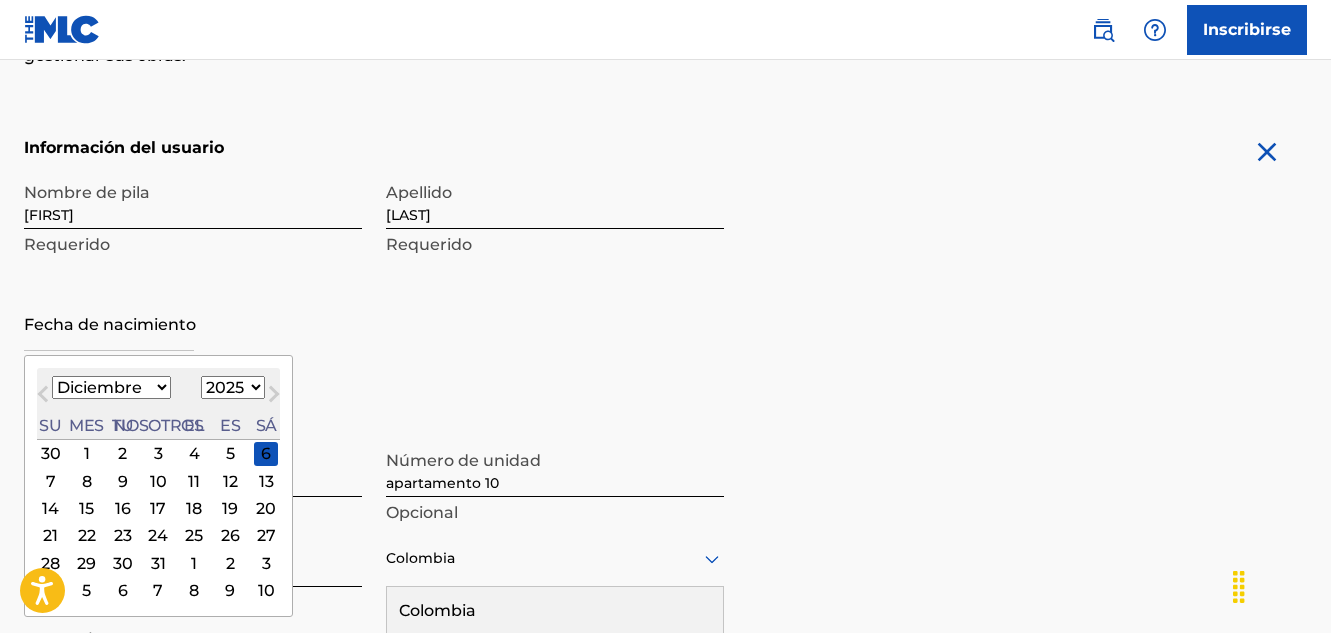 click on "1899 1900 1901 1902 1903 1904 1905 1906 1907 1908 1909 1910 1911 1912 1913 1914 1915 1916 1917 1918 1919 1920 1921 1922 1923 1924 1925 1926 1927 1928 1929 1930 1931 1932 1933 1934 1935 1936 1937 1938 1939 1940 1941 1942 1943 1944 1945 1946 1947 1948 1949 1950 1951 1952 1953 1954 1955 1956 1957 1958 1959 1960 1961 1962 1963 1964 1965 1966 1967 1968 1969 1970 1971 1972 1973 1974 1975 1976 1977 1978 1979 1980 1981 1982 1983 1984 1985 1986 1987 1988 1989 1990 1991 1992 1993 1994 1995 1996 1997 1998 1999 2000 2001 2002 2003 2004 2005 2006 2007 2008 2009 2010 2011 2012 2013 2014 2015 2016 2017 2018 2019 2020 2021 2022 2023 2024 2025 2026 2027 2028 2029 2030 2031 2032 2033 2034 2035 2036 2037 2038 2039 2040 2041 2042 2043 2044 2045 2046 2047 2048 2049 2050 2051 2052 2053 2054 2055 2056 2057 2058 2059 2060 2061 2062 2063 2064 2065 2066 2067 2068 2069 2070 2071 2072 2073 2074 2075 2076 2077 2078 2079 2080 2081 2082 2083 2084 2085 2086 2087 2088 2089 2090 2091 2092 2093 2094 2095 2096 2097 2098 2099 2100" at bounding box center (233, 387) 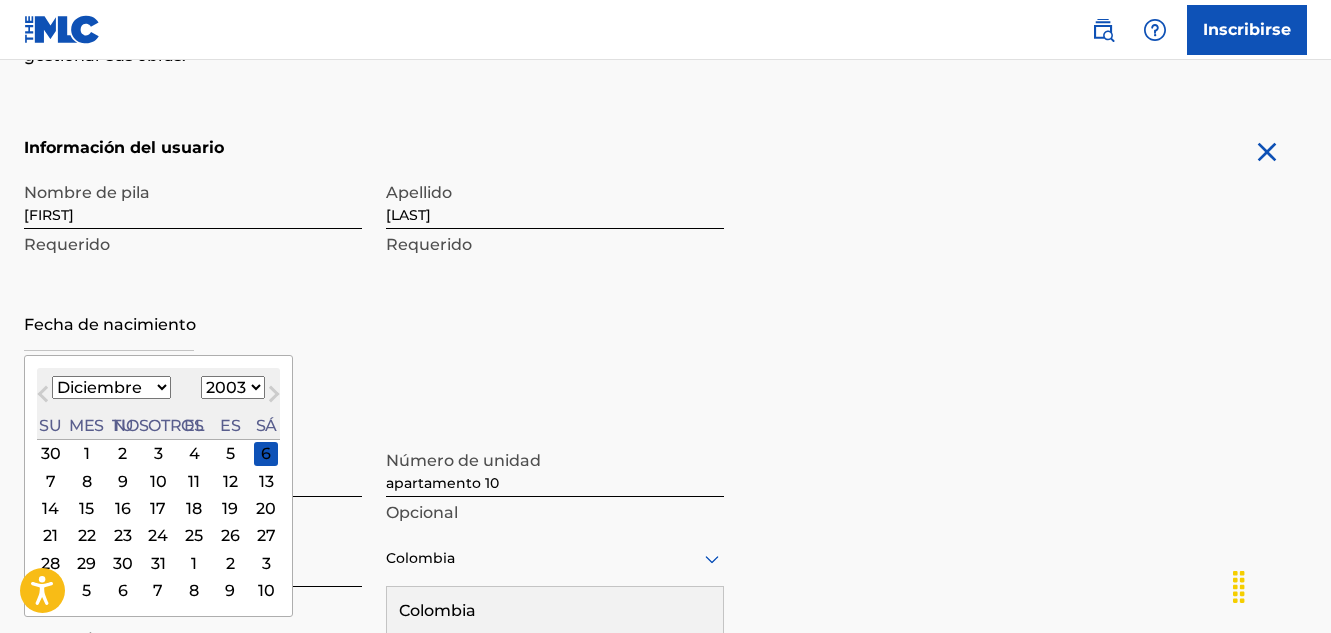 click on "1899 1900 1901 1902 1903 1904 1905 1906 1907 1908 1909 1910 1911 1912 1913 1914 1915 1916 1917 1918 1919 1920 1921 1922 1923 1924 1925 1926 1927 1928 1929 1930 1931 1932 1933 1934 1935 1936 1937 1938 1939 1940 1941 1942 1943 1944 1945 1946 1947 1948 1949 1950 1951 1952 1953 1954 1955 1956 1957 1958 1959 1960 1961 1962 1963 1964 1965 1966 1967 1968 1969 1970 1971 1972 1973 1974 1975 1976 1977 1978 1979 1980 1981 1982 1983 1984 1985 1986 1987 1988 1989 1990 1991 1992 1993 1994 1995 1996 1997 1998 1999 2000 2001 2002 2003 2004 2005 2006 2007 2008 2009 2010 2011 2012 2013 2014 2015 2016 2017 2018 2019 2020 2021 2022 2023 2024 2025 2026 2027 2028 2029 2030 2031 2032 2033 2034 2035 2036 2037 2038 2039 2040 2041 2042 2043 2044 2045 2046 2047 2048 2049 2050 2051 2052 2053 2054 2055 2056 2057 2058 2059 2060 2061 2062 2063 2064 2065 2066 2067 2068 2069 2070 2071 2072 2073 2074 2075 2076 2077 2078 2079 2080 2081 2082 2083 2084 2085 2086 2087 2088 2089 2090 2091 2092 2093 2094 2095 2096 2097 2098 2099 2100" at bounding box center [233, 387] 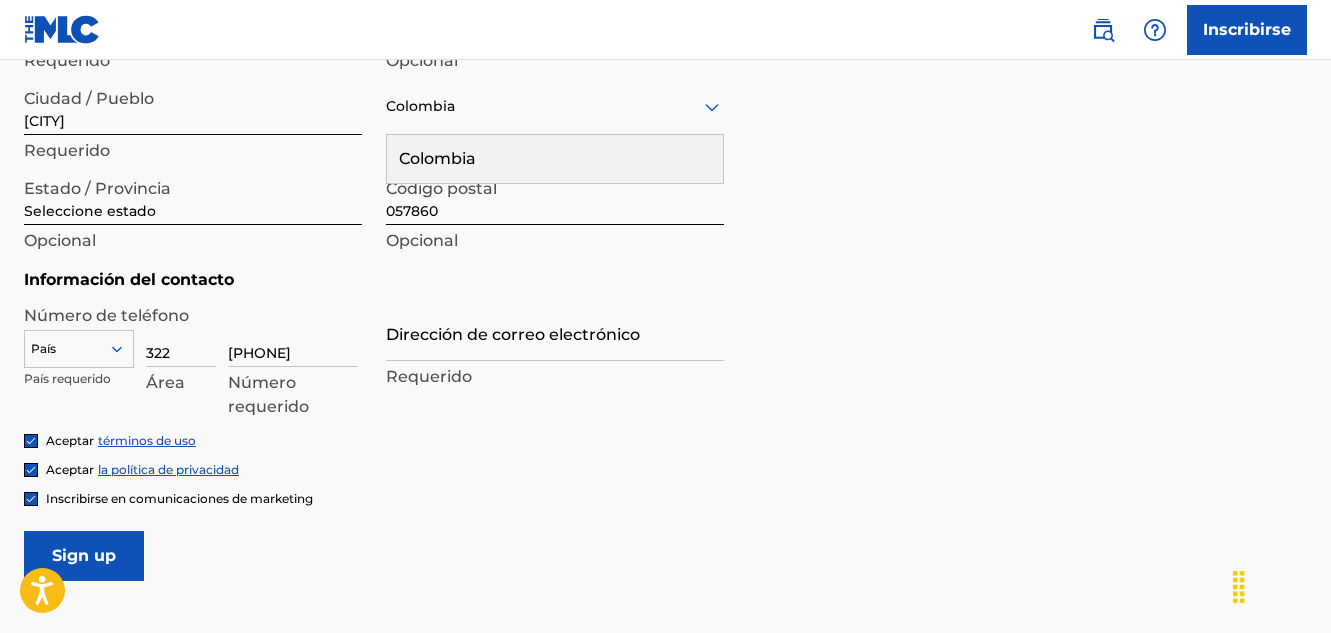 scroll, scrollTop: 828, scrollLeft: 0, axis: vertical 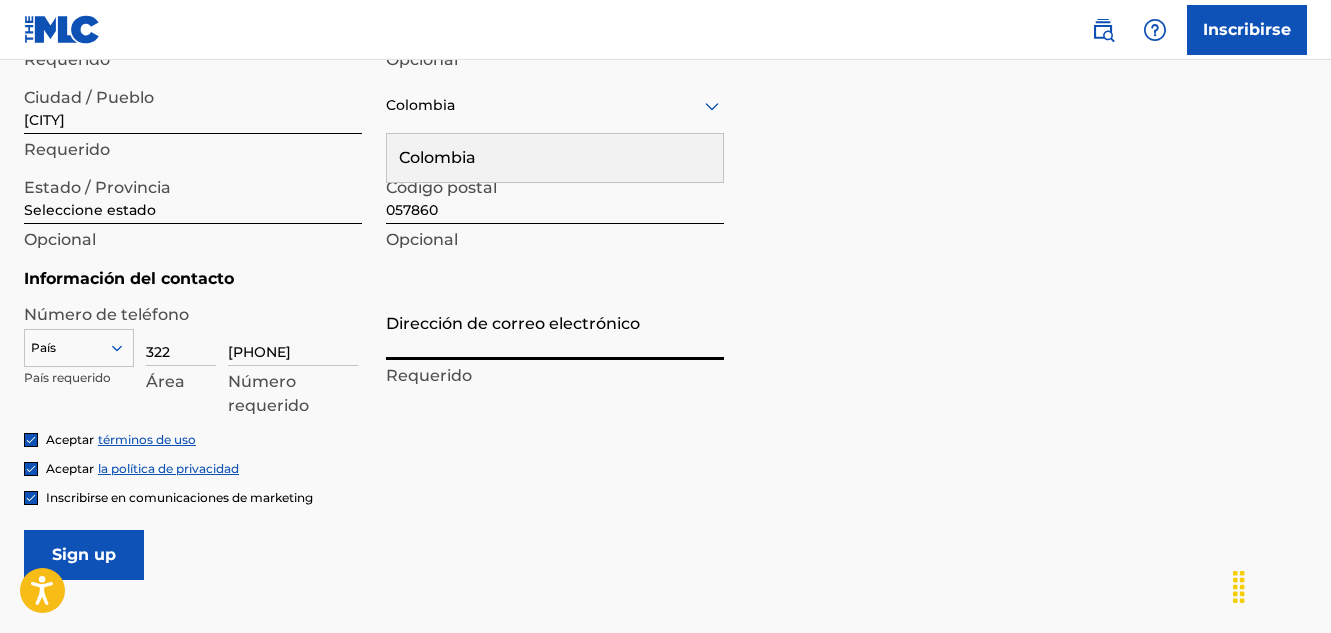 click on "Dirección de correo electrónico" at bounding box center (555, 331) 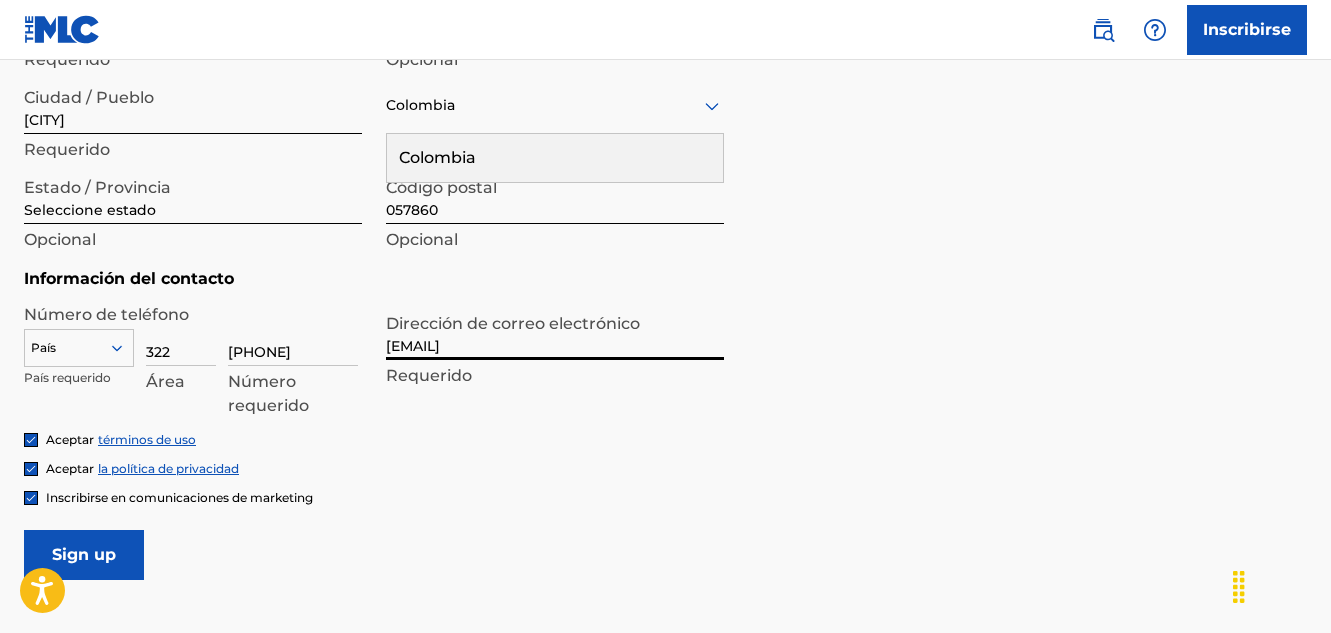 click on "Sign up" at bounding box center (84, 555) 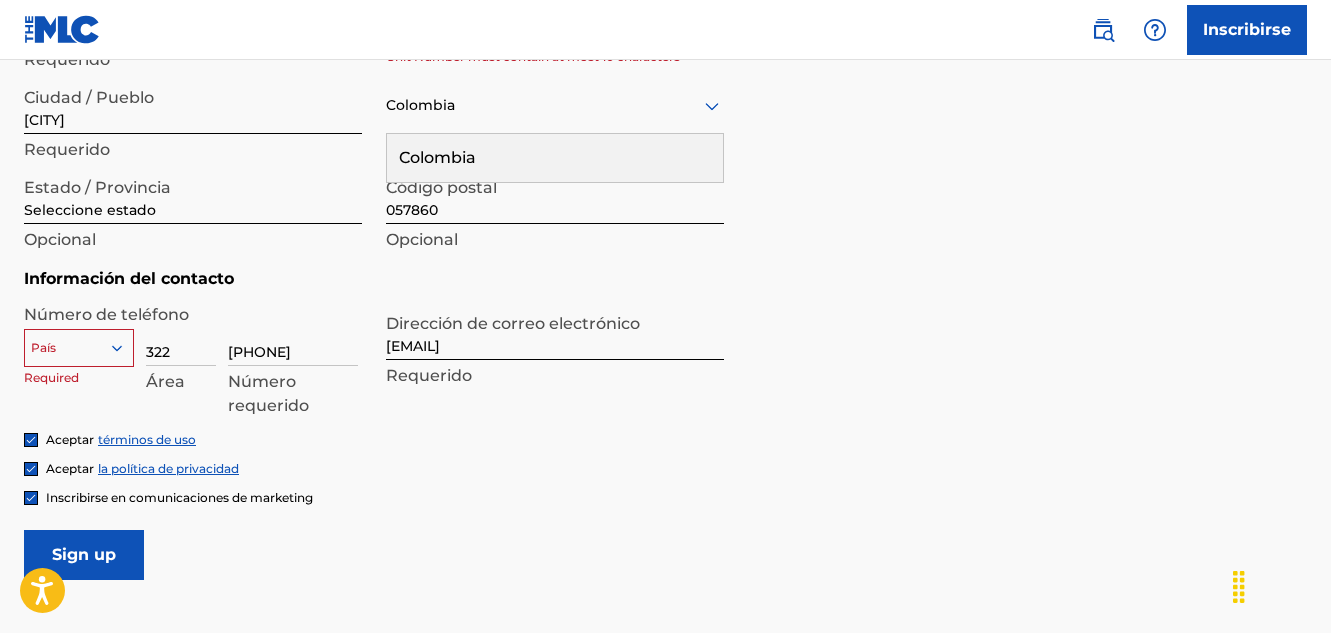scroll, scrollTop: 815, scrollLeft: 0, axis: vertical 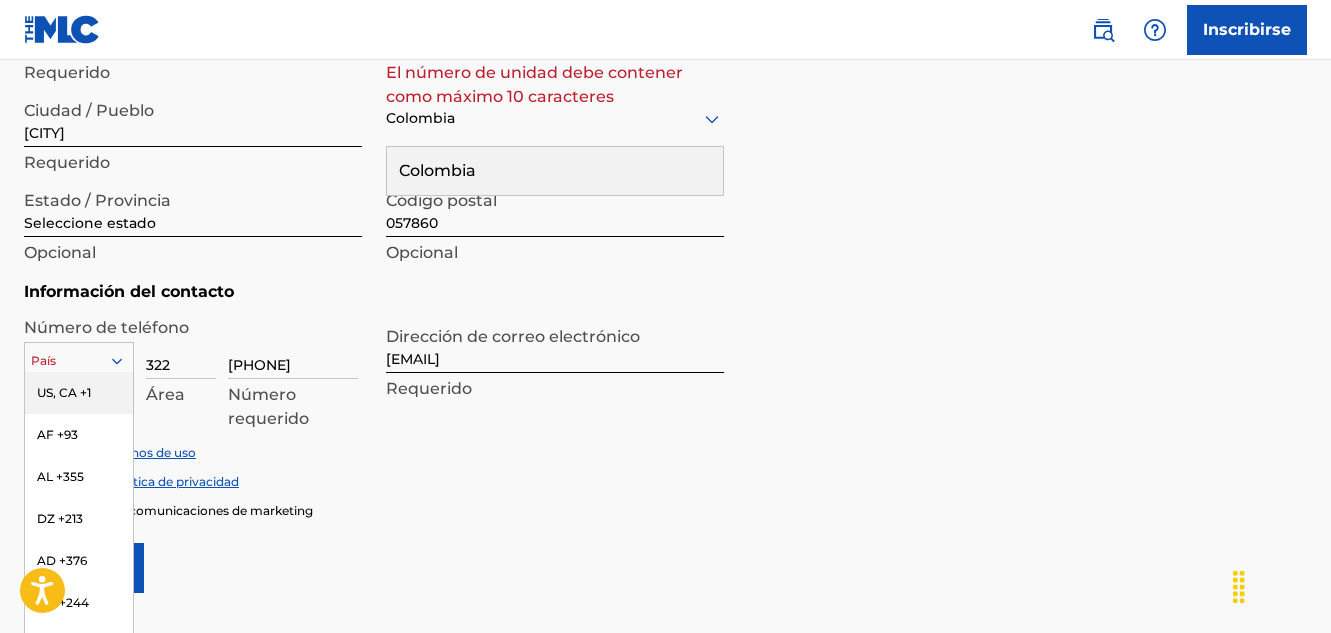 click on "216 results available. Use Up and Down to choose options, press Enter to select the currently focused option, press Escape to exit the menu, press Tab to select the option and exit the menu. País US, CA +1 AF +93 AL +355 DZ +213 AD +376 AO +244 AI +1264 AG +1268 AR +54 AM +374 AW +297 AU +61 AT +43 AZ +994 BS +1242 BH +973 BD +880 BB +1246 BY +375 BE +32 BZ +501 BJ +229 BM +1441 BT +975 BO +591 BA +387 BW +267 BR +55 BN +673 BG +359 BF +226 BI +257 KH +855 CM +237 CV +238 KY +1345 CF +236 TD +235 CL +56 CN +86 CO +57 KM +269 CG, CD +242 CK +682 CR +506 CI +225 CU +53 CY +357 CZ +420 DK +45 DJ +253 DM +1767 DO +1809 EC +593 EG +20 SV +503 GQ +240 ER +291 EE +372 ET +251 FK +500 FO +298 FJ +679 FI +358 FR +33 GF +594 GA +241 GM +220 GE +995 DE +49 GH +233 GI +350 GR +30 GL +299 GD +1473 GP +590 GT +502 GN +224 GW +245 GY +592 HT +509 VA, IT +39 HN +504 HK +852 HU +36 IS +354 IN +91 ID +62 IR +98 IQ +964 IE +353 IL +972 JM +1876 JP +81 JO +962 KZ +7 KE +254 KI +686 KP +850 KR +82 KW +965 KG +996" at bounding box center (79, 357) 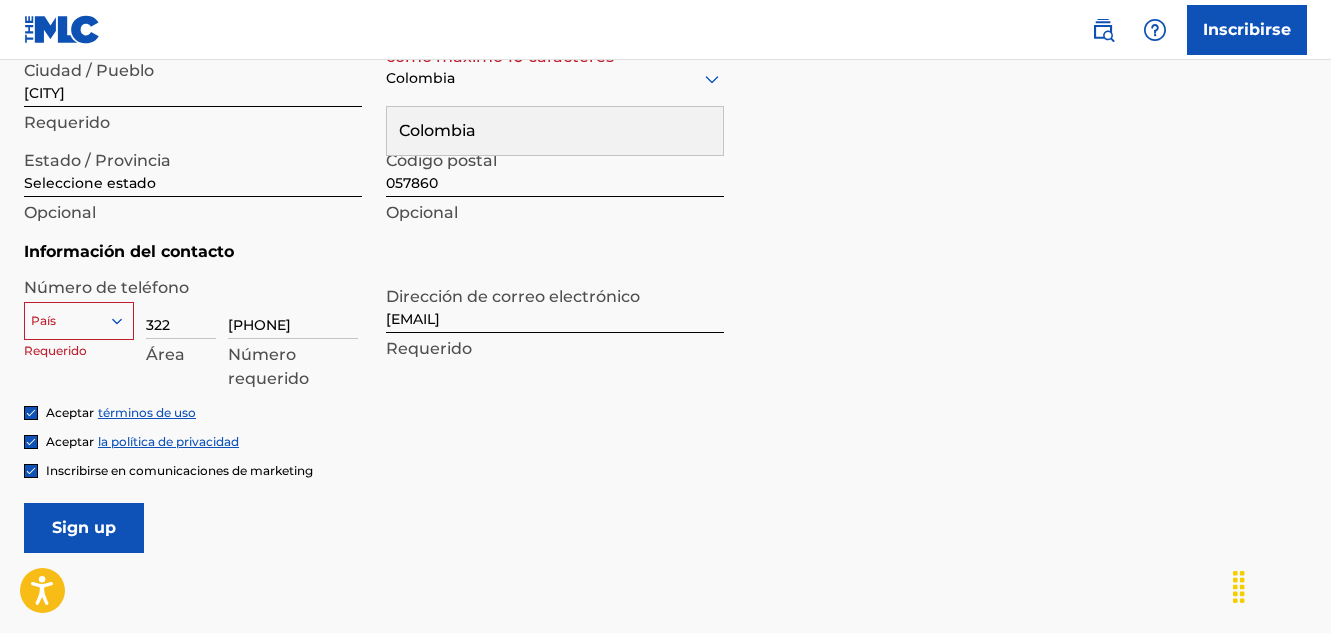 drag, startPoint x: 136, startPoint y: 529, endPoint x: 140, endPoint y: 461, distance: 68.117546 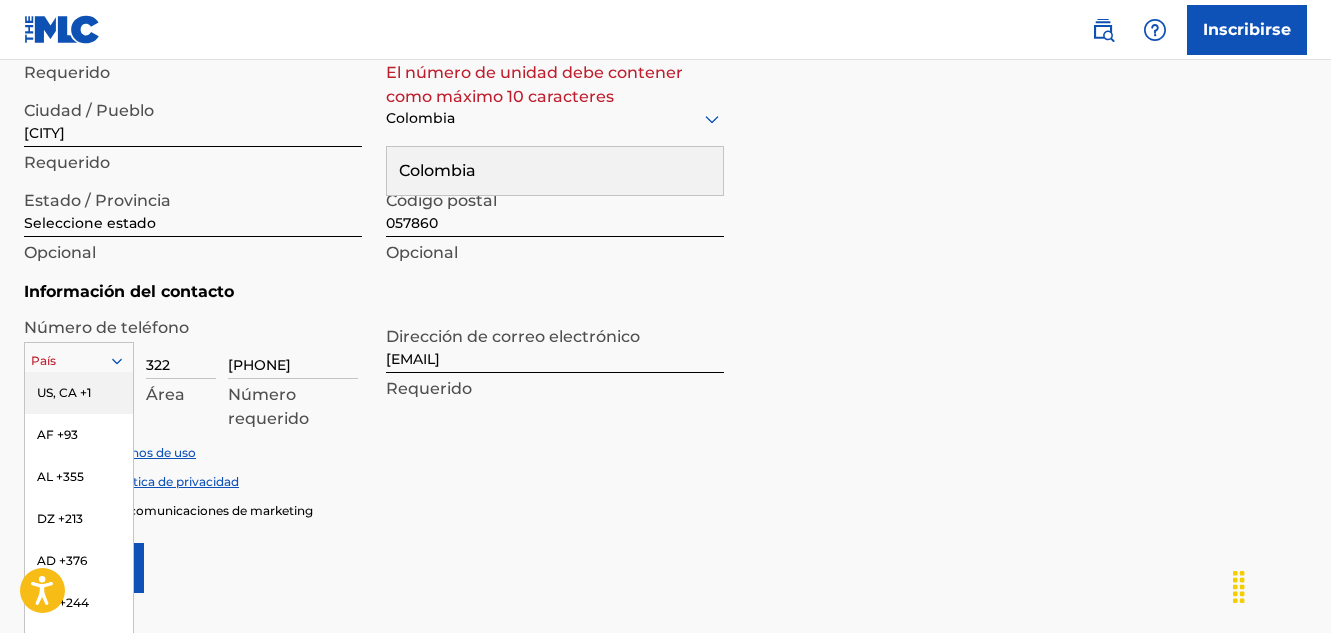 click on "216 results available. Use Up and Down to choose options, press Enter to select the currently focused option, press Escape to exit the menu, press Tab to select the option and exit the menu. País US, CA +1 AF +93 AL +355 DZ +213 AD +376 AO +244 AI +1264 AG +1268 AR +54 AM +374 AW +297 AU +61 AT +43 AZ +994 BS +1242 BH +973 BD +880 BB +1246 BY +375 BE +32 BZ +501 BJ +229 BM +1441 BT +975 BO +591 BA +387 BW +267 BR +55 BN +673 BG +359 BF +226 BI +257 KH +855 CM +237 CV +238 KY +1345 CF +236 TD +235 CL +56 CN +86 CO +57 KM +269 CG, CD +242 CK +682 CR +506 CI +225 CU +53 CY +357 CZ +420 DK +45 DJ +253 DM +1767 DO +1809 EC +593 EG +20 SV +503 GQ +240 ER +291 EE +372 ET +251 FK +500 FO +298 FJ +679 FI +358 FR +33 GF +594 GA +241 GM +220 GE +995 DE +49 GH +233 GI +350 GR +30 GL +299 GD +1473 GP +590 GT +502 GN +224 GW +245 GY +592 HT +509 VA, IT +39 HN +504 HK +852 HU +36 IS +354 IN +91 ID +62 IR +98 IQ +964 IE +353 IL +972 JM +1876 JP +81 JO +962 KZ +7 KE +254 KI +686 KP +850 KR +82 KW +965 KG +996" at bounding box center [79, 357] 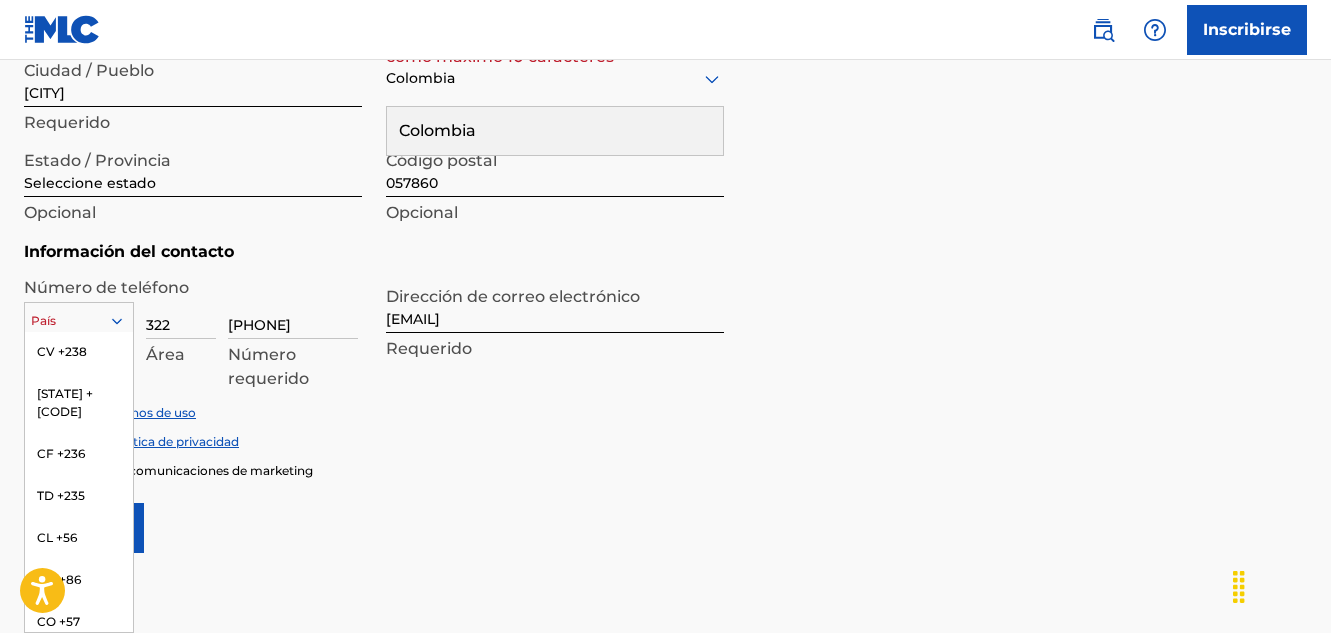 scroll, scrollTop: 1679, scrollLeft: 0, axis: vertical 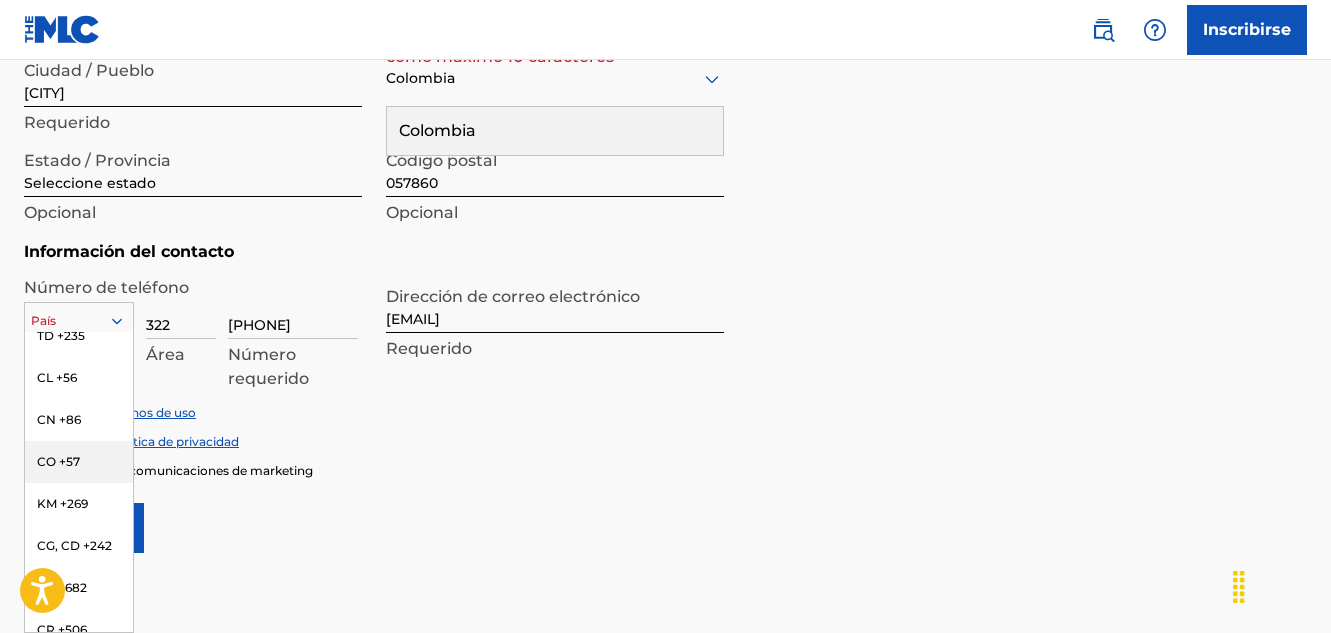 click on "CO +57" at bounding box center (58, 461) 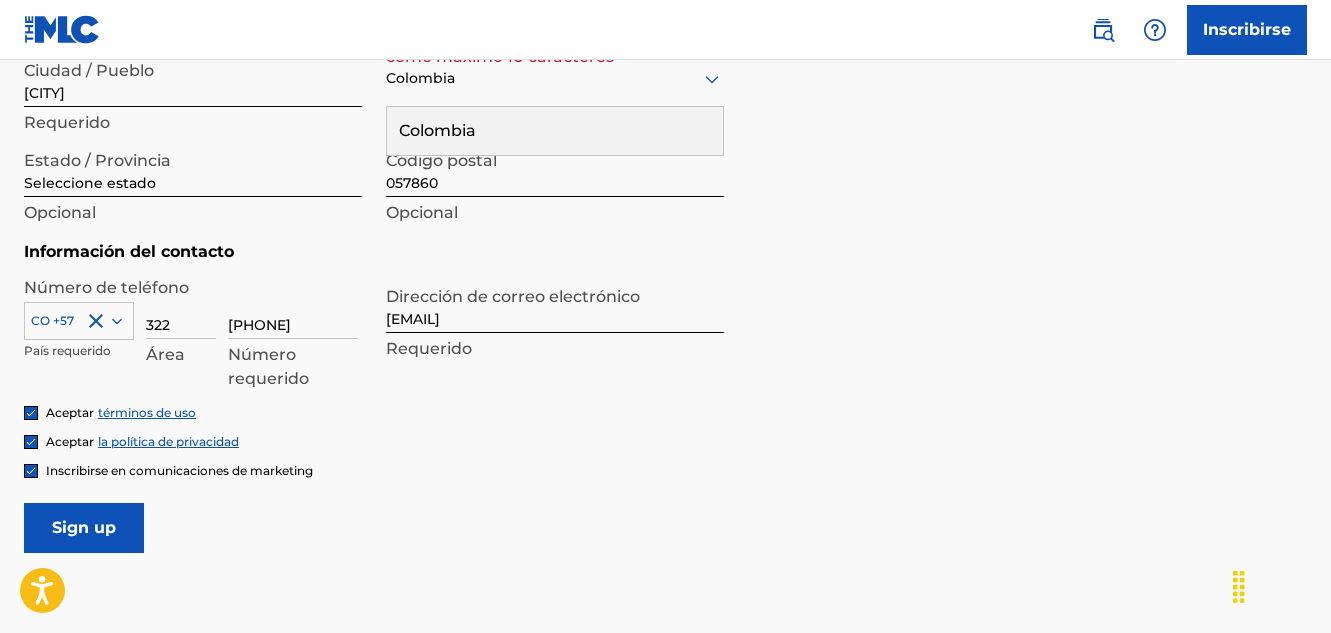 click on "Sign up" at bounding box center [84, 528] 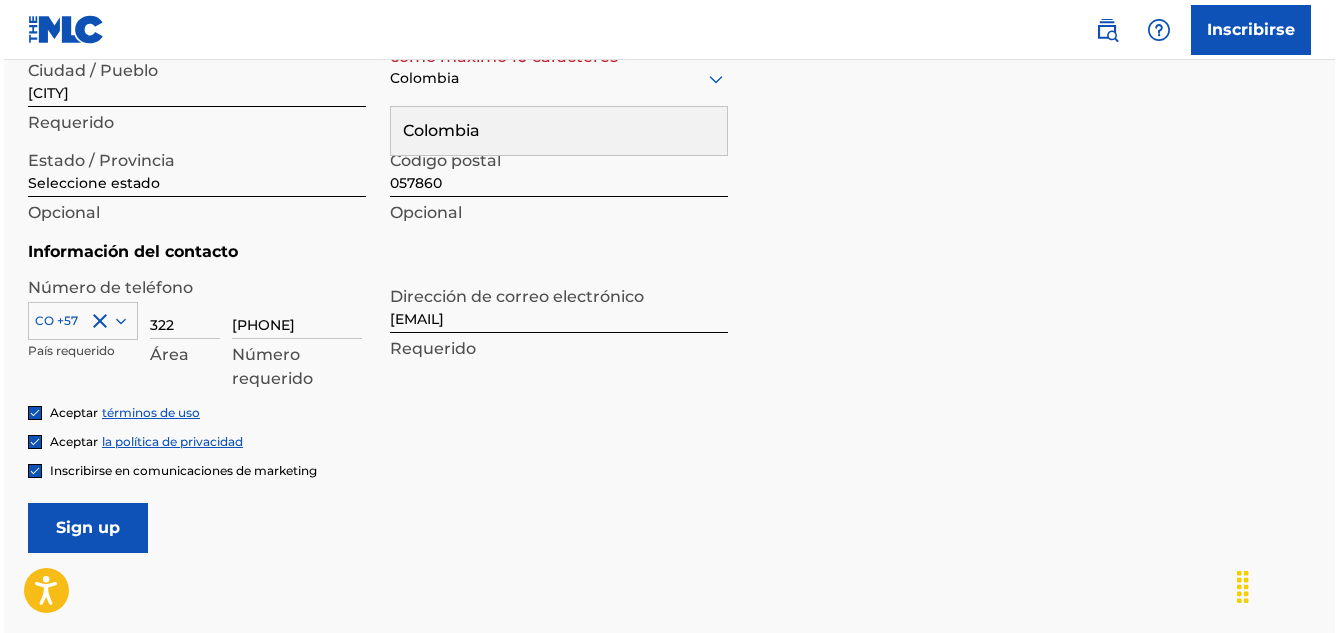 scroll, scrollTop: 815, scrollLeft: 0, axis: vertical 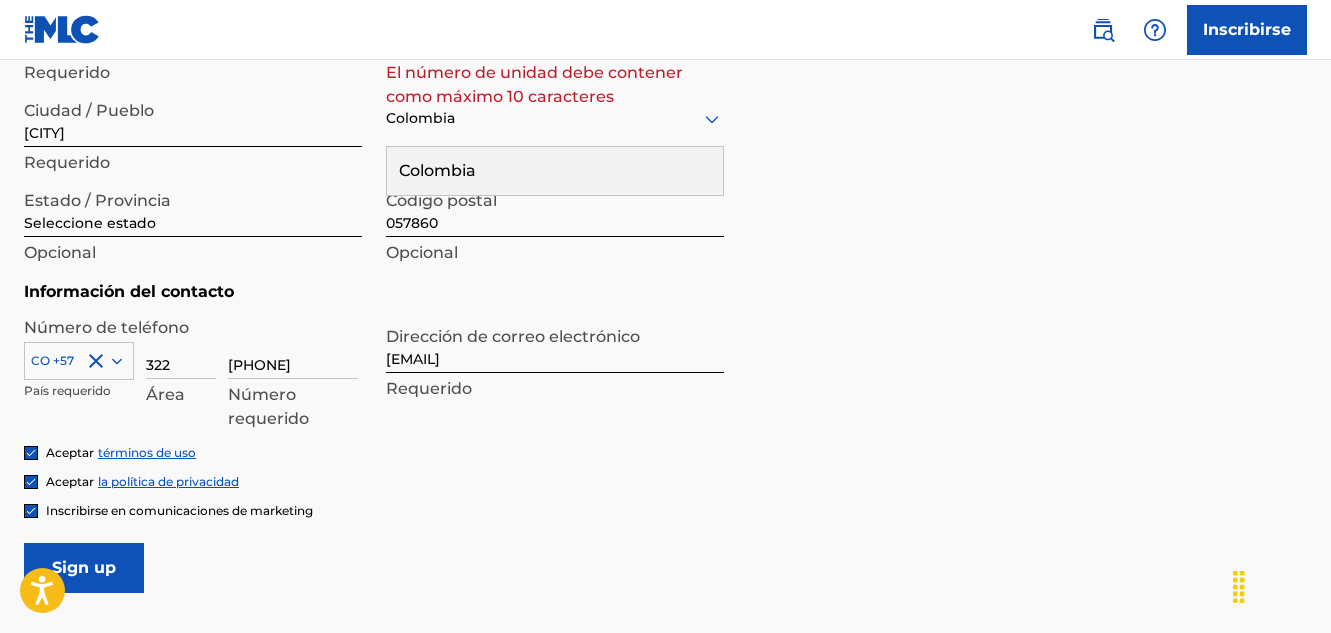 click on "322" at bounding box center [181, 350] 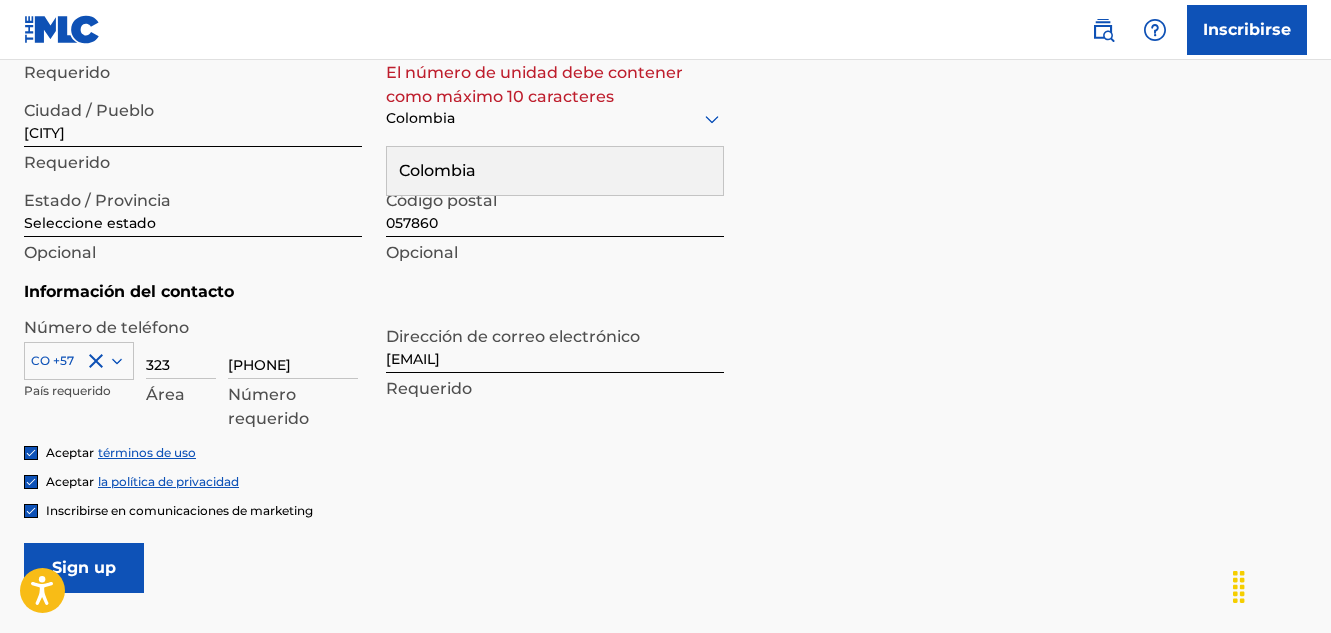 click on "323" at bounding box center (181, 350) 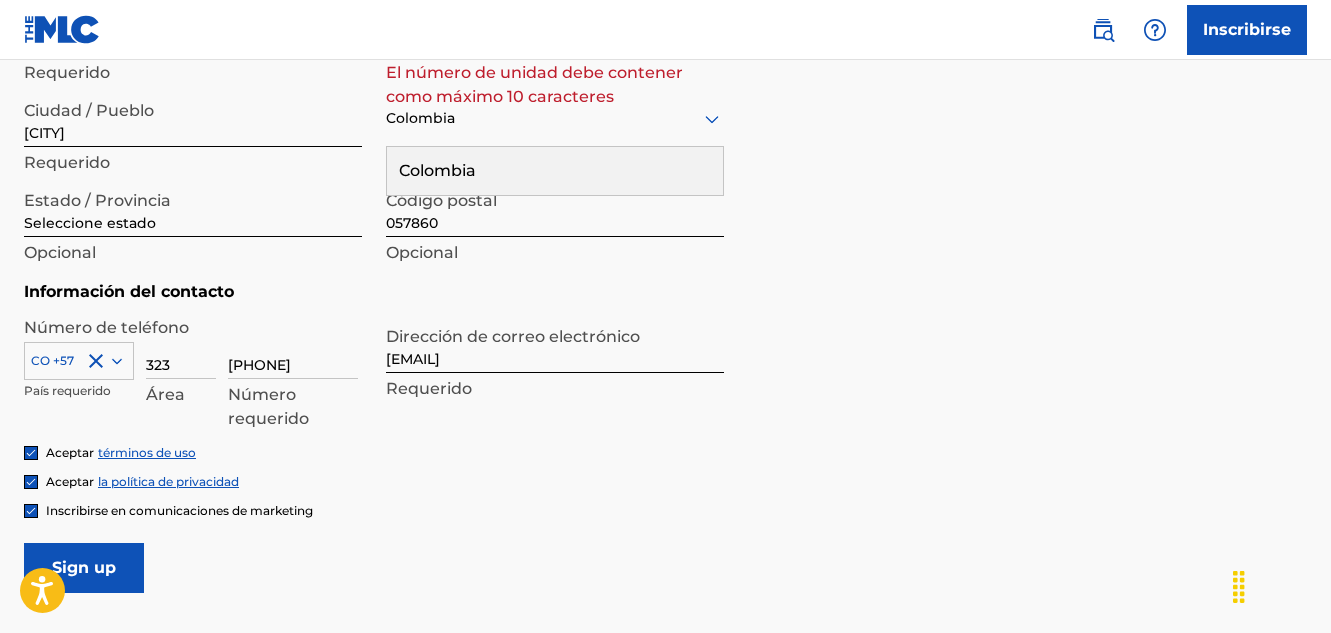 type on "[PHONE]" 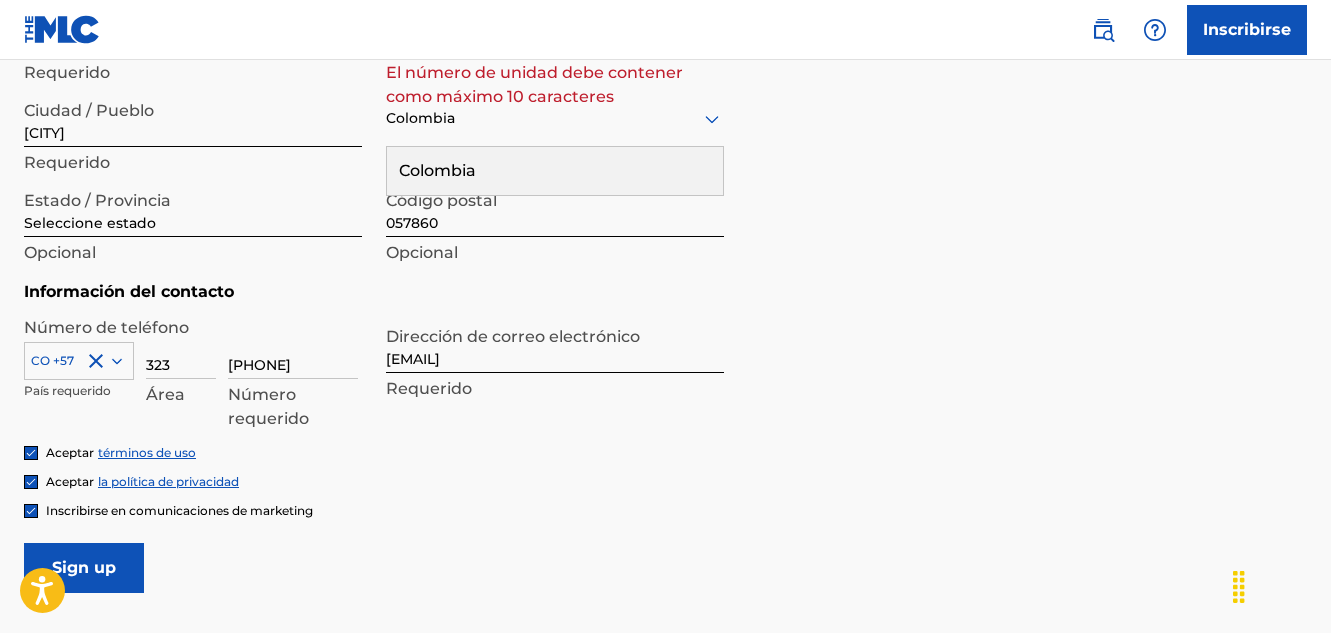 click on "[PHONE]" at bounding box center [293, 350] 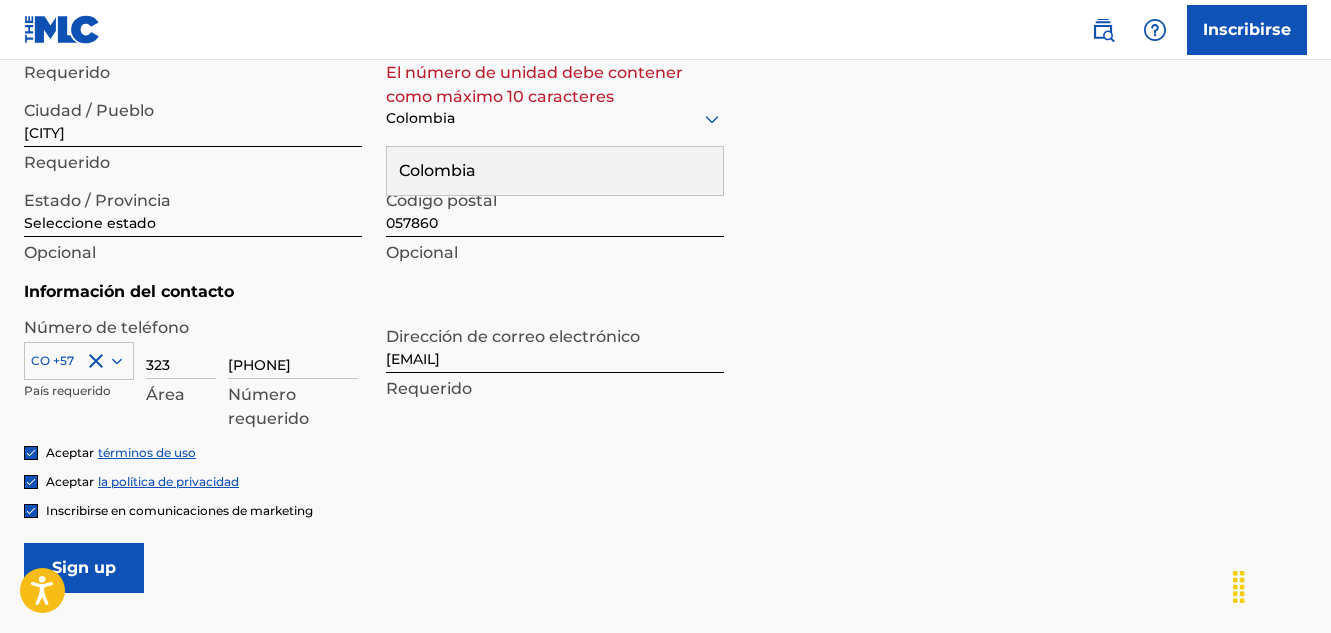 click on "Sign up" at bounding box center (84, 568) 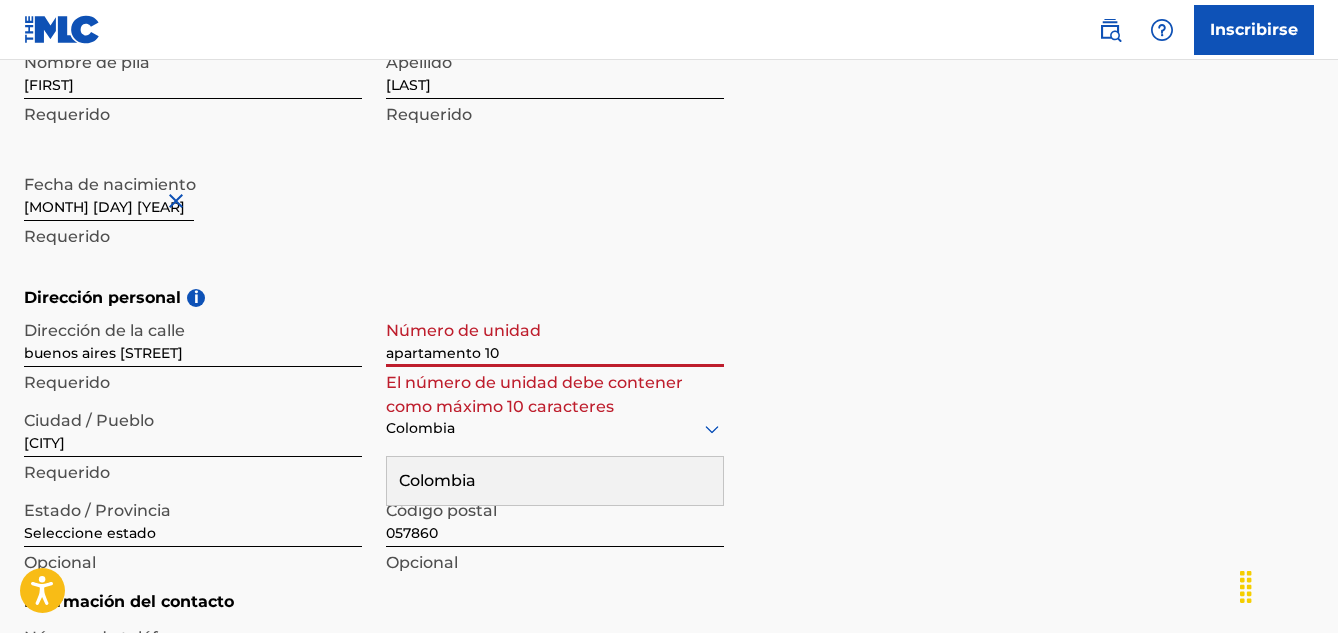 scroll, scrollTop: 516, scrollLeft: 0, axis: vertical 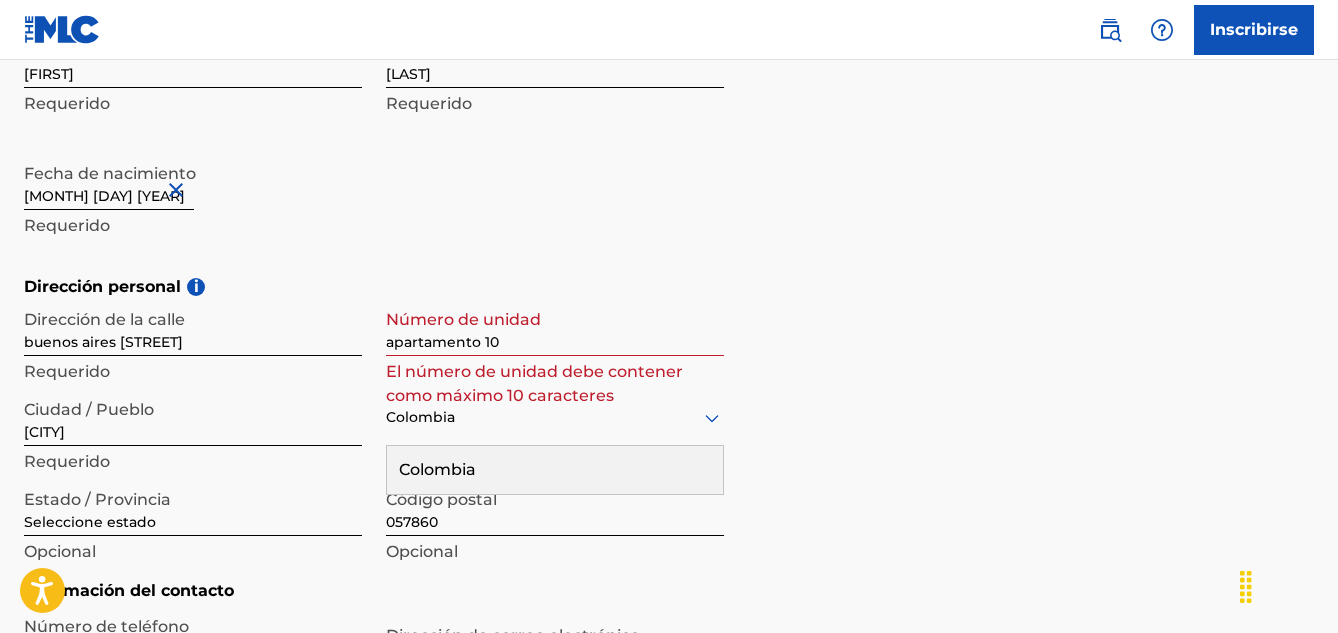click on "Colombia" at bounding box center [437, 469] 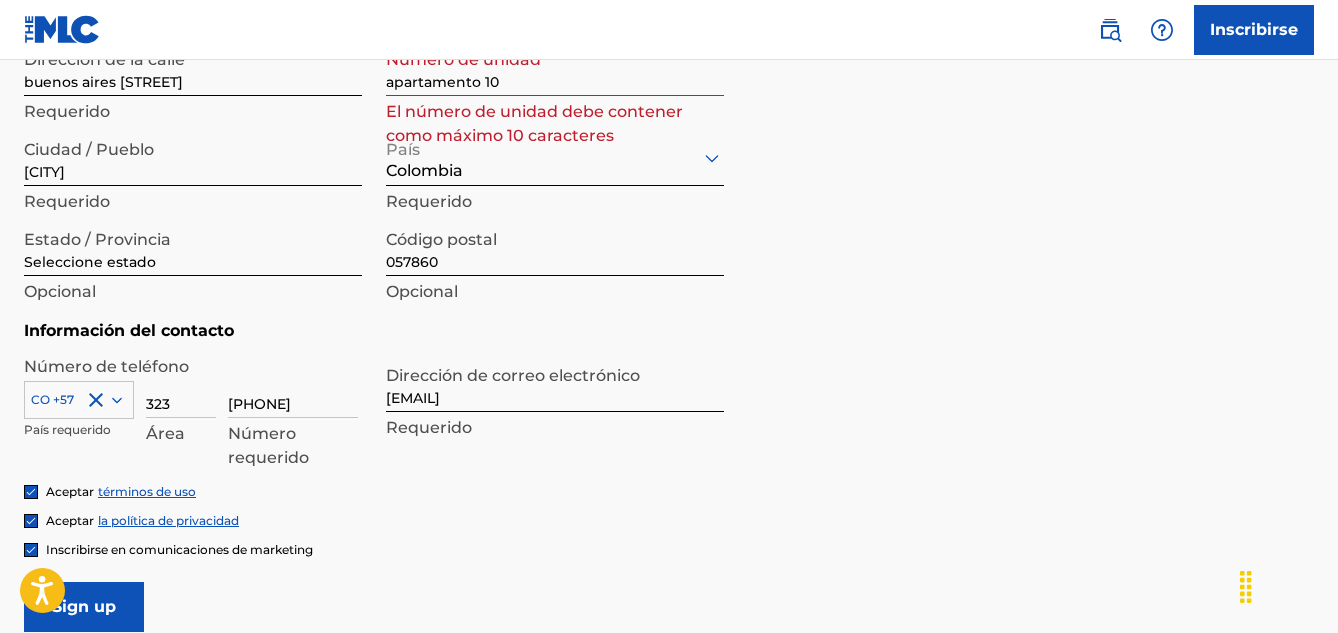 scroll, scrollTop: 771, scrollLeft: 0, axis: vertical 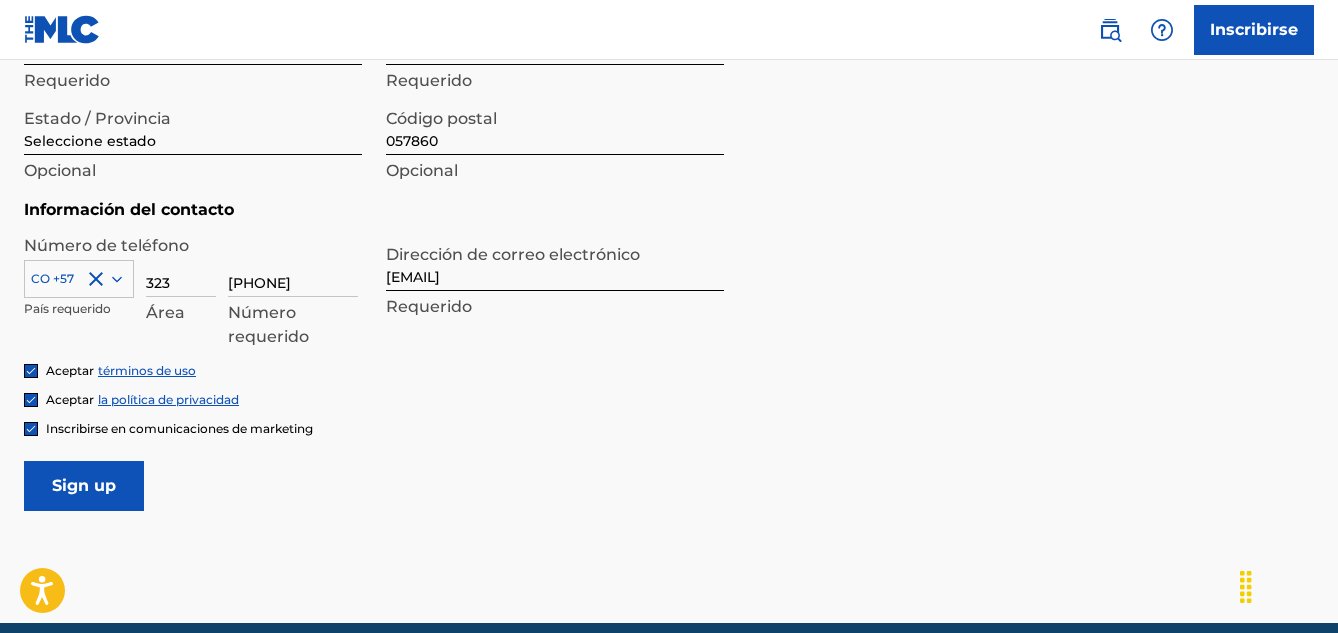click on "Sign up" at bounding box center (84, 486) 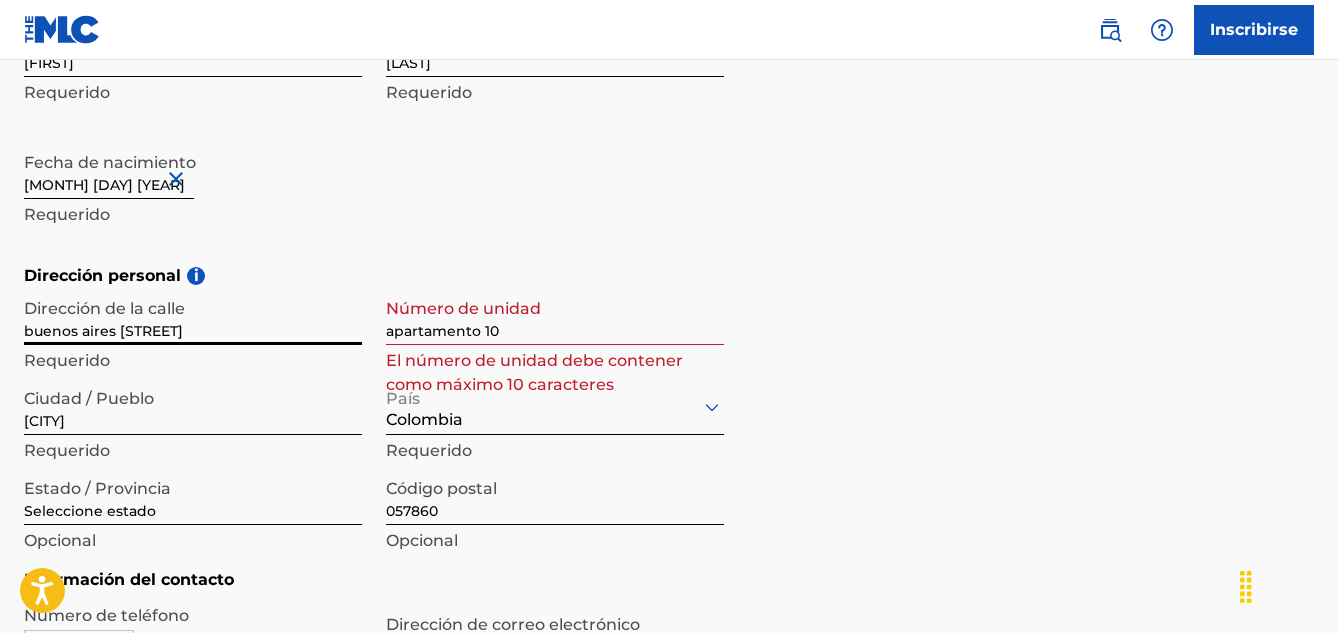 click on "buenos aires [STREET]" at bounding box center (193, 316) 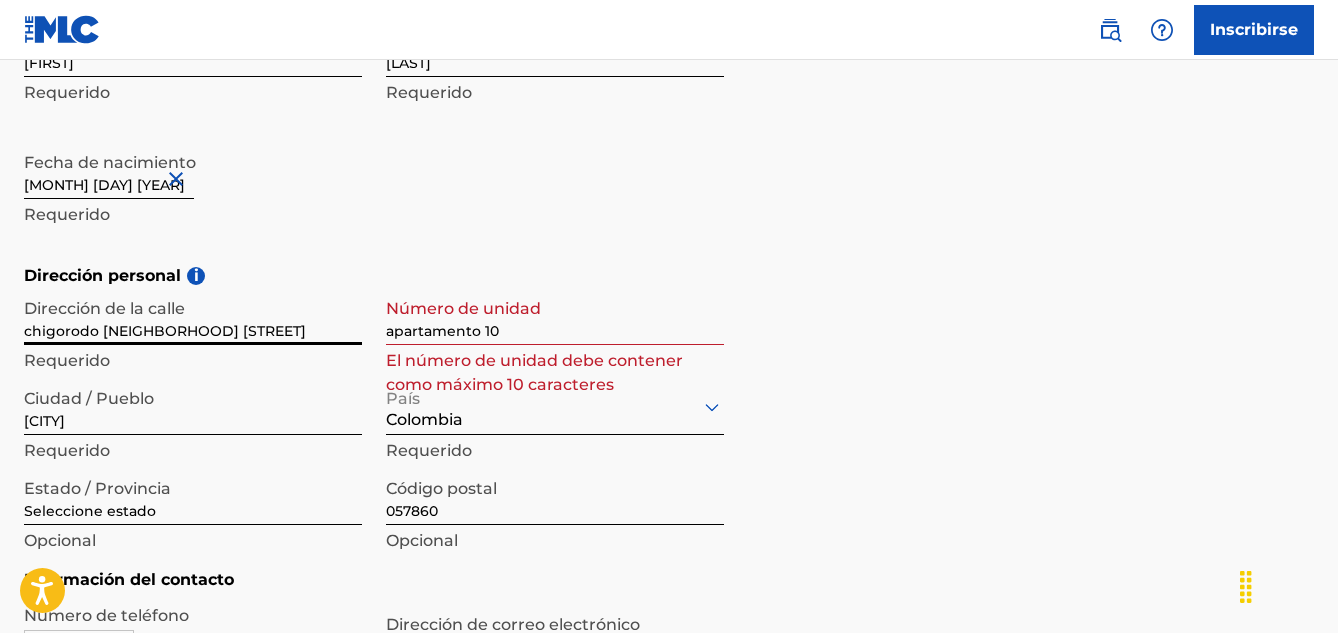 click on "chigorodo [NEIGHBORHOOD] [STREET]" at bounding box center [193, 316] 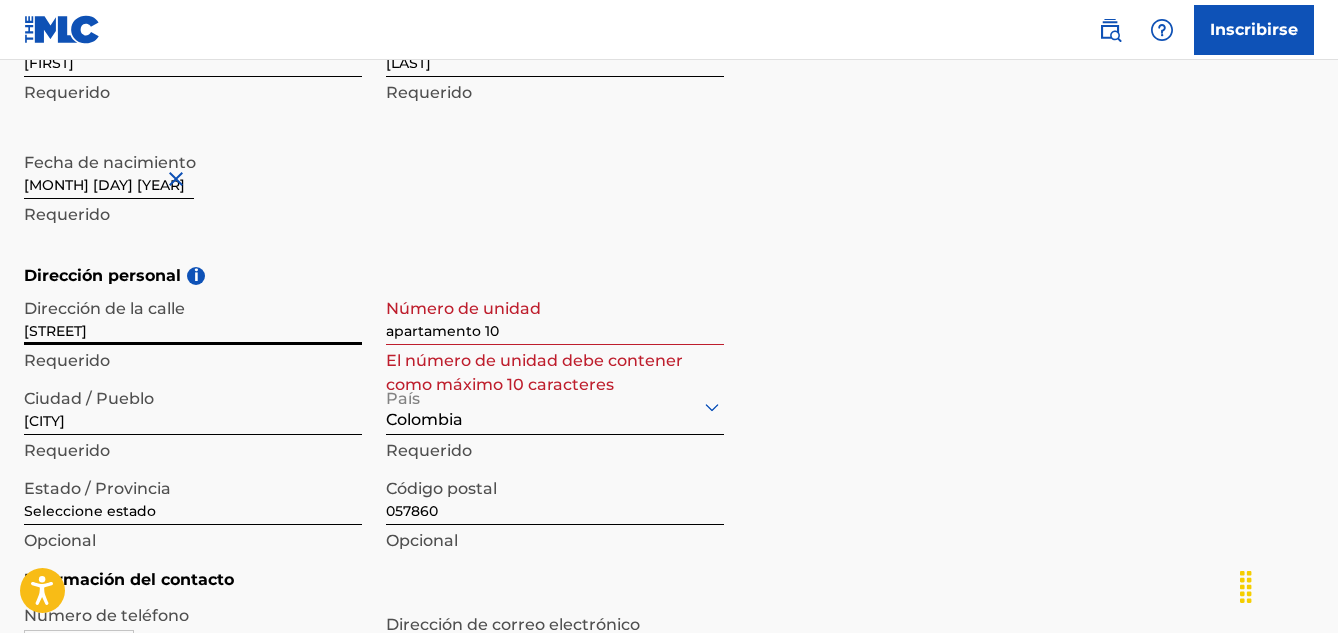 scroll, scrollTop: 983, scrollLeft: 0, axis: vertical 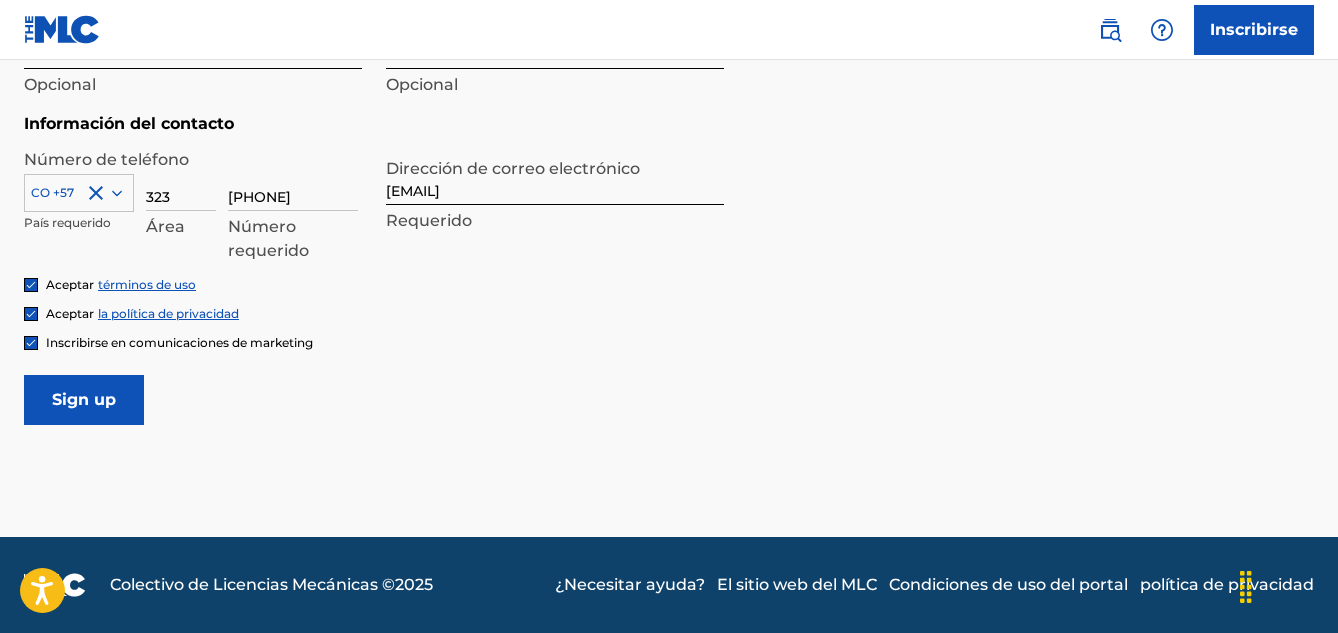 click on "Sign up" at bounding box center [84, 400] 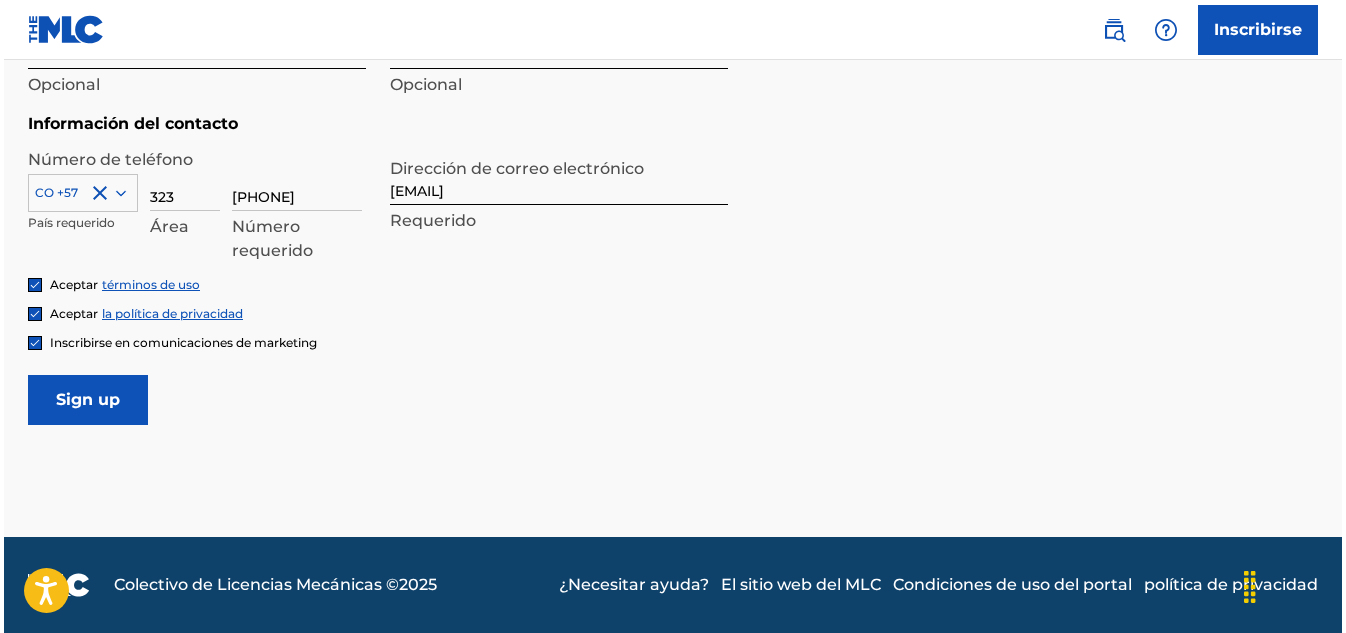 scroll, scrollTop: 527, scrollLeft: 0, axis: vertical 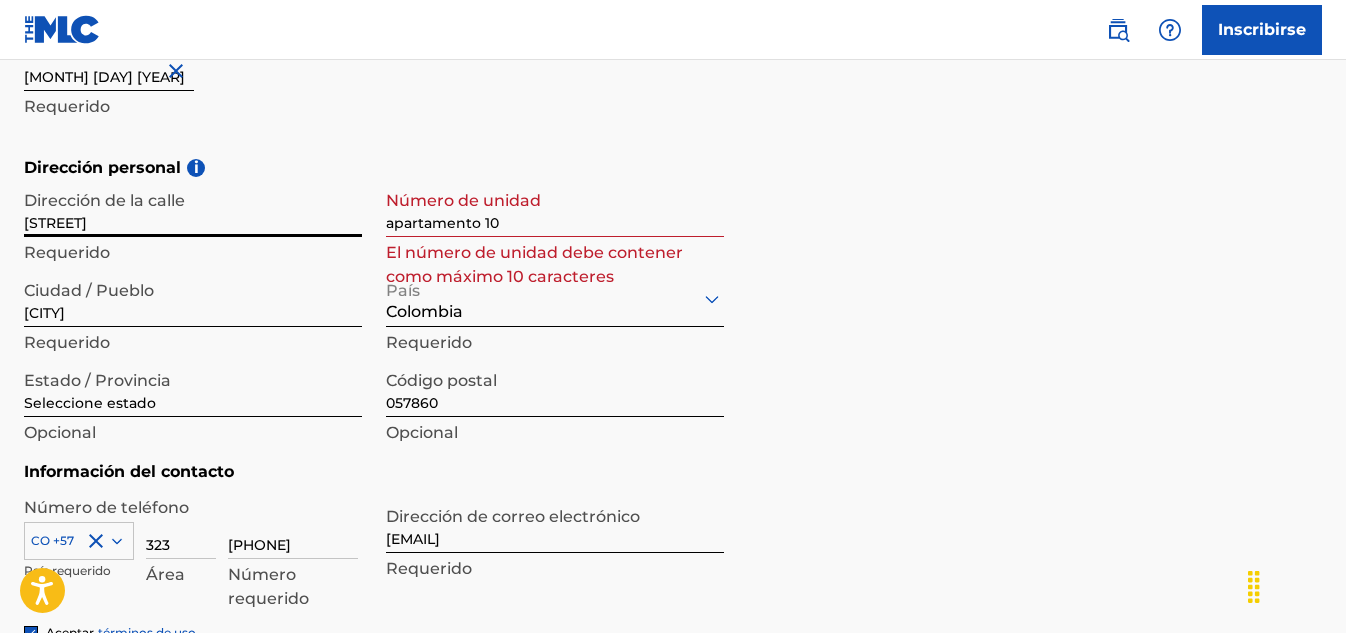 click on "[STREET]" at bounding box center (193, 208) 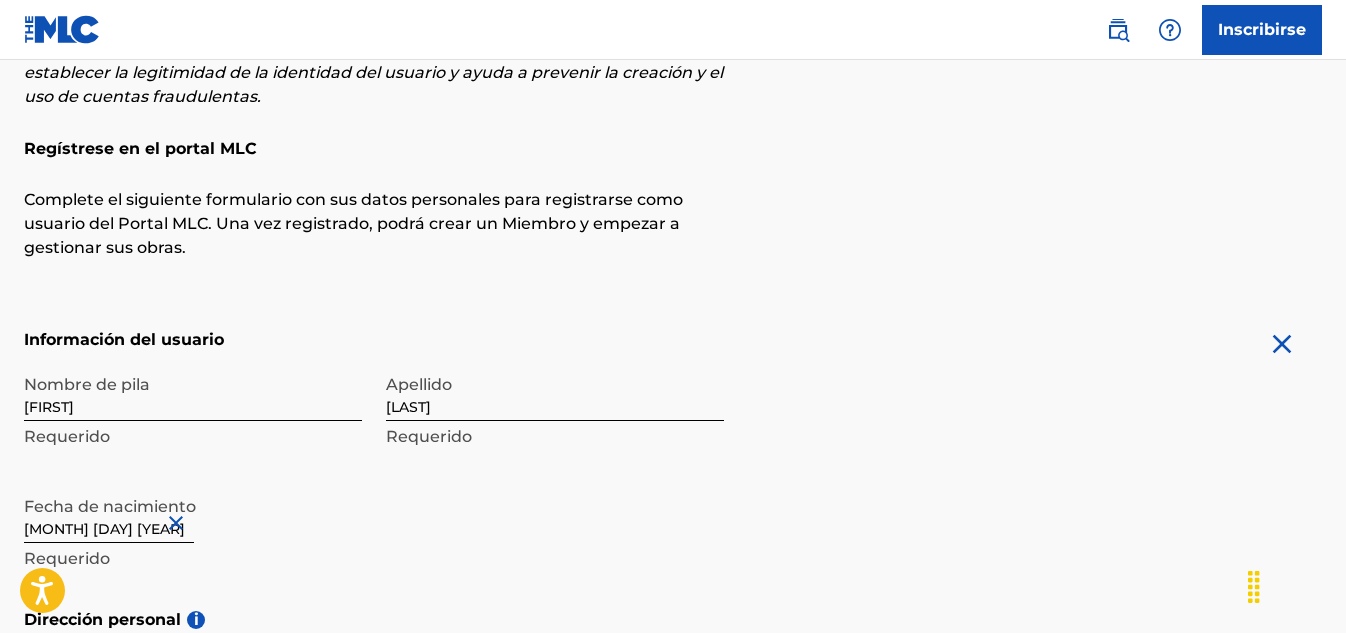 scroll, scrollTop: 983, scrollLeft: 0, axis: vertical 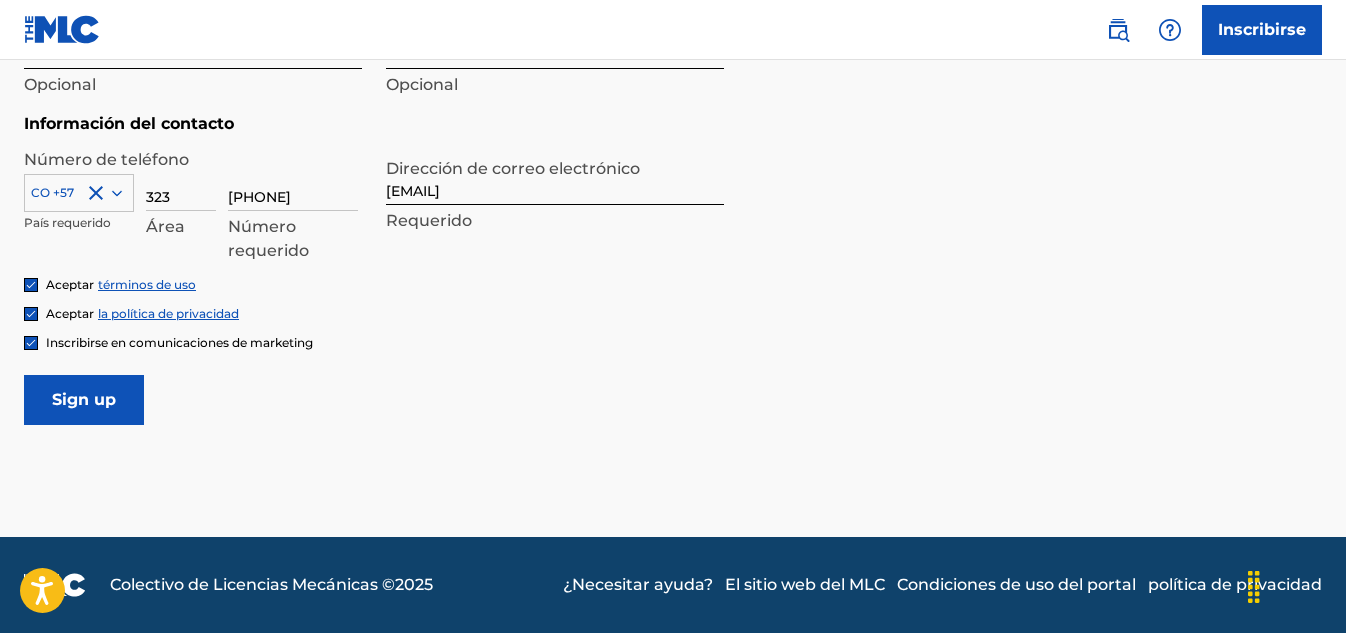 click on "Sign up" at bounding box center [84, 400] 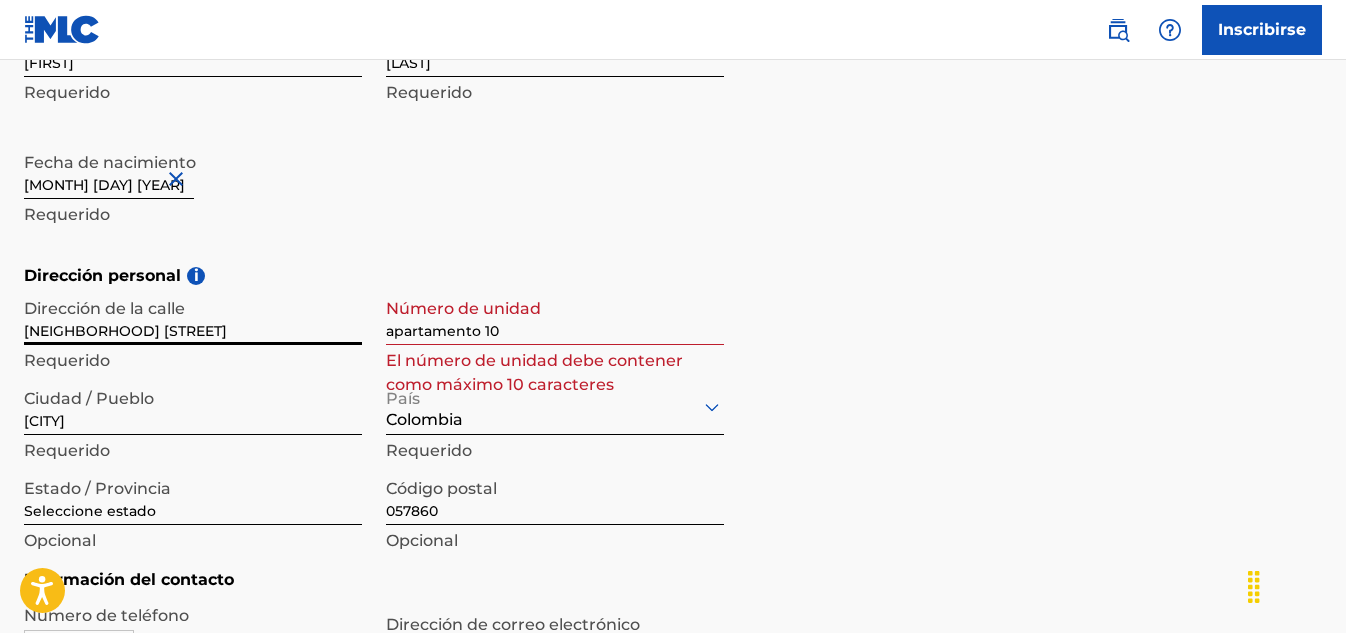 click on "[NEIGHBORHOOD] [STREET]" at bounding box center [193, 316] 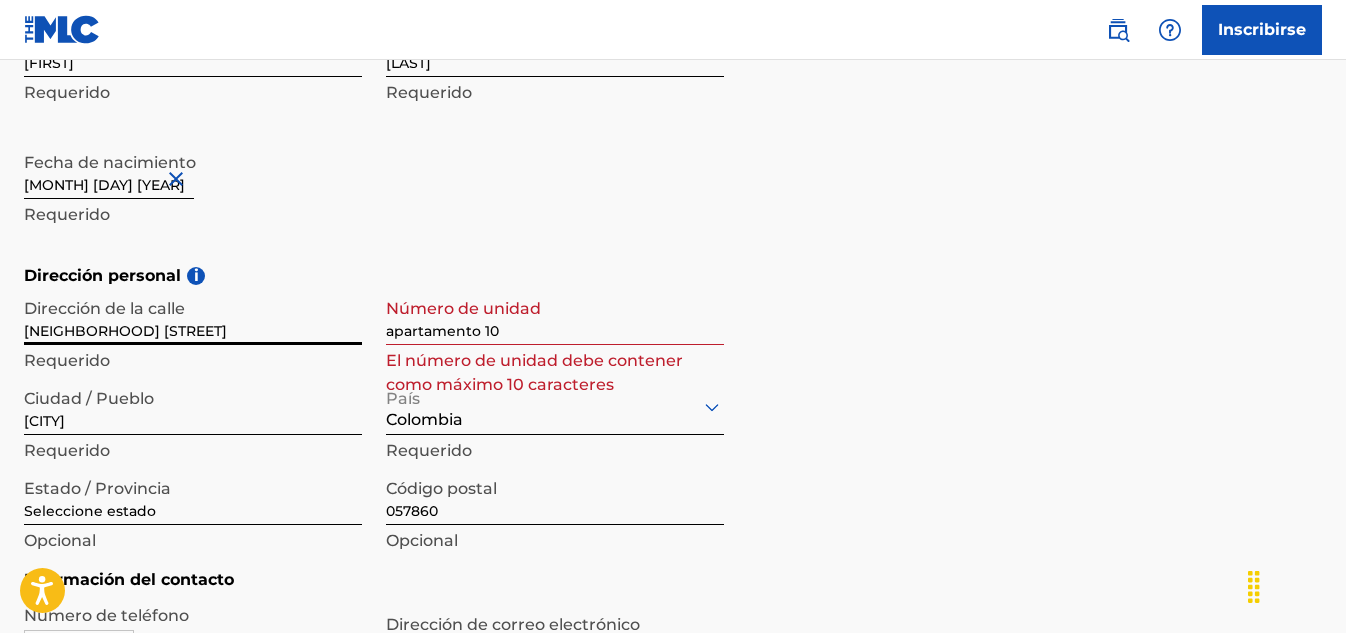 click on "[NEIGHBORHOOD] [STREET]" at bounding box center (193, 316) 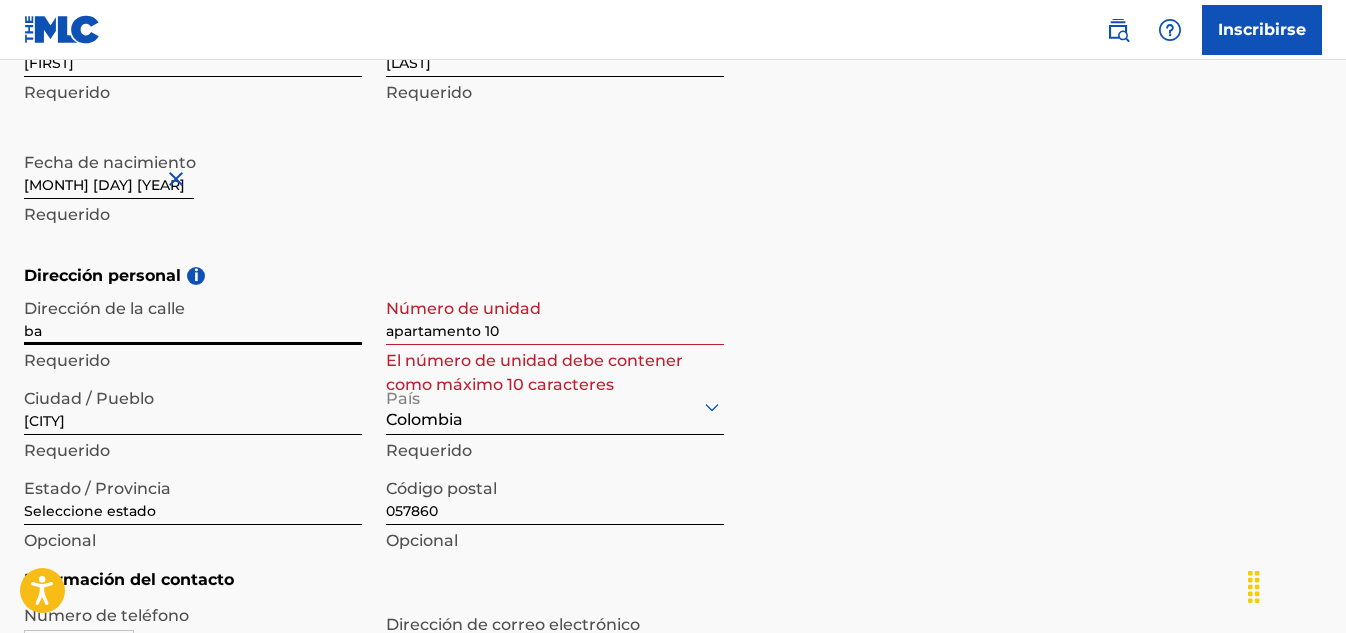 type on "b" 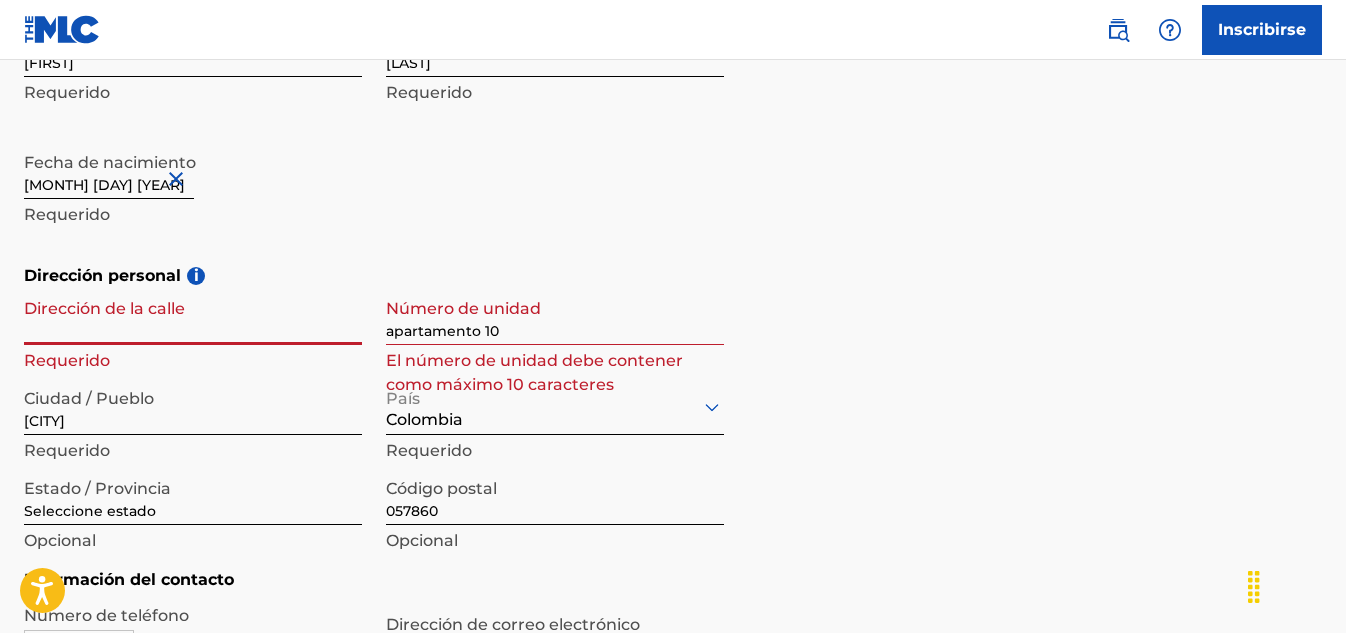 click on "Dirección de la calle" at bounding box center [193, 316] 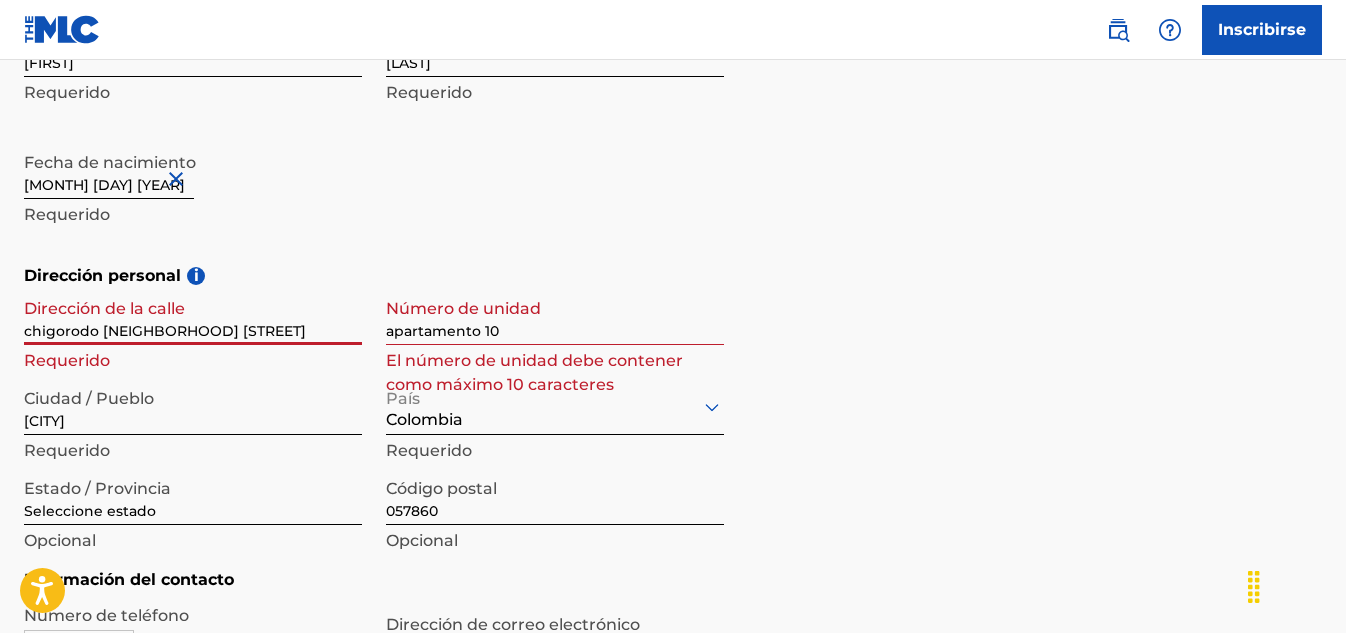 type on "Colombia" 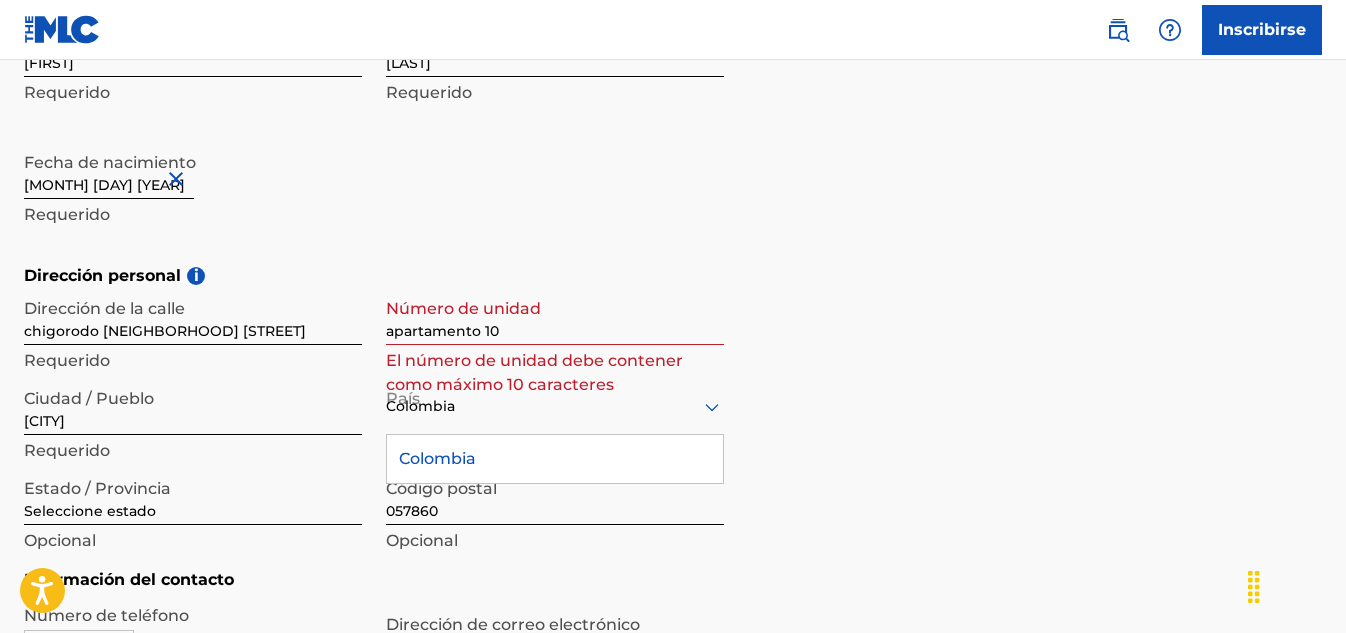 click on "Colombia" at bounding box center (555, 459) 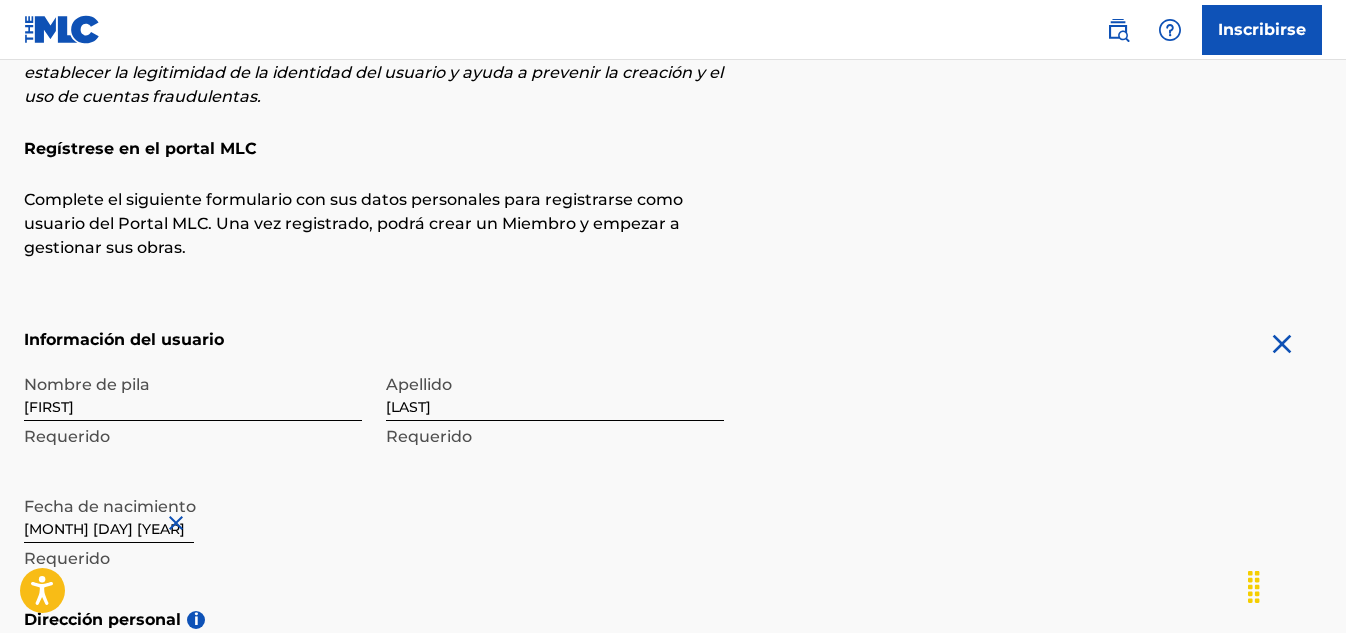scroll, scrollTop: 983, scrollLeft: 0, axis: vertical 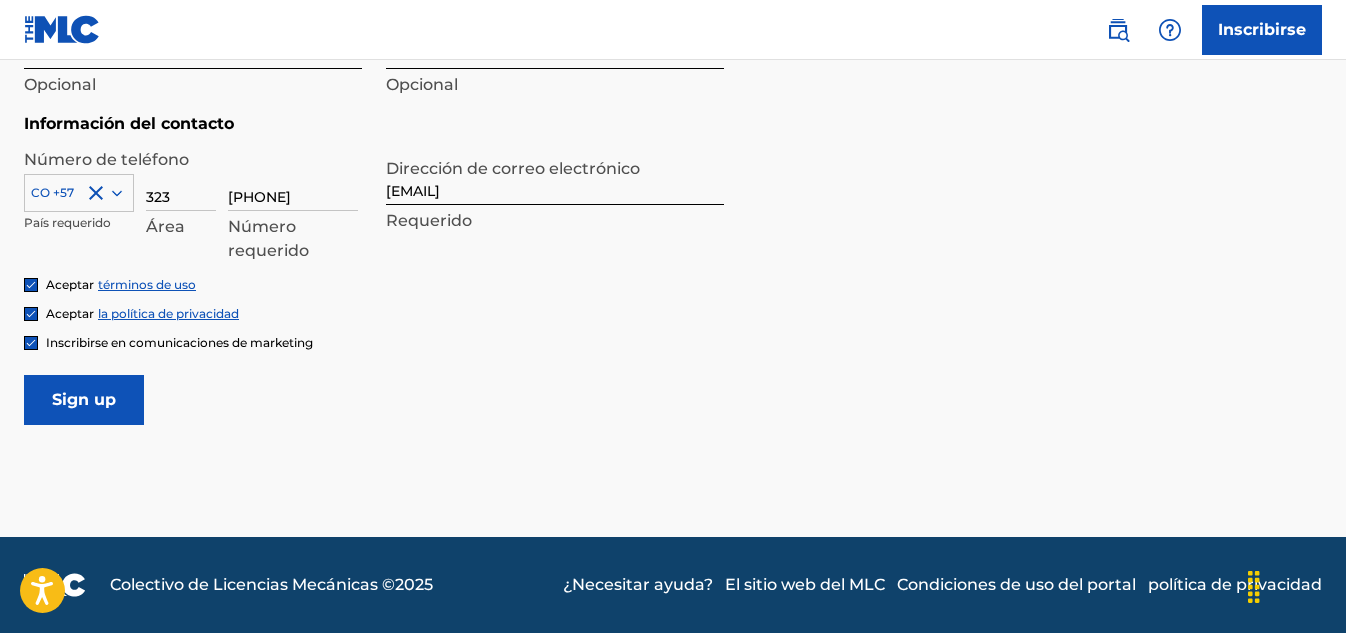 click on "Sign up" at bounding box center (84, 400) 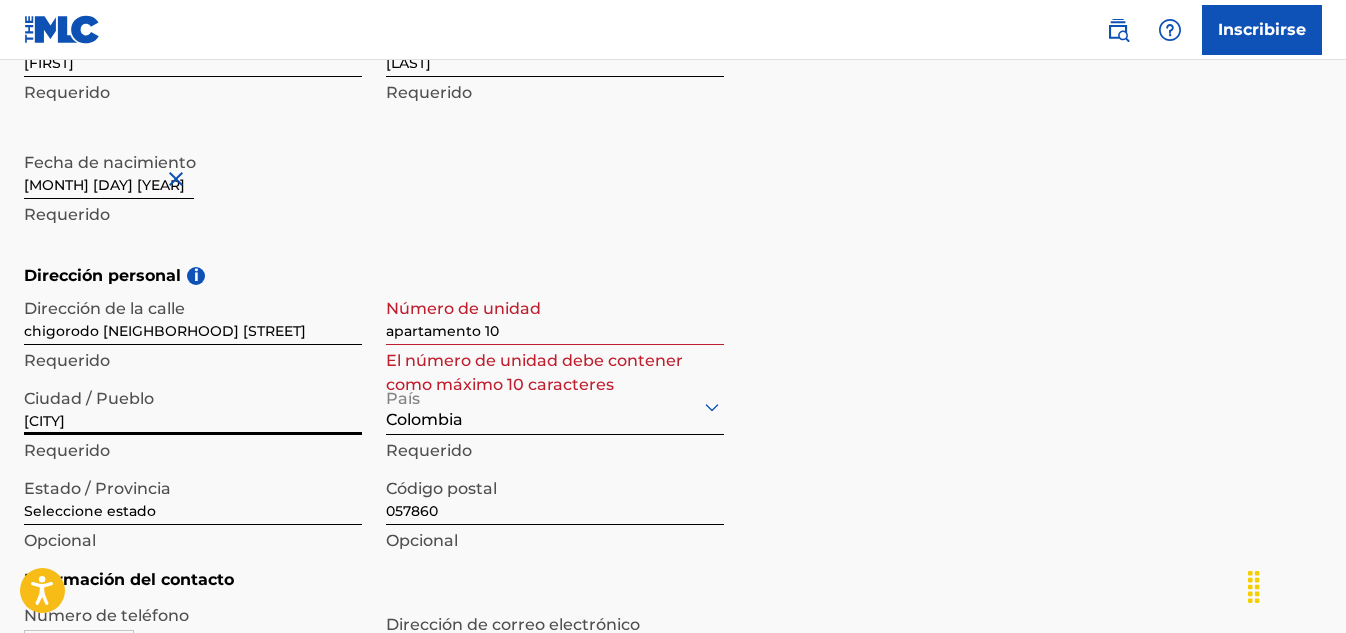click on "[CITY]" at bounding box center (193, 406) 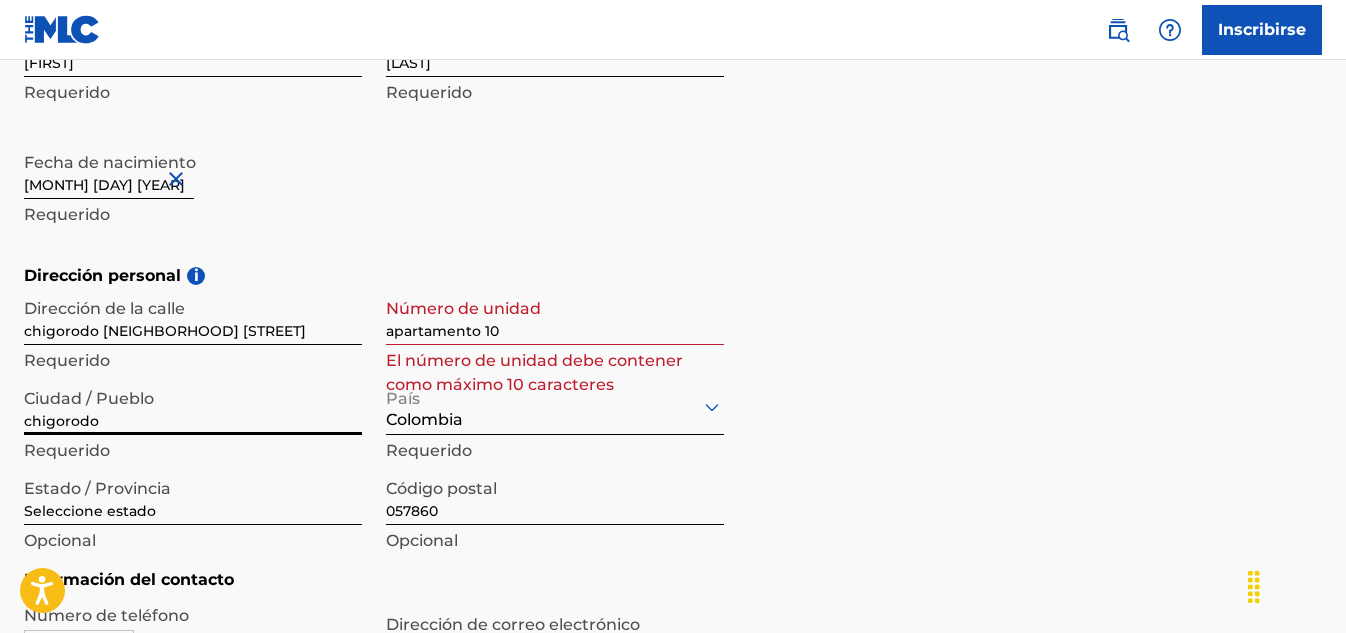 click on "057860" at bounding box center (555, 496) 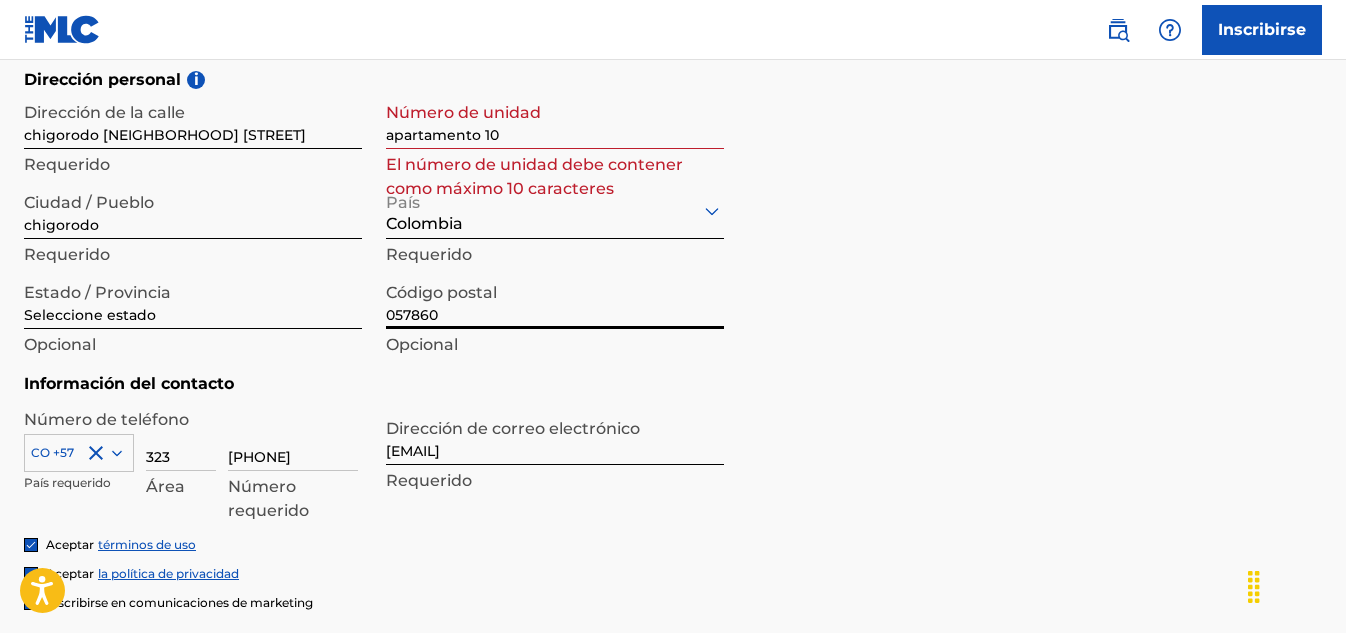 scroll, scrollTop: 725, scrollLeft: 0, axis: vertical 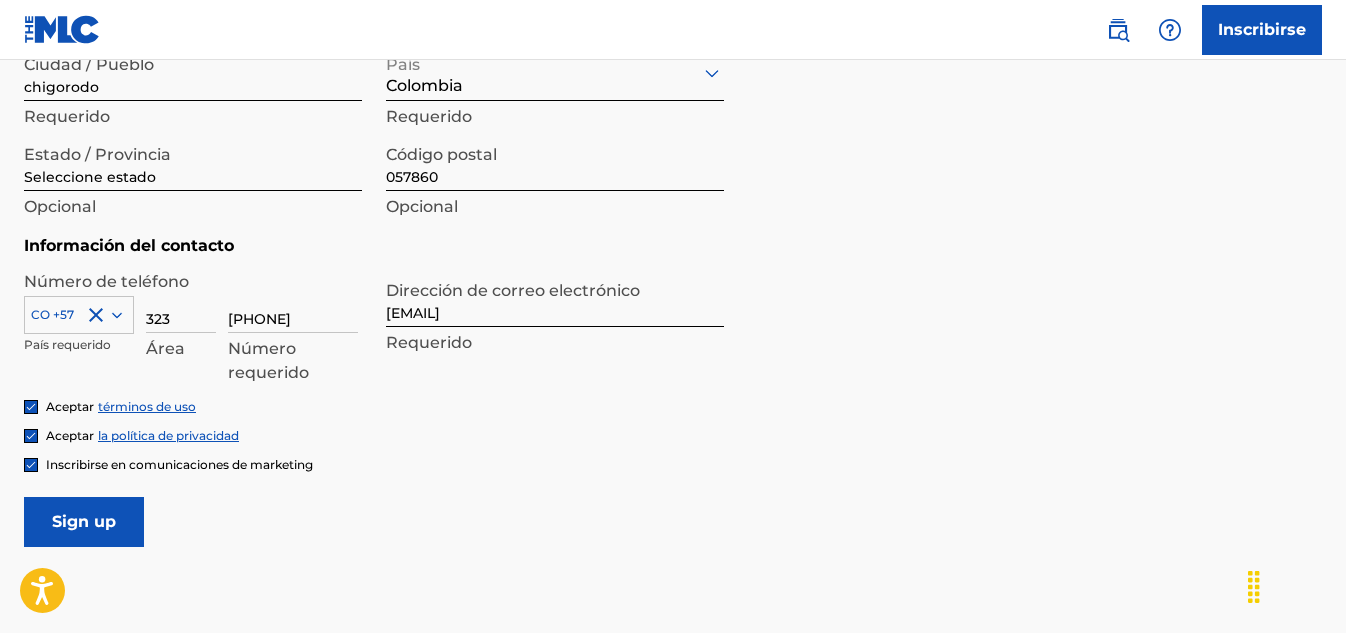 click on "Sign up" at bounding box center [84, 522] 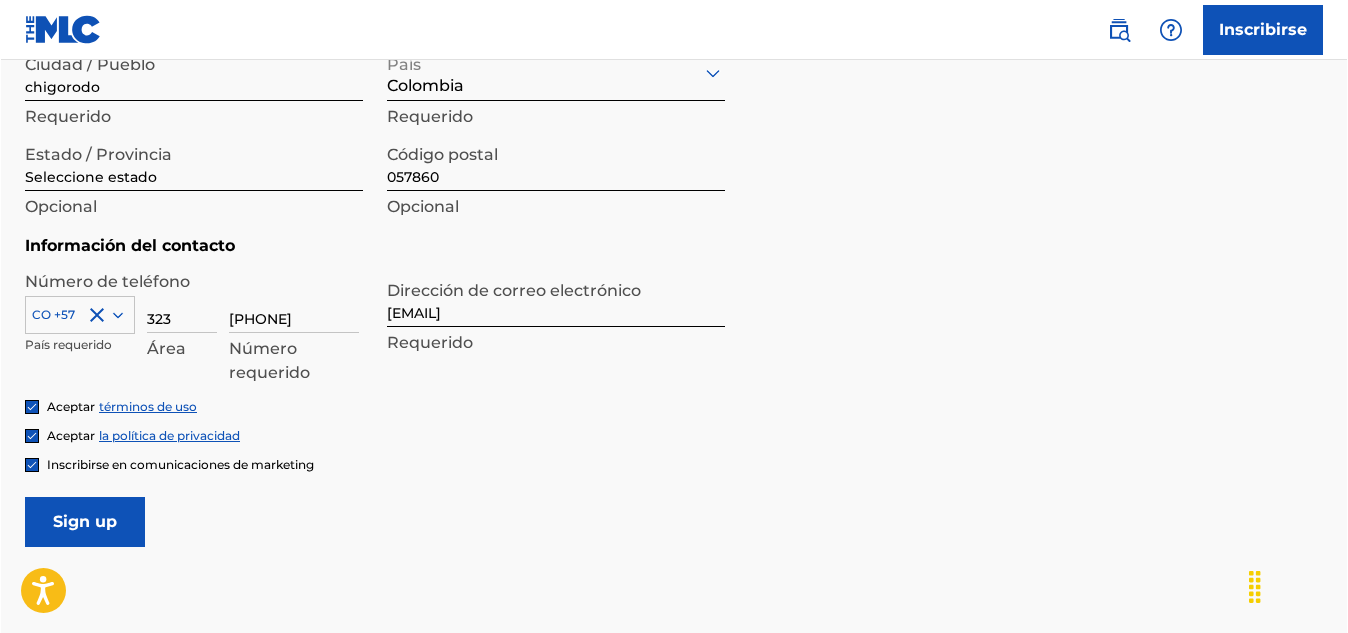 scroll, scrollTop: 815, scrollLeft: 0, axis: vertical 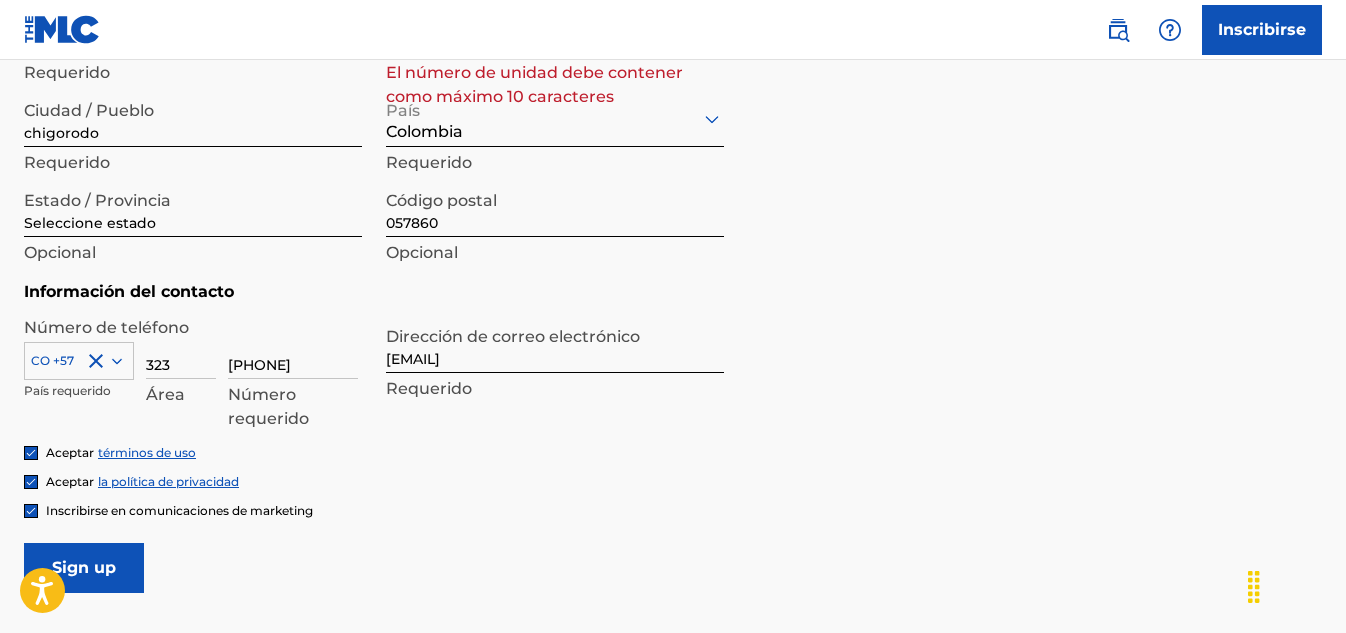 click on "Sign up" at bounding box center [84, 568] 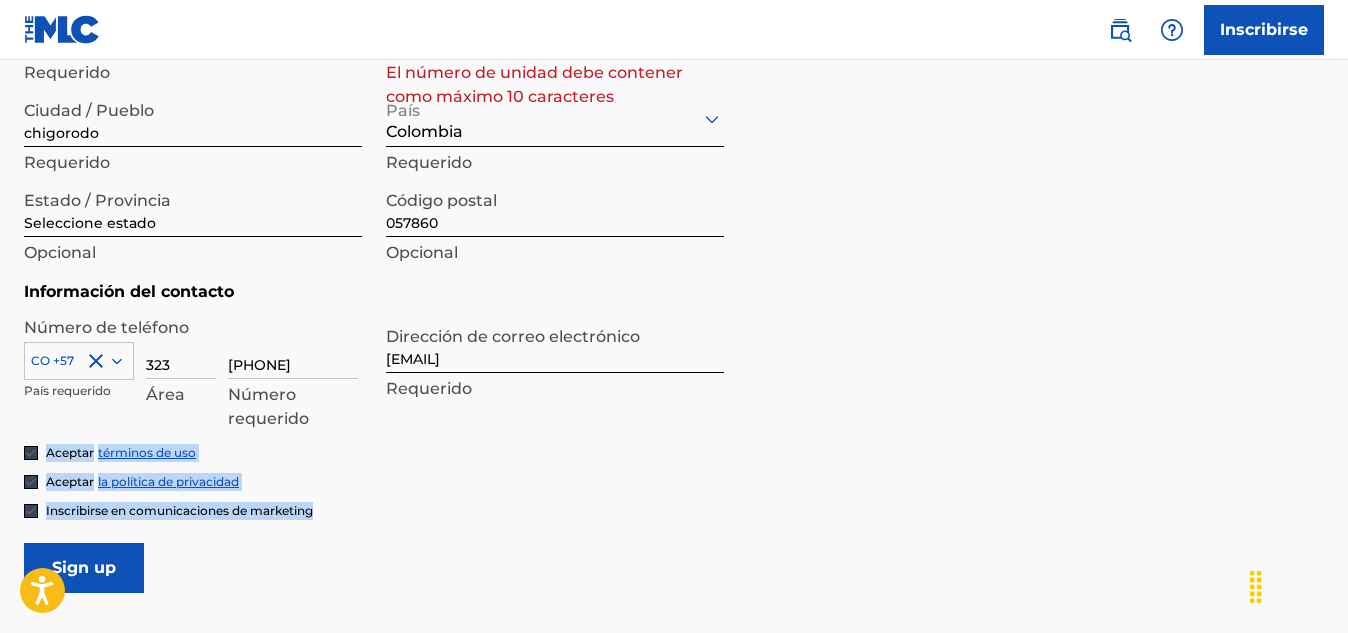 drag, startPoint x: 1345, startPoint y: 496, endPoint x: 1357, endPoint y: 410, distance: 86.833176 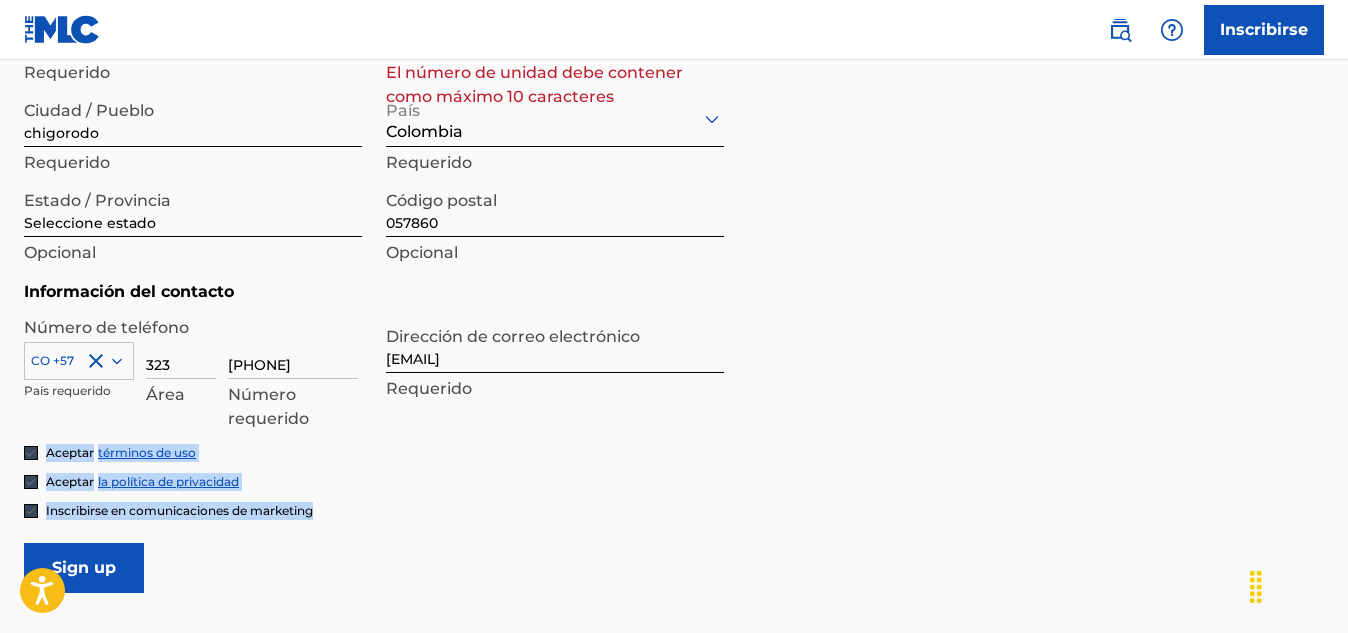 click on "Sign up" at bounding box center (84, 568) 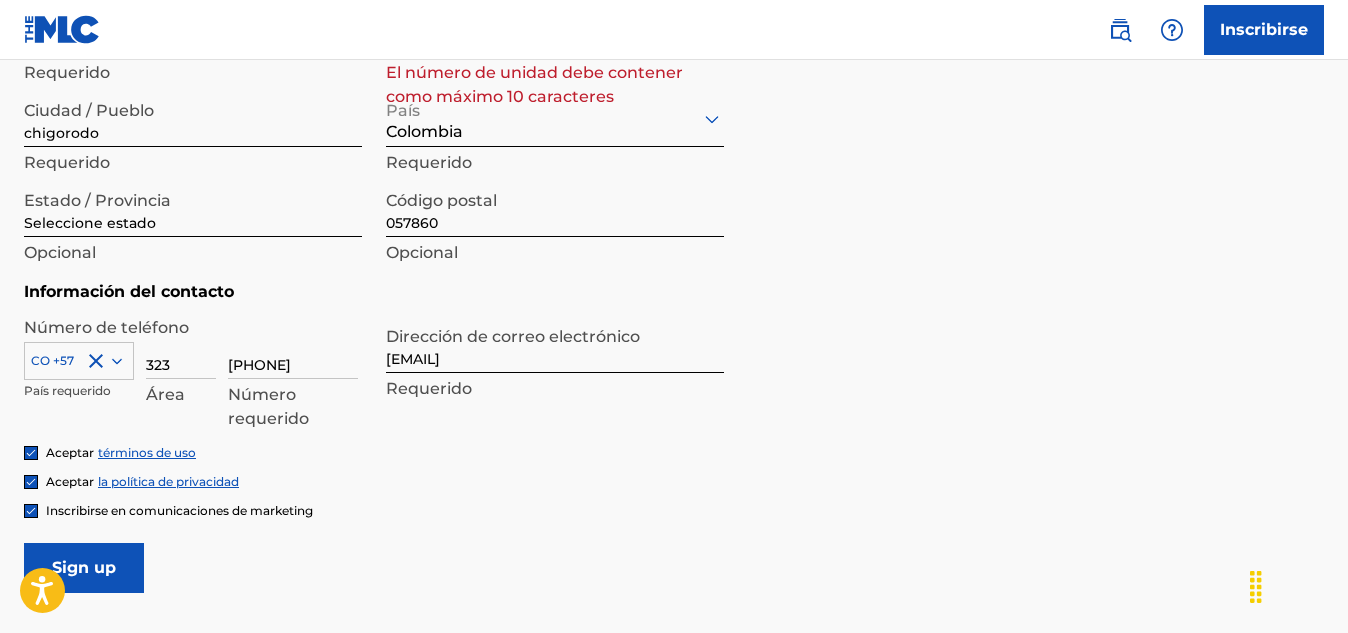 click on "Sign up" at bounding box center [84, 568] 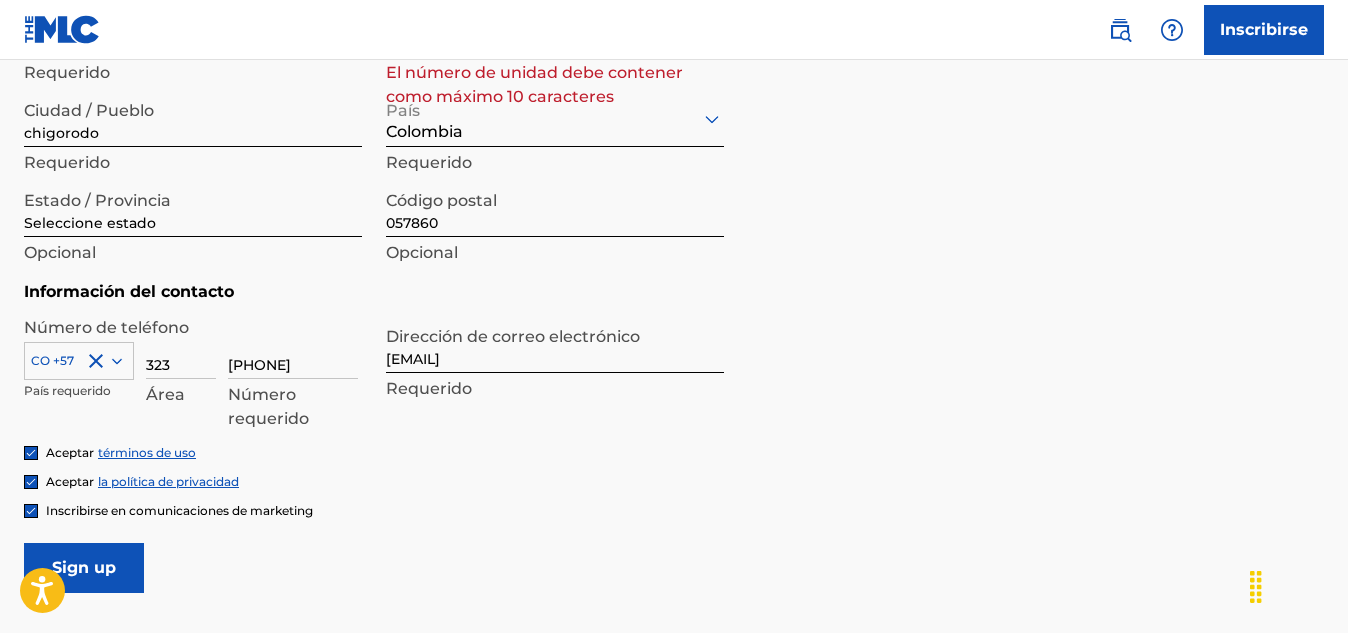 drag, startPoint x: 85, startPoint y: 570, endPoint x: 116, endPoint y: 551, distance: 36.359318 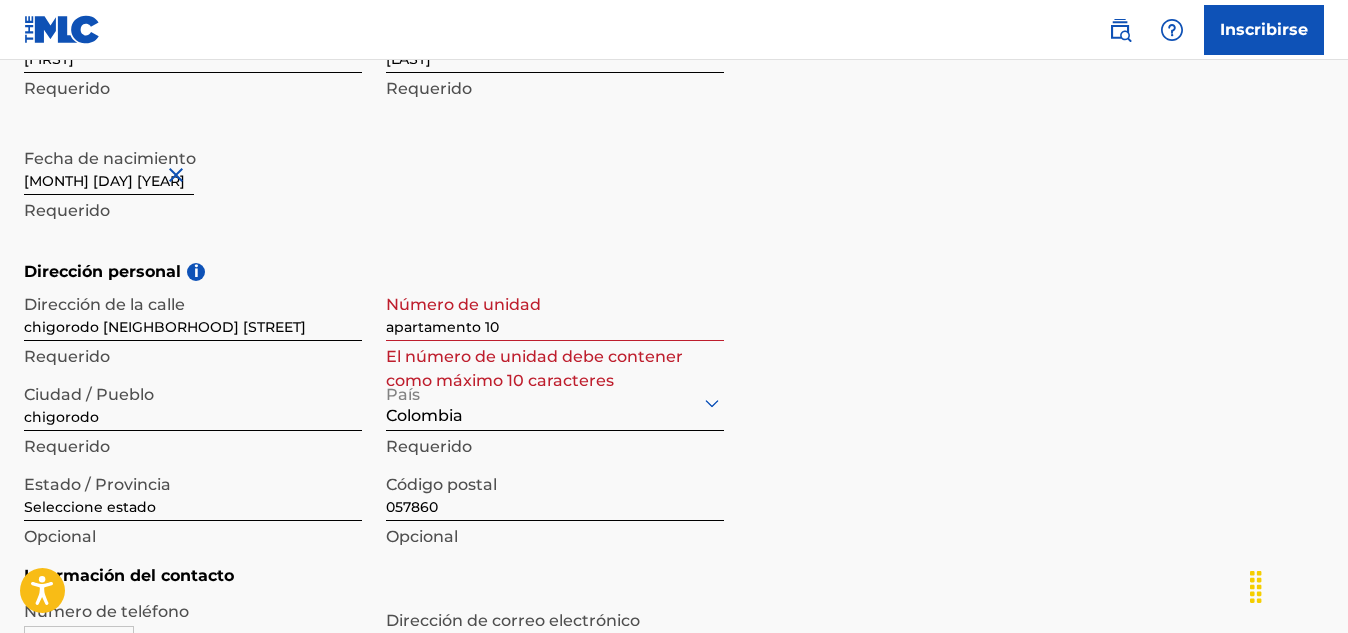 scroll, scrollTop: 520, scrollLeft: 0, axis: vertical 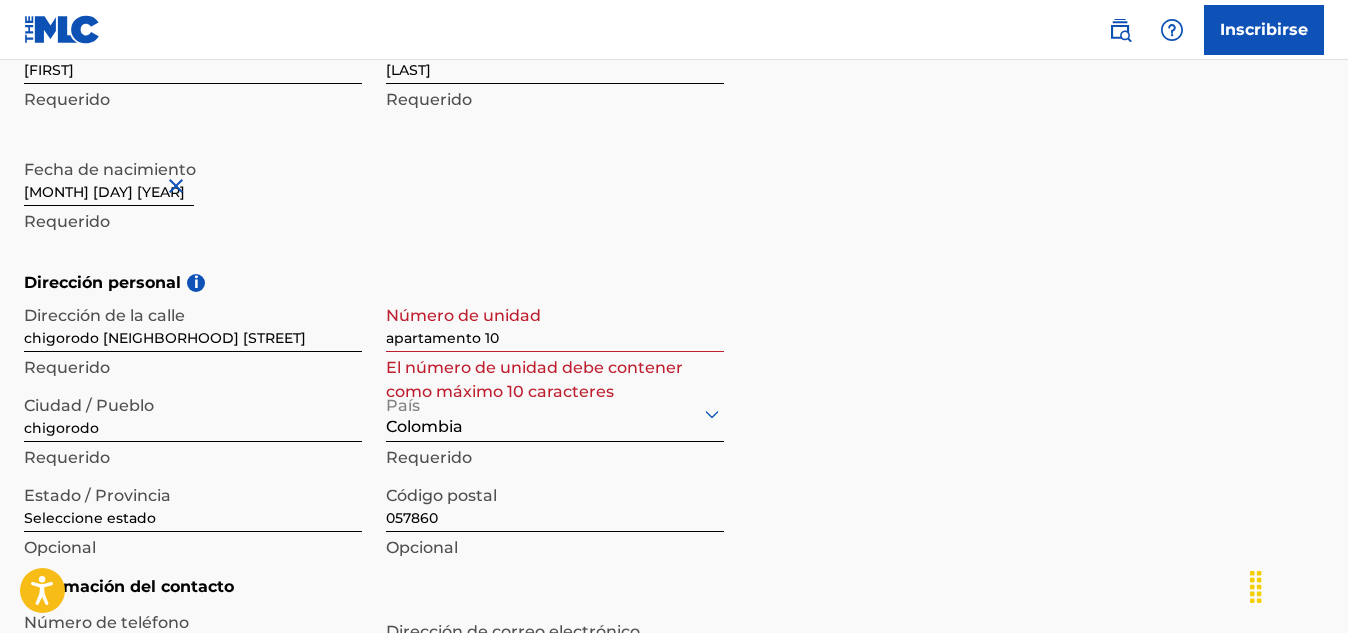 click on "Inscribirse" at bounding box center [1264, 30] 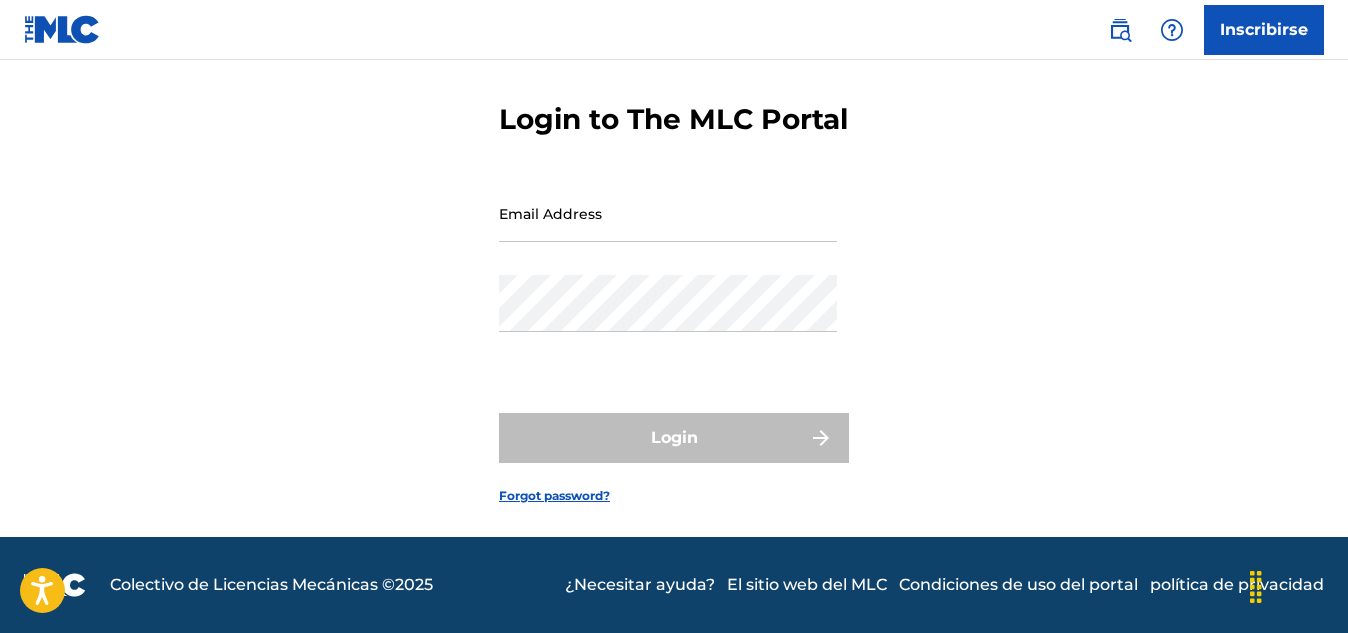 scroll, scrollTop: 0, scrollLeft: 0, axis: both 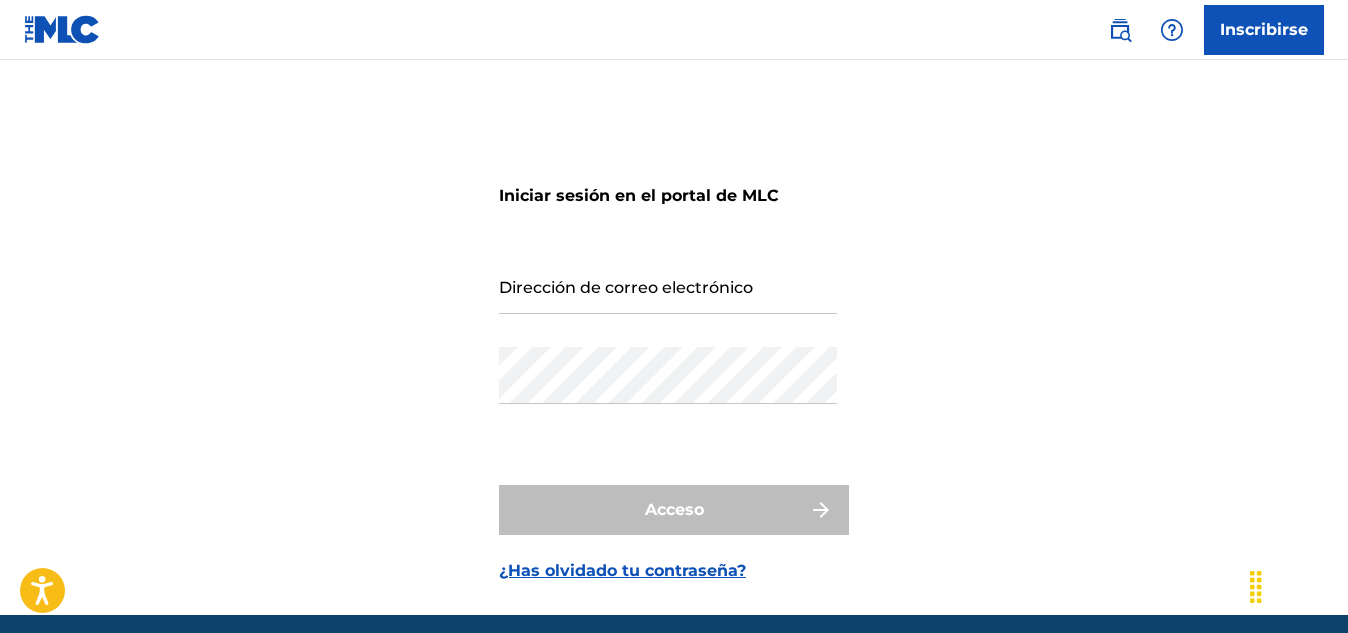 click on "Inscribirse" at bounding box center (1264, 29) 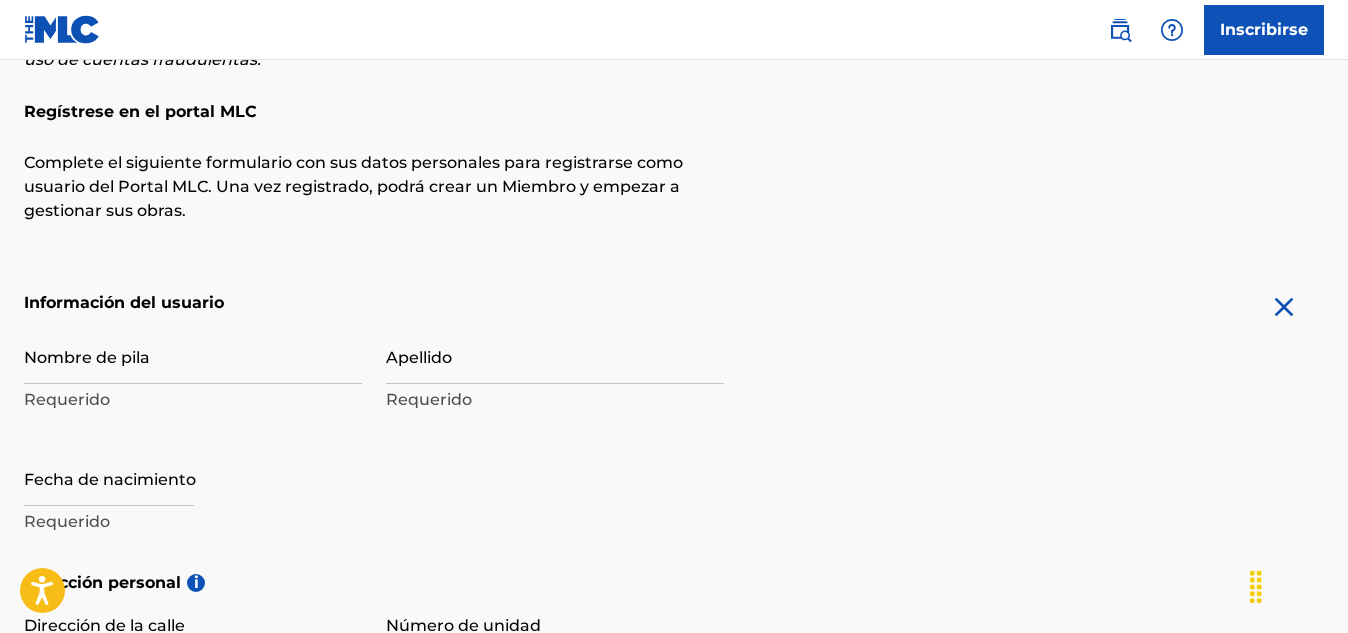 scroll, scrollTop: 217, scrollLeft: 0, axis: vertical 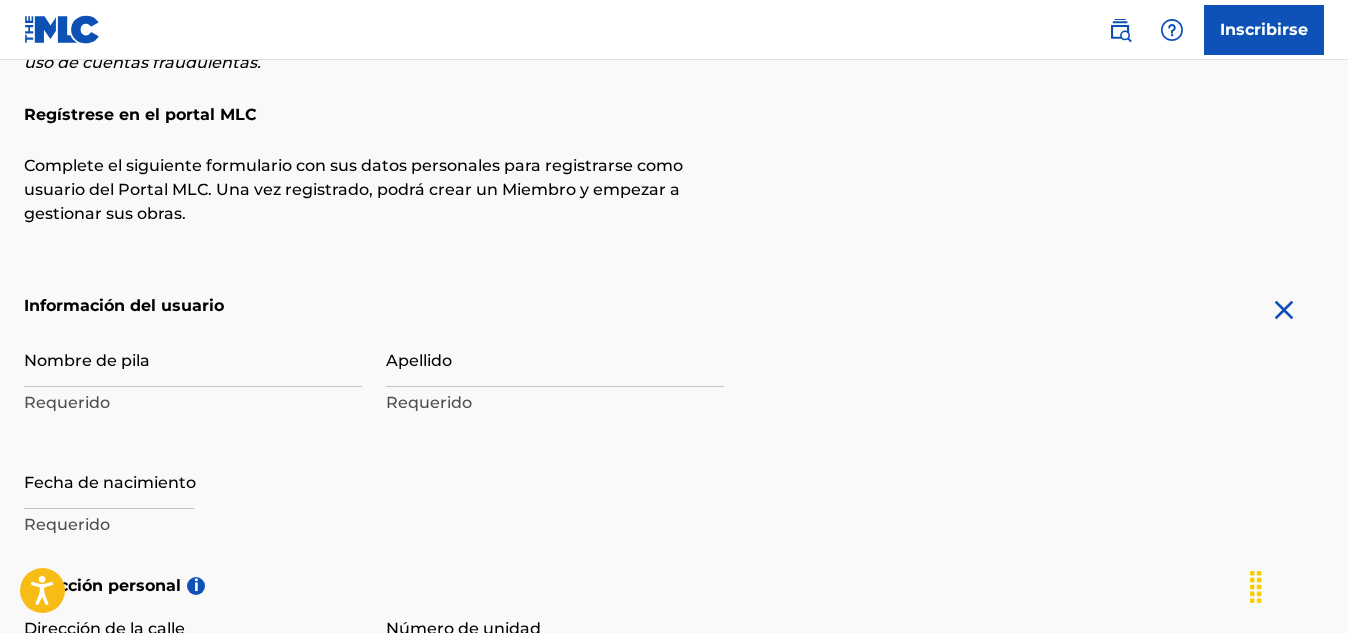 click on "Nombre de pila" at bounding box center [193, 358] 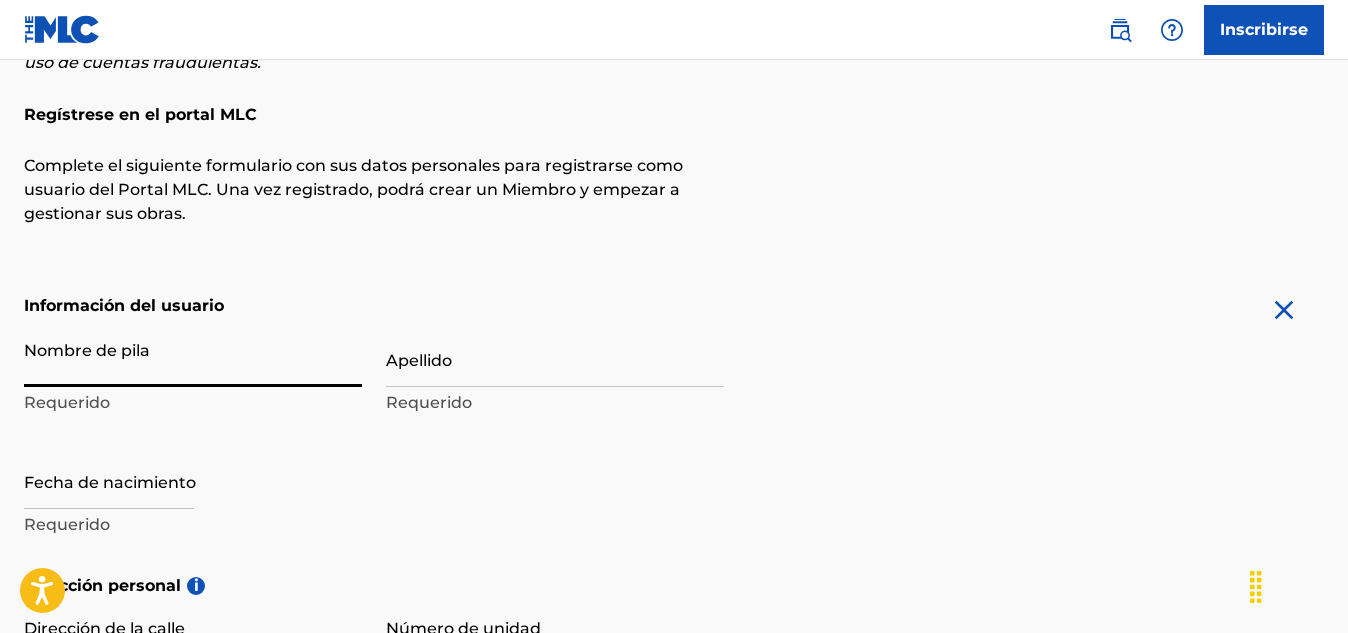 type on "j" 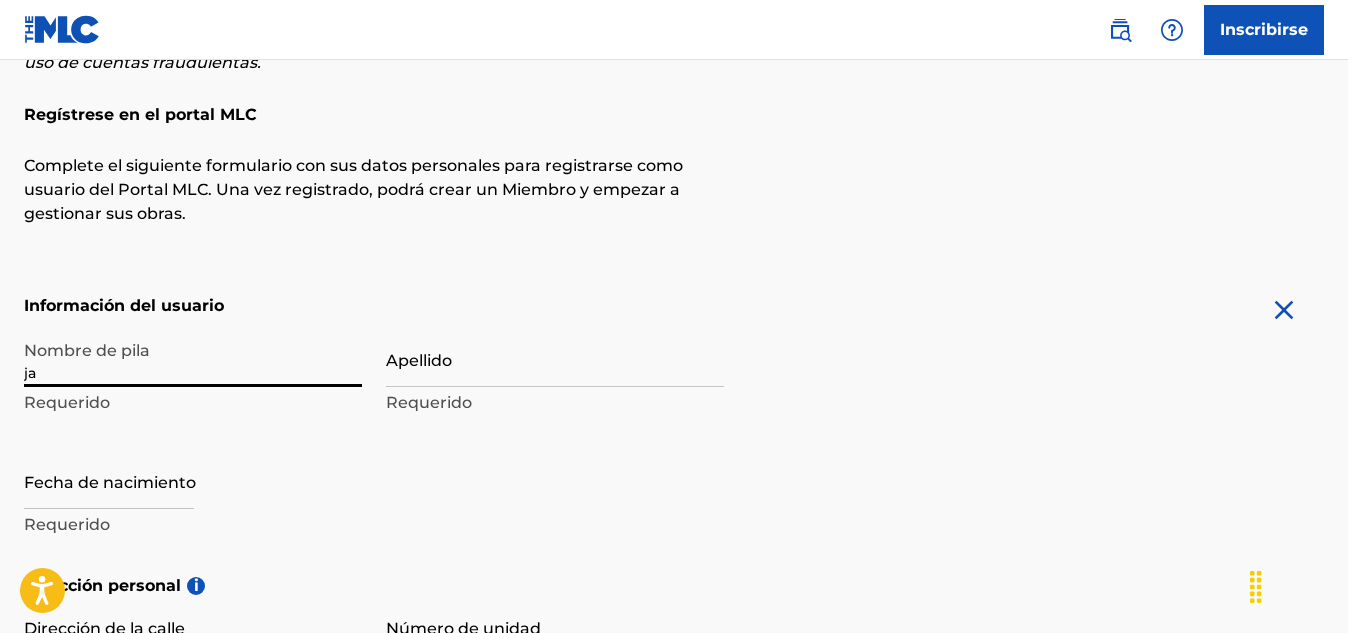 type on "j" 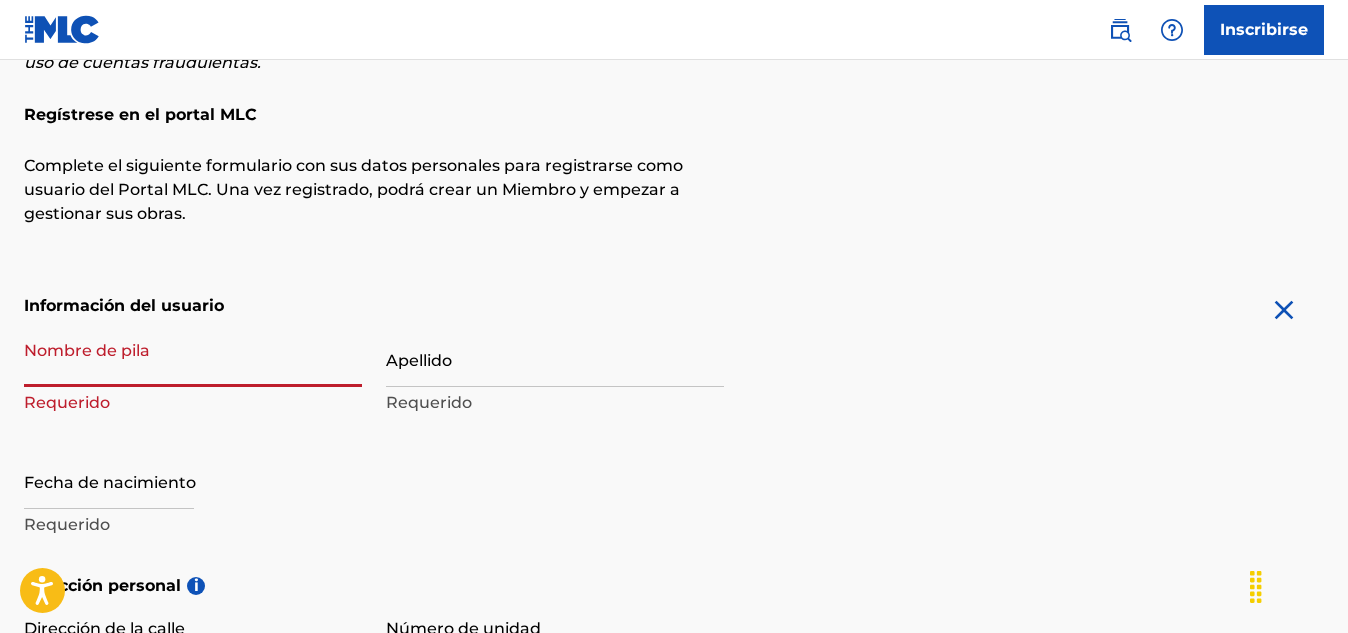 drag, startPoint x: 24, startPoint y: 344, endPoint x: 85, endPoint y: 368, distance: 65.551506 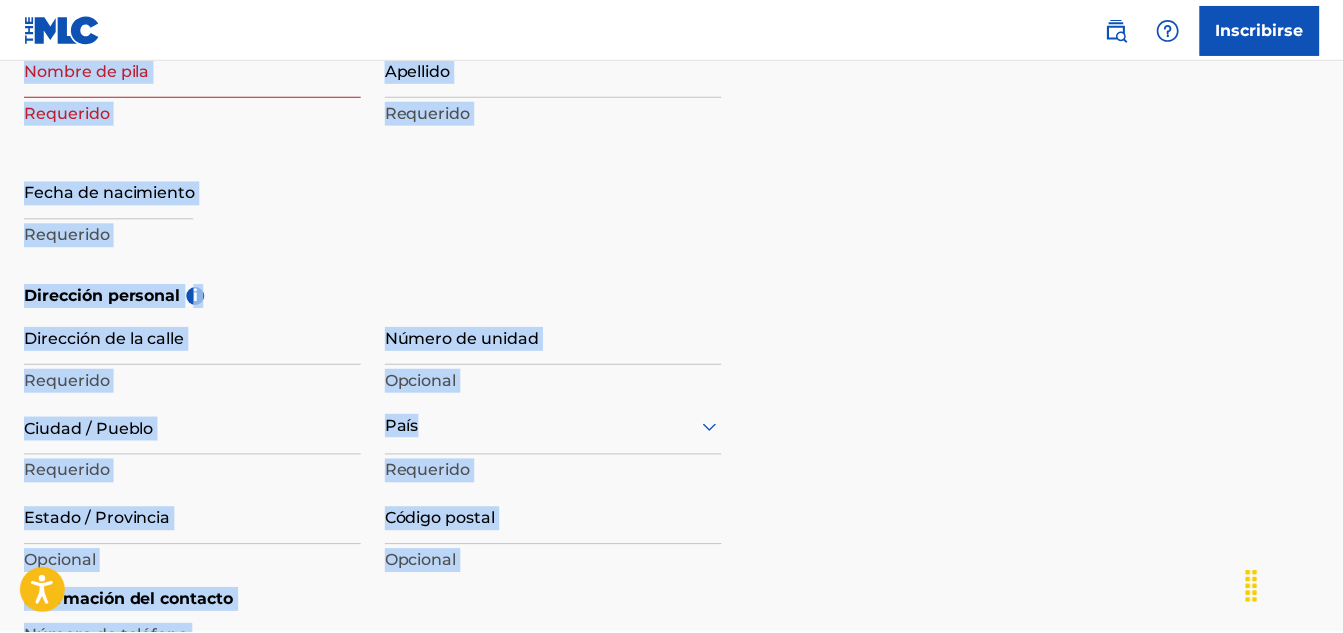 scroll, scrollTop: 983, scrollLeft: 0, axis: vertical 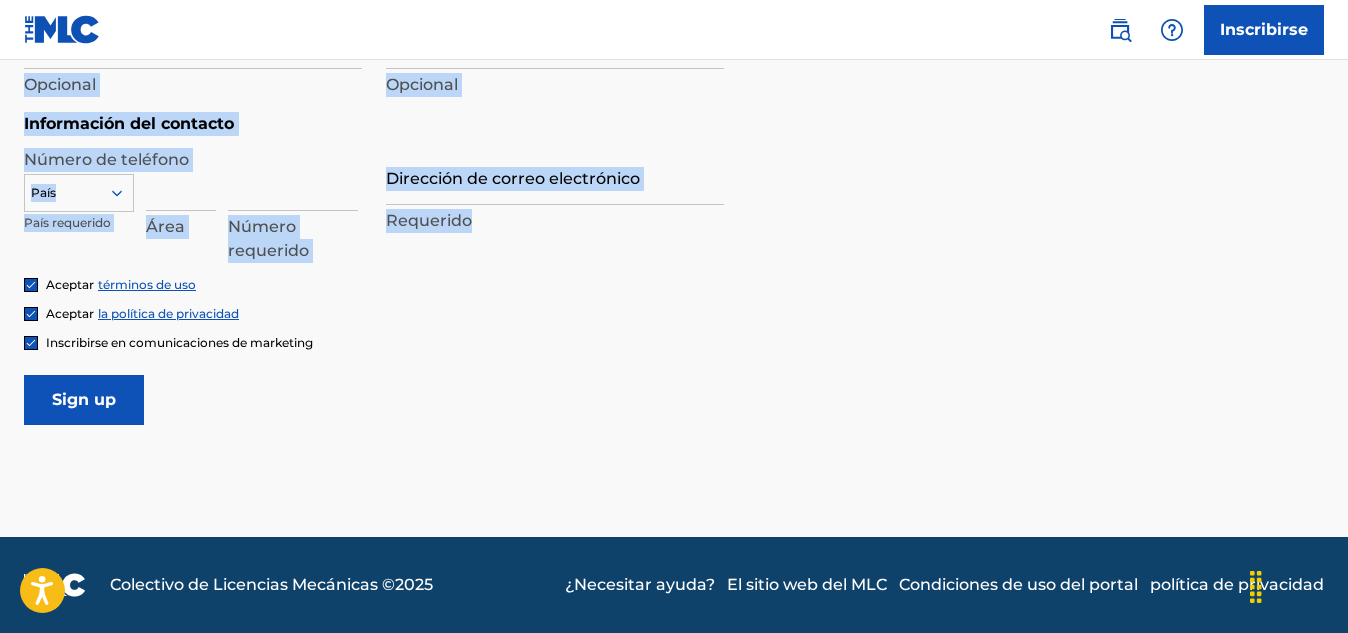 drag, startPoint x: 25, startPoint y: 302, endPoint x: 474, endPoint y: 272, distance: 450.0011 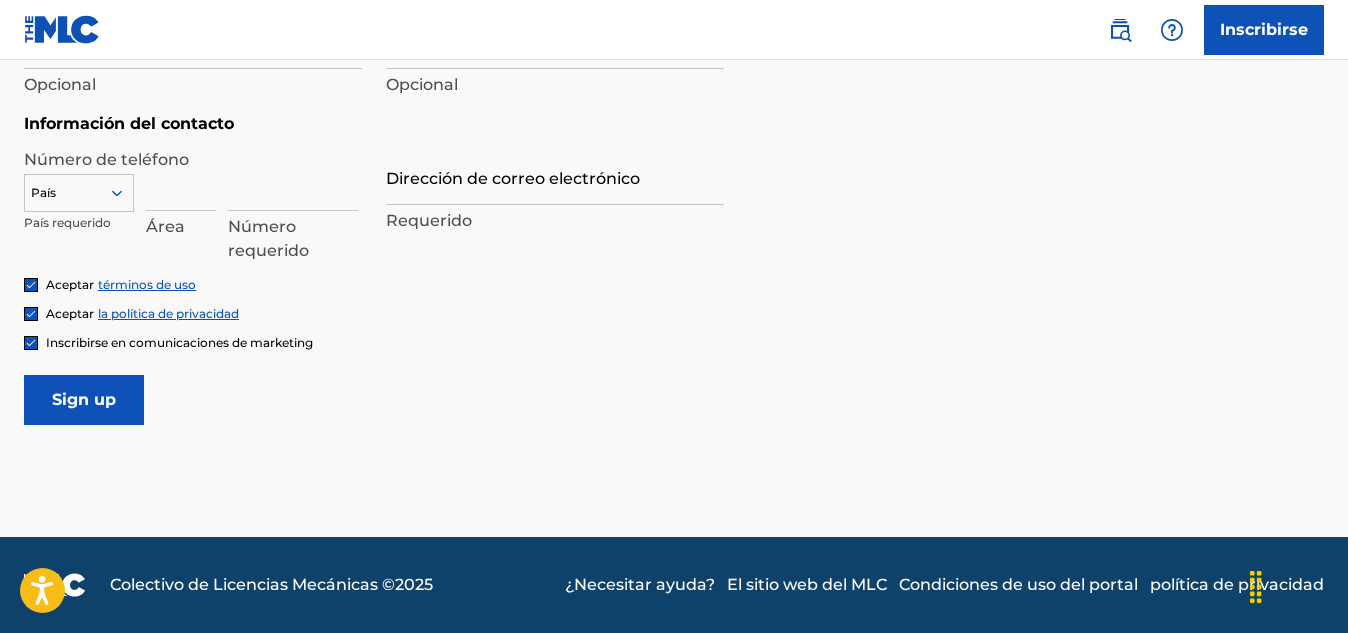 click on "Inscribirse en comunicaciones de marketing" at bounding box center (674, 342) 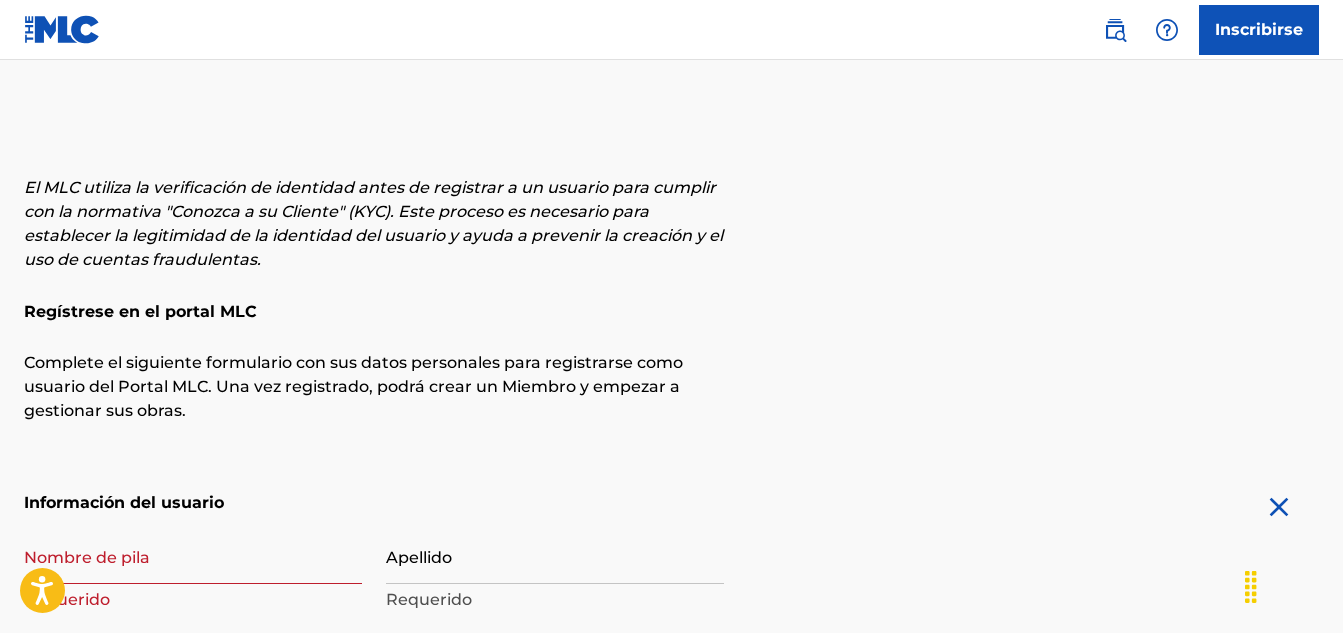 scroll, scrollTop: 0, scrollLeft: 0, axis: both 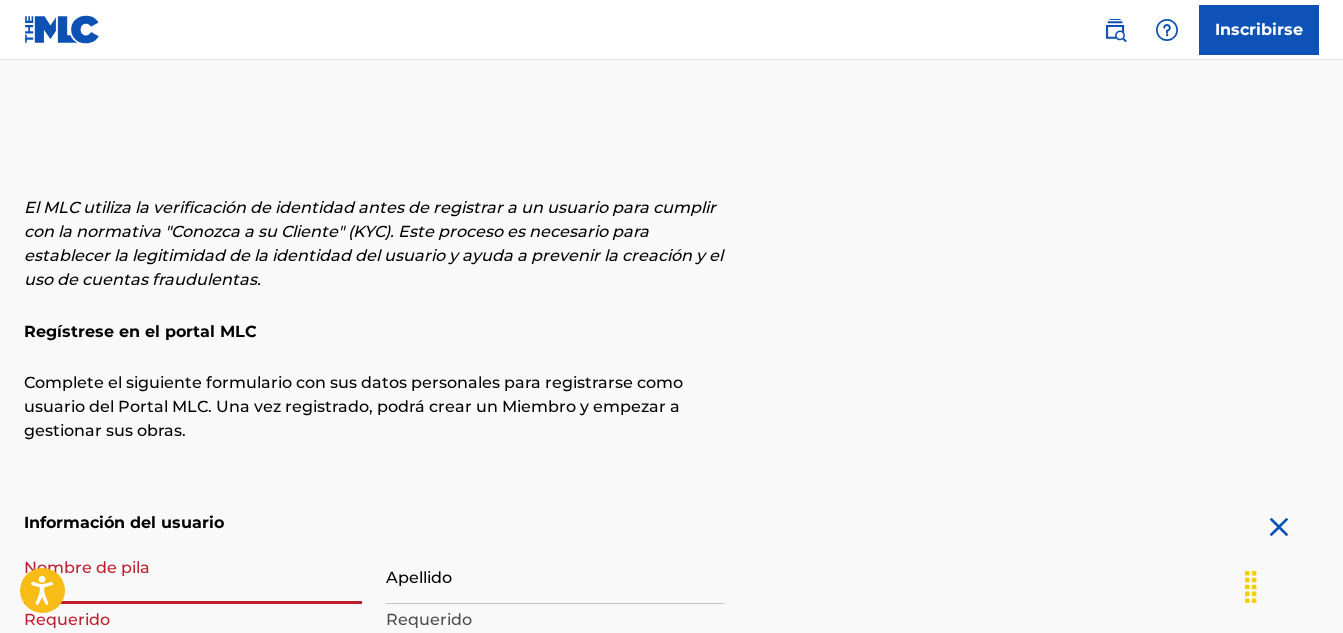 click on "Nombre de pila" at bounding box center [193, 575] 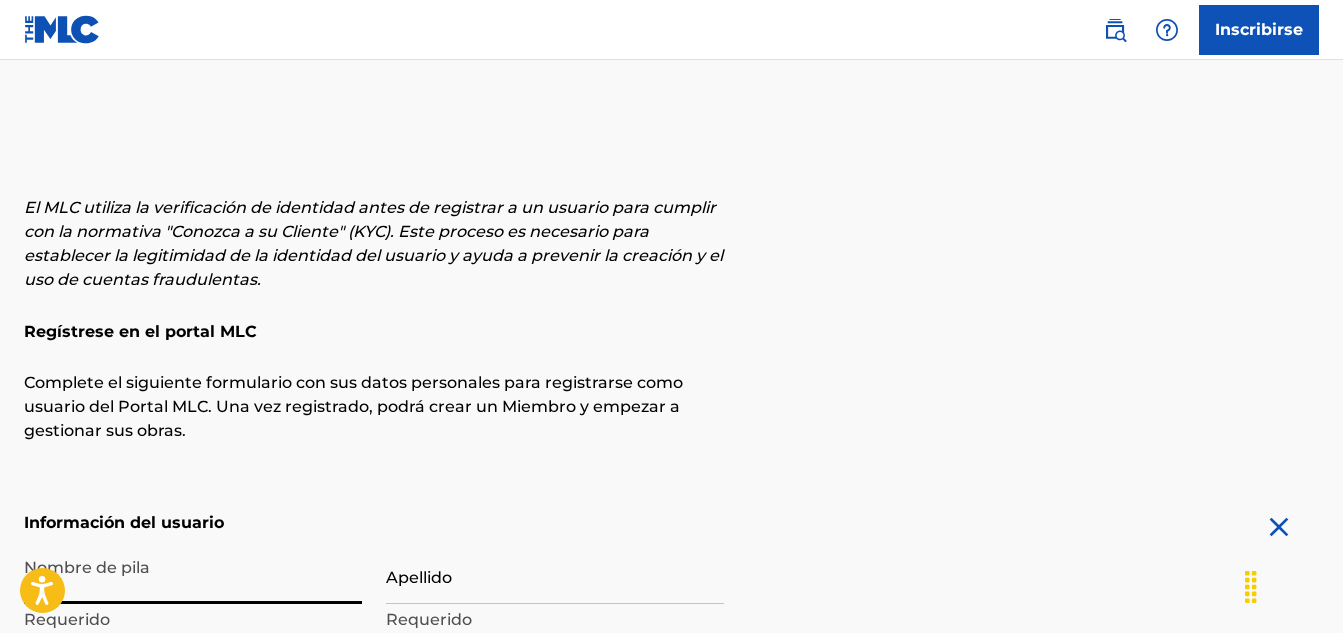 click on "Ja" at bounding box center (193, 575) 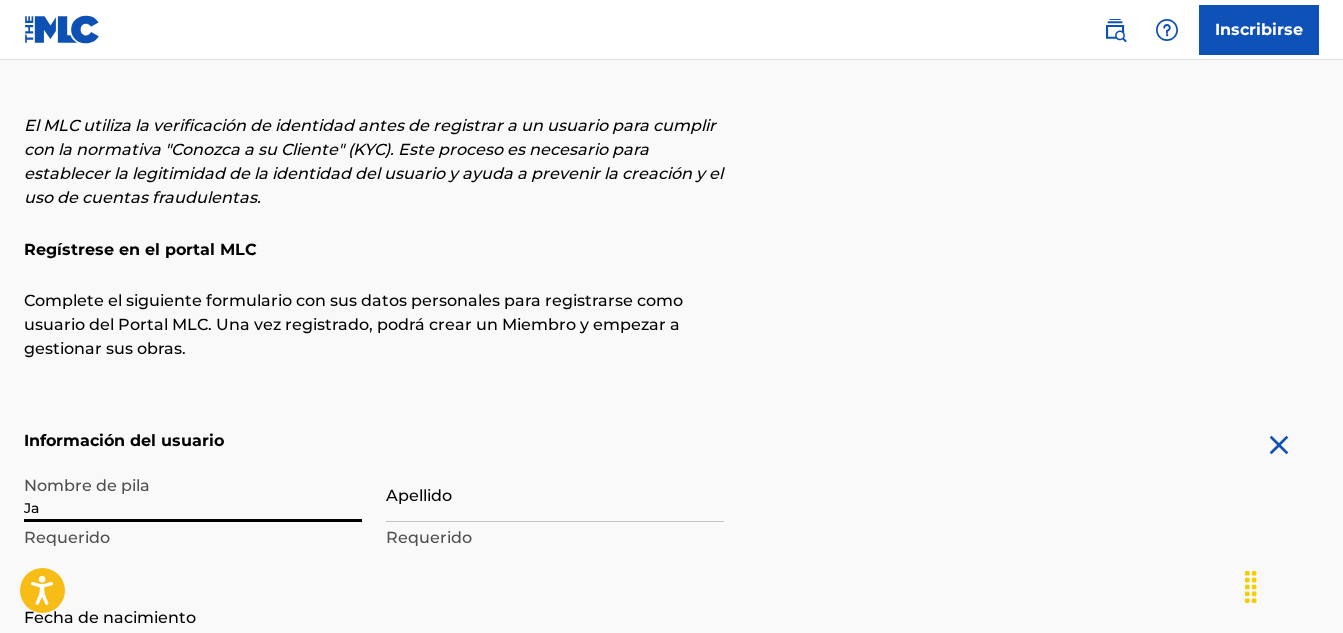 scroll, scrollTop: 95, scrollLeft: 0, axis: vertical 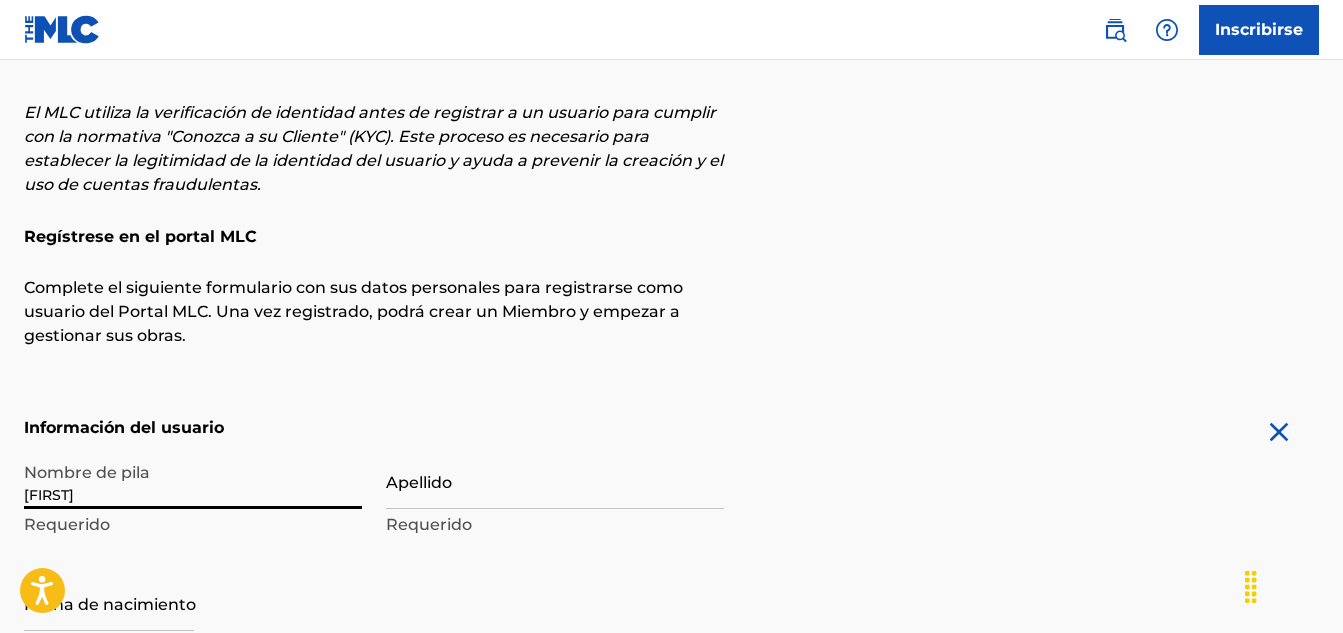 type on "[FIRST]" 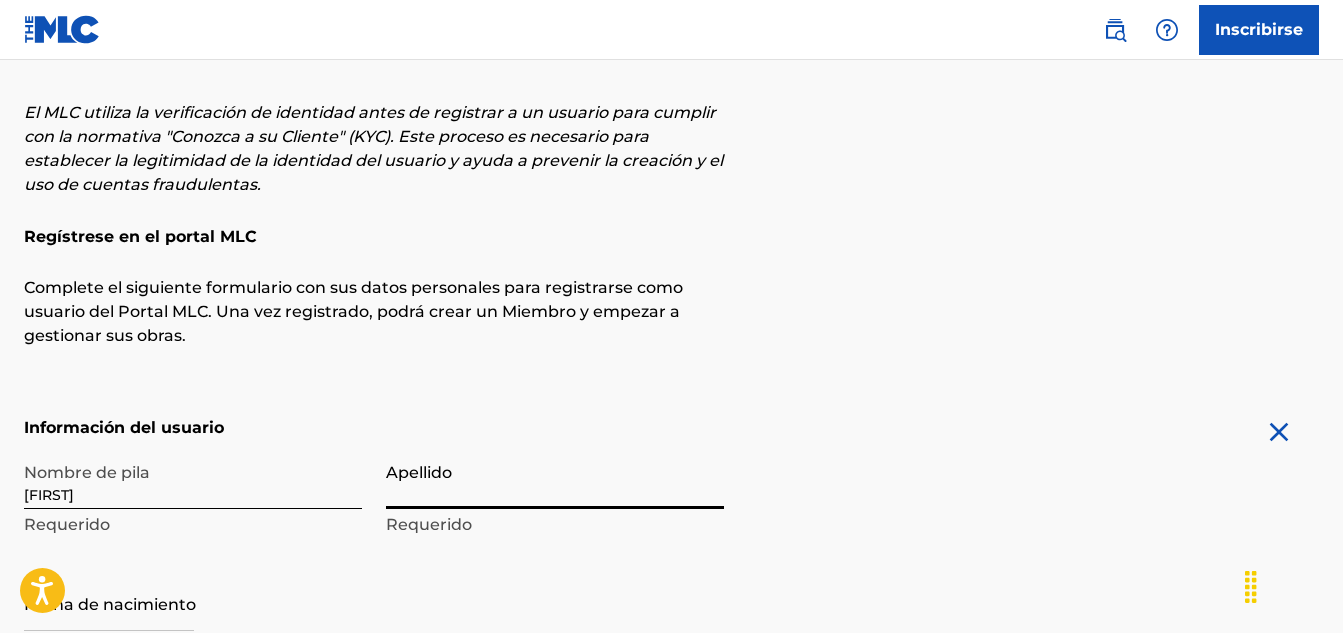 click on "Apellido" at bounding box center [555, 480] 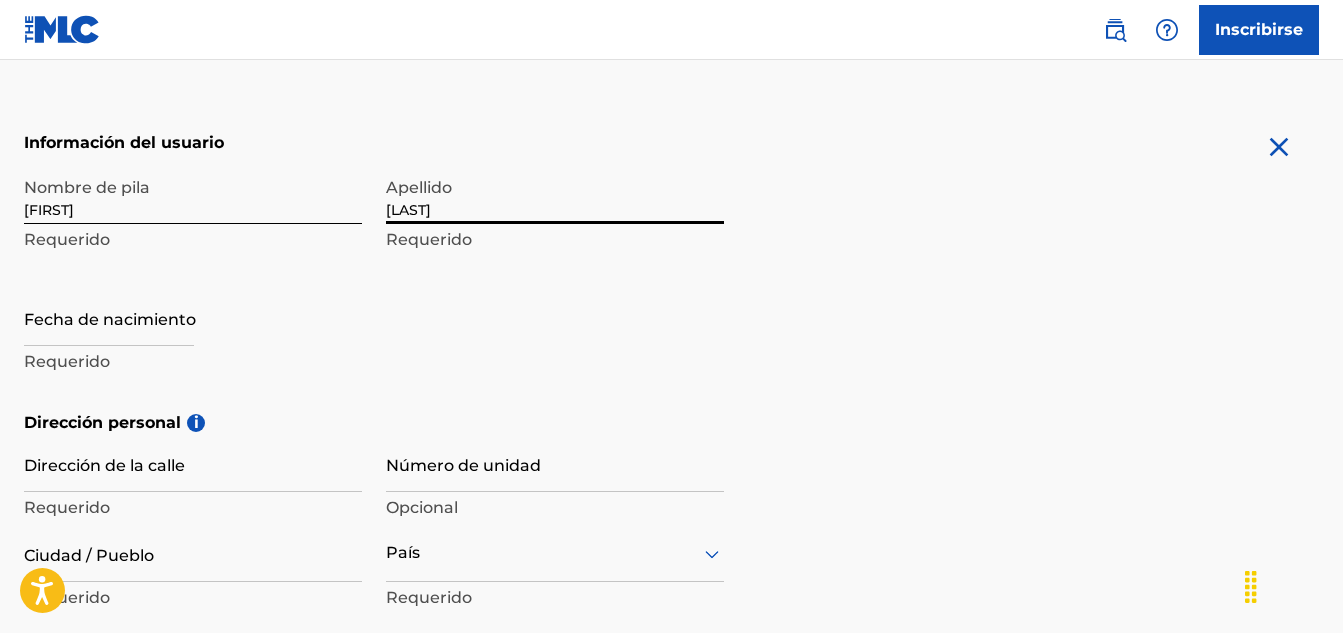 scroll, scrollTop: 378, scrollLeft: 0, axis: vertical 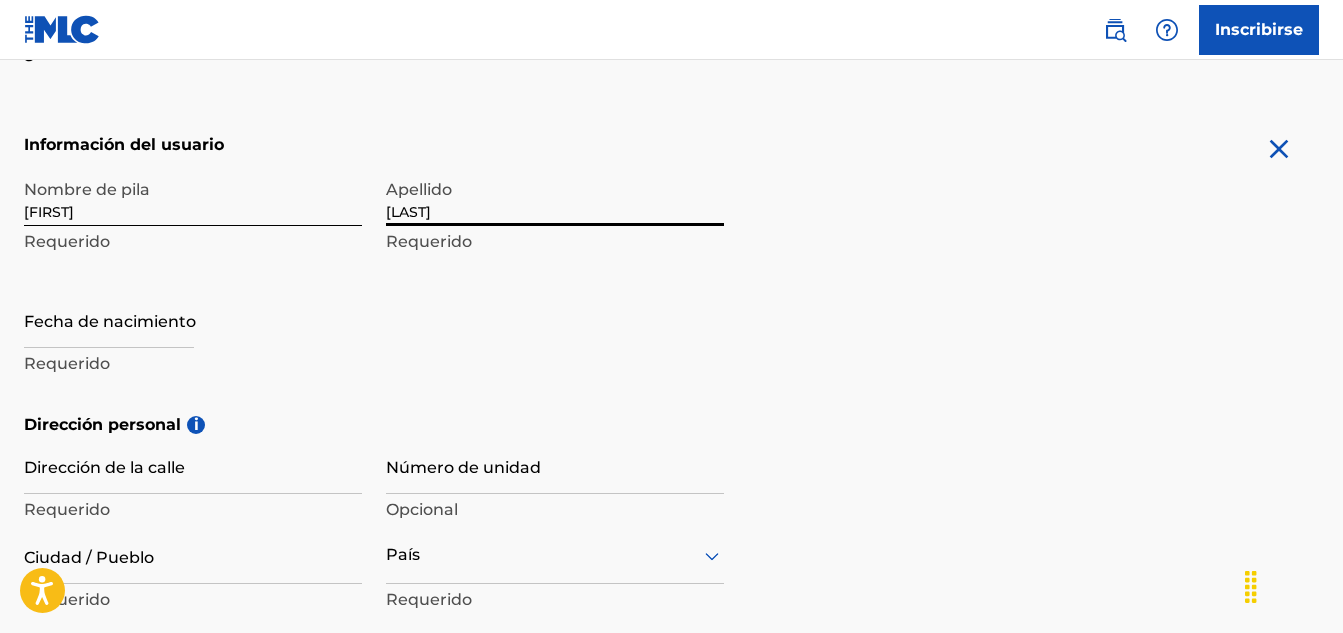 type on "[LAST]" 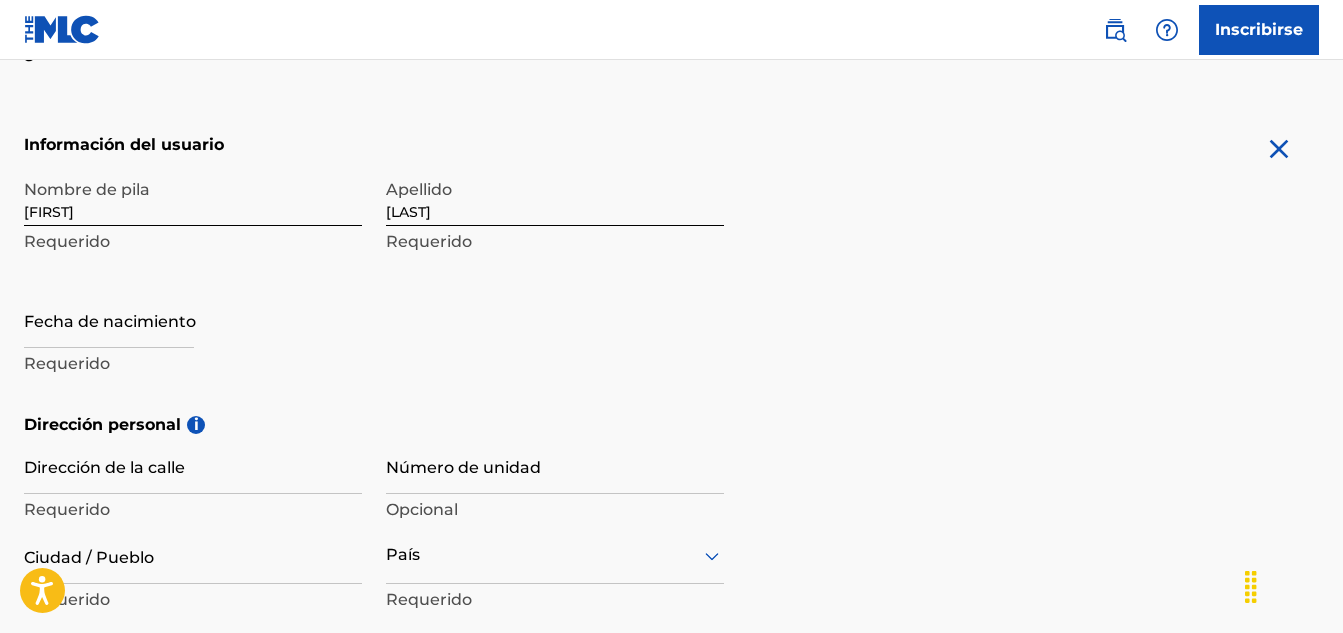 click at bounding box center (109, 319) 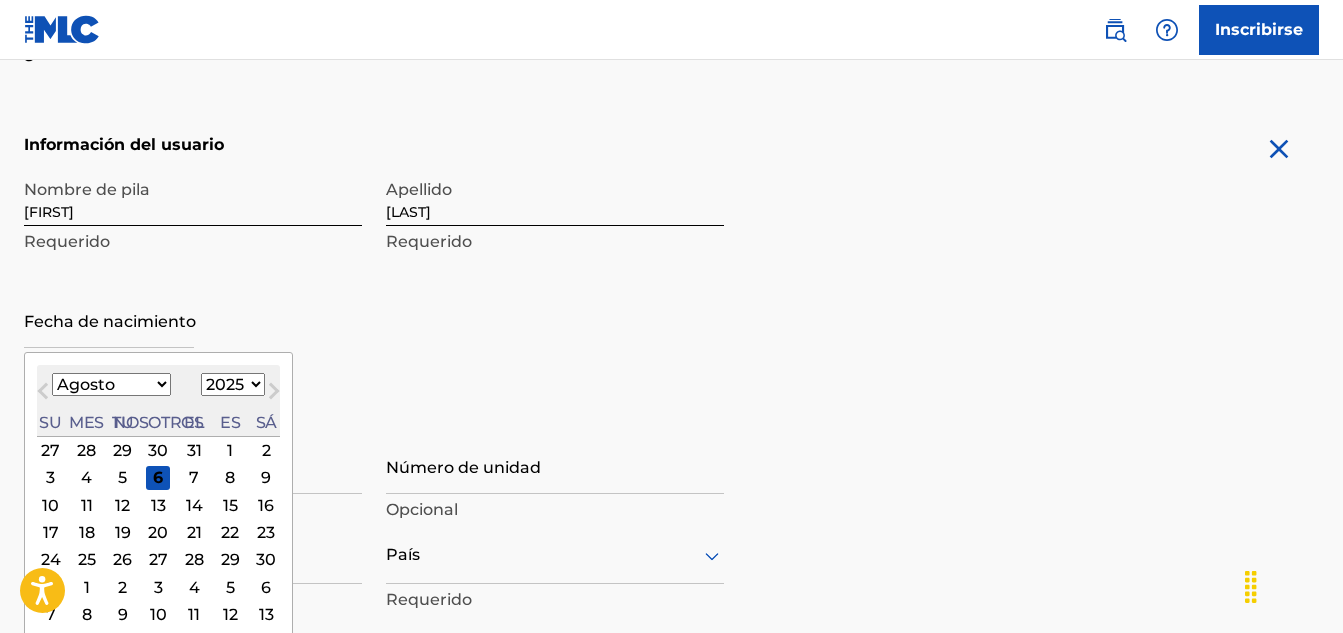 click on "Mes anterior" at bounding box center (45, 394) 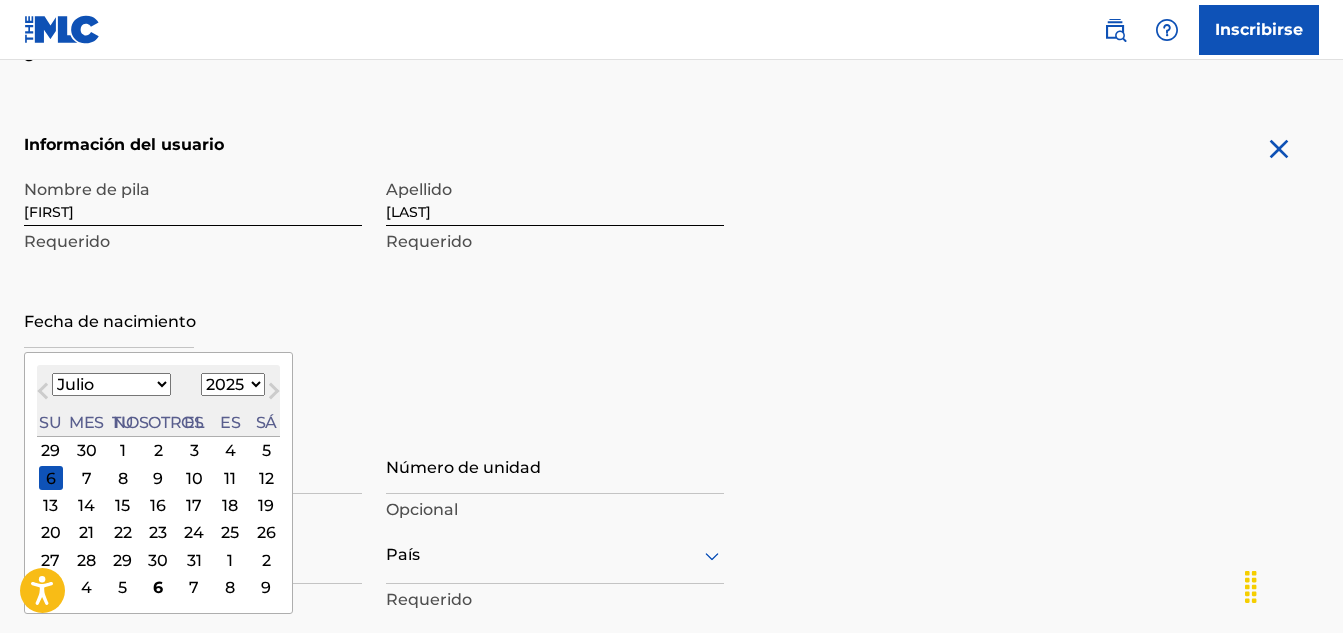 click on "Enero Febrero Marzo Abril Puede Junio Julio Agosto Septiembre Octubre Noviembre Diciembre" at bounding box center (111, 384) 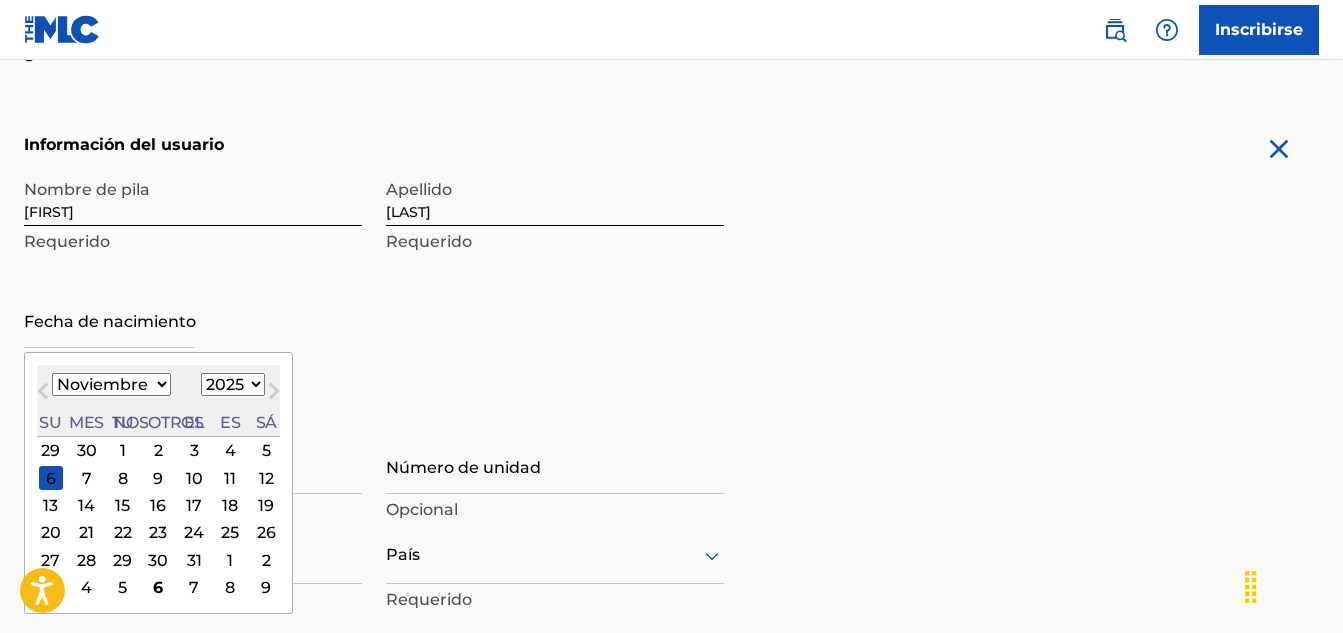 click on "Enero Febrero Marzo Abril Puede Junio Julio Agosto Septiembre Octubre Noviembre Diciembre" at bounding box center (111, 384) 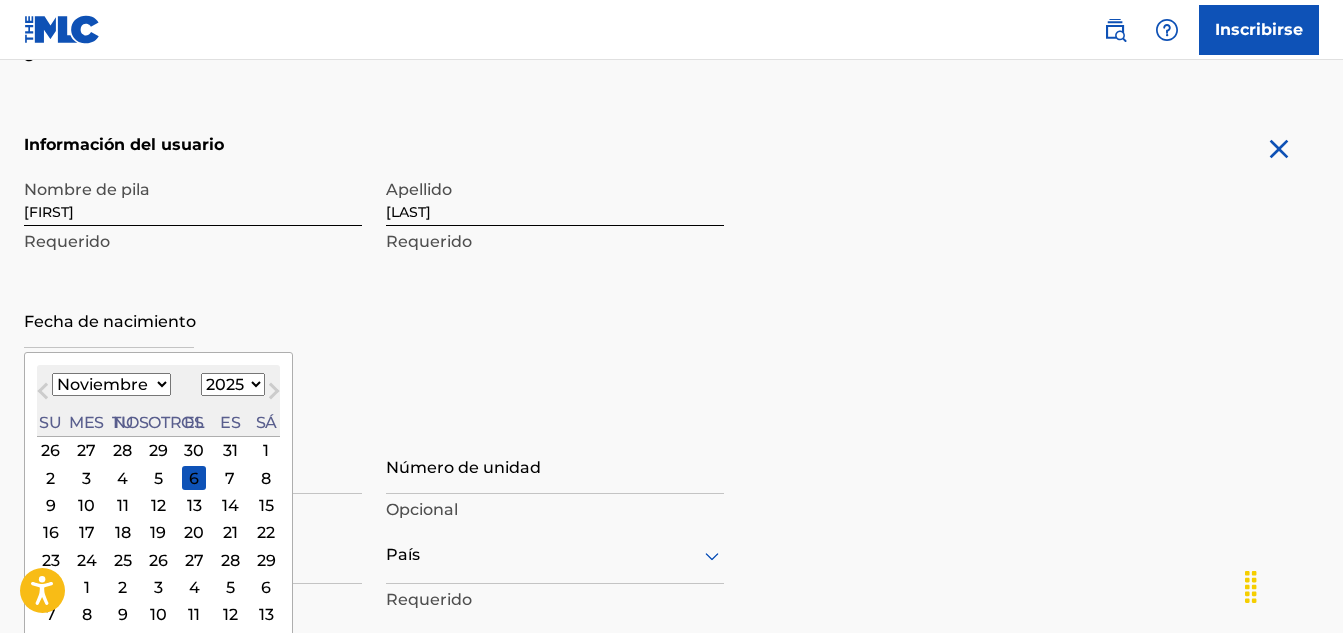 click on "Enero Febrero Marzo Abril Puede Junio Julio Agosto Septiembre Octubre Noviembre Diciembre" at bounding box center [111, 384] 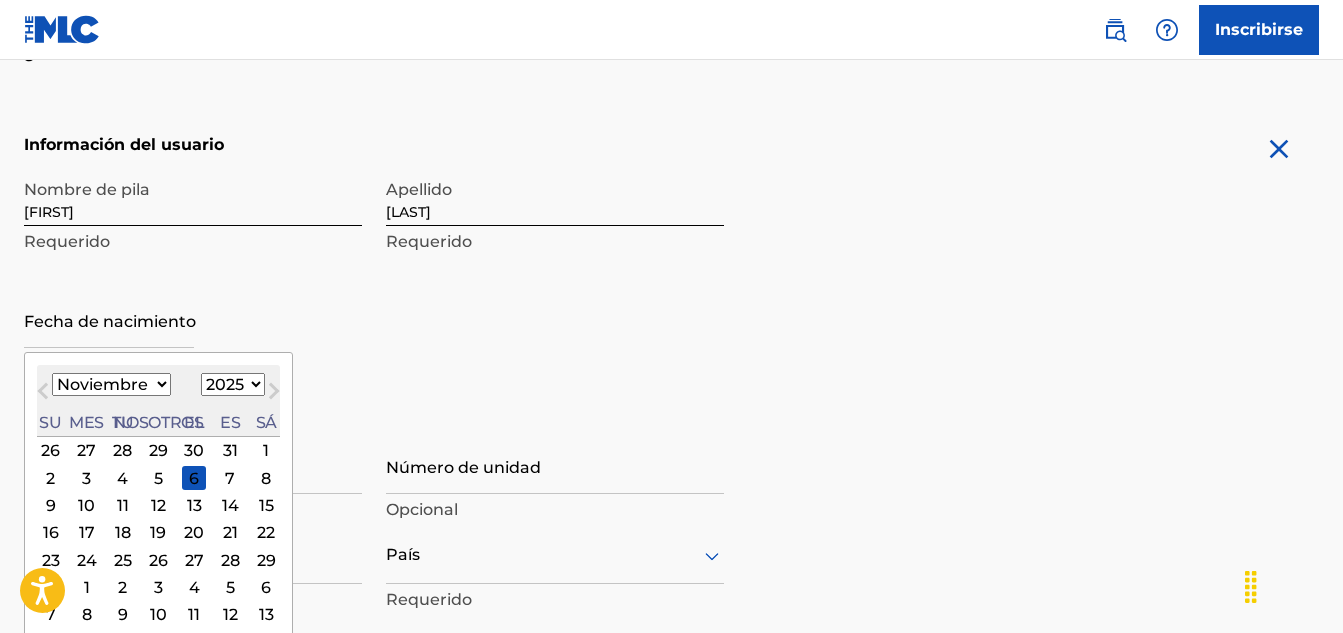 click on "Enero Febrero Marzo Abril Puede Junio Julio Agosto Septiembre Octubre Noviembre Diciembre" at bounding box center [111, 384] 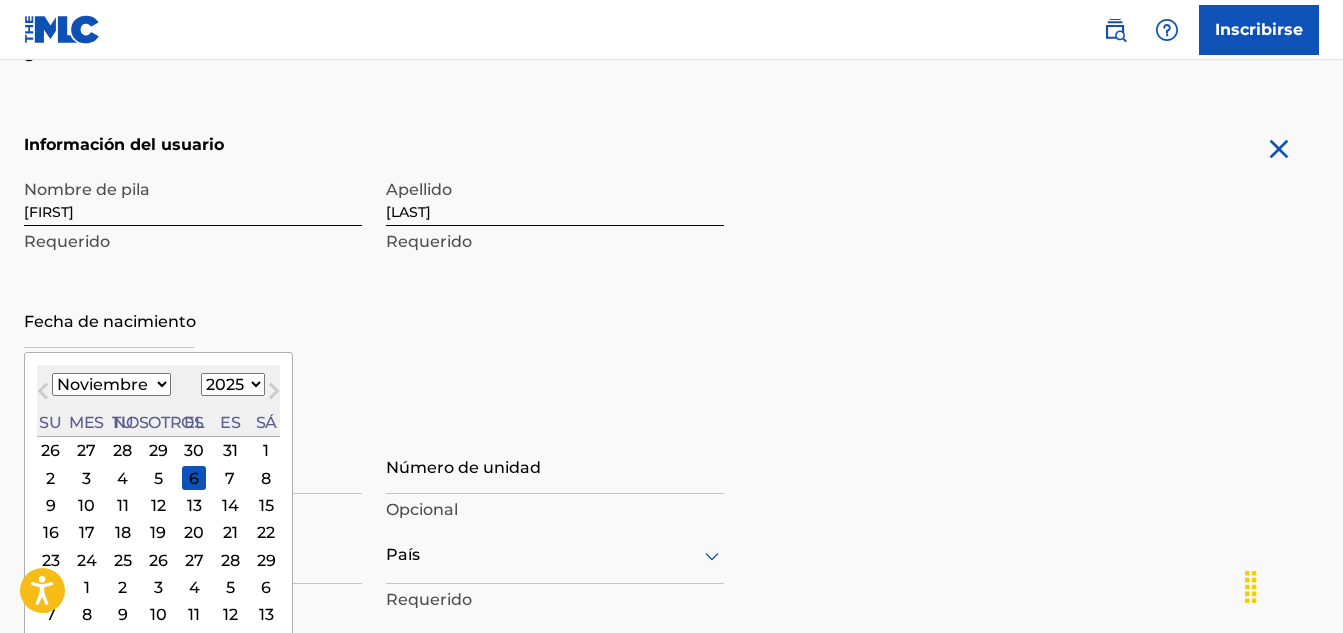 select on "11" 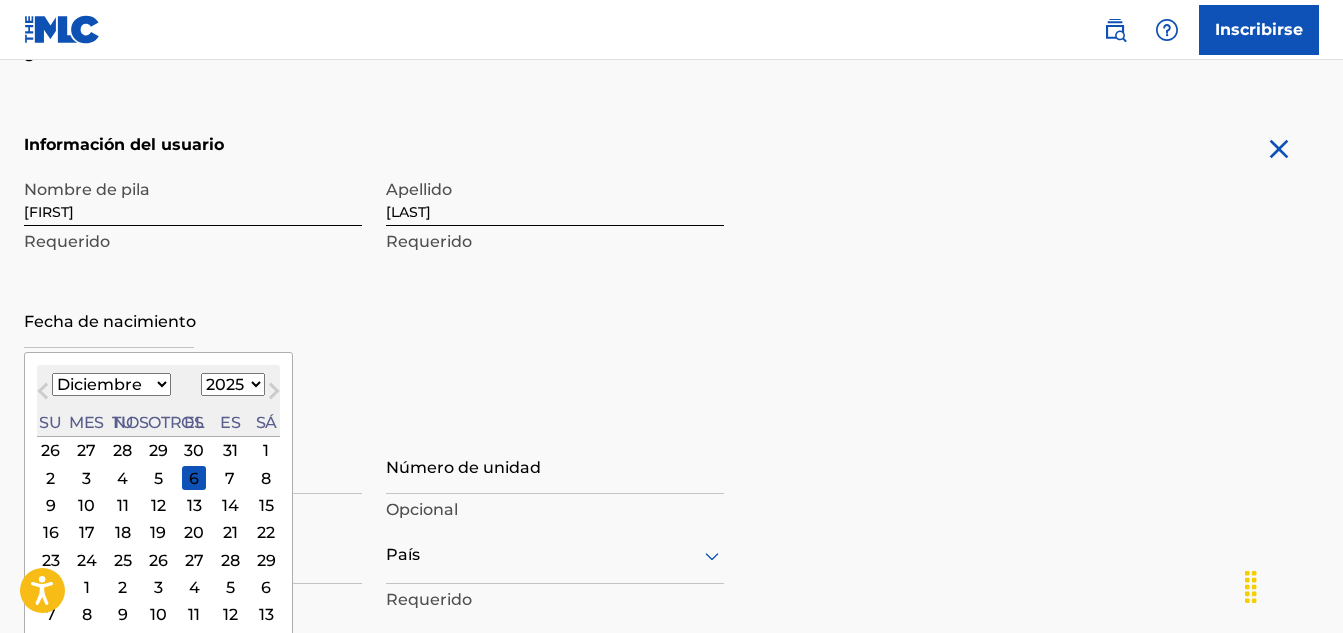 click on "Enero Febrero Marzo Abril Puede Junio Julio Agosto Septiembre Octubre Noviembre Diciembre" at bounding box center (111, 384) 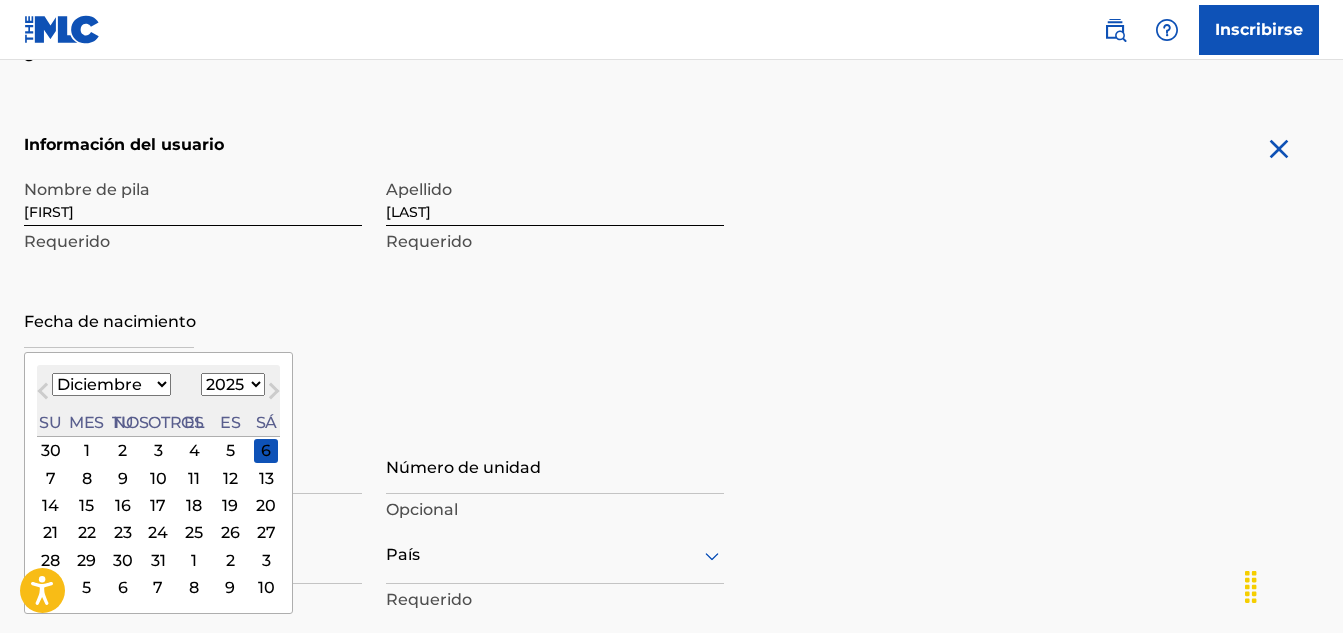 click on "1899 1900 1901 1902 1903 1904 1905 1906 1907 1908 1909 1910 1911 1912 1913 1914 1915 1916 1917 1918 1919 1920 1921 1922 1923 1924 1925 1926 1927 1928 1929 1930 1931 1932 1933 1934 1935 1936 1937 1938 1939 1940 1941 1942 1943 1944 1945 1946 1947 1948 1949 1950 1951 1952 1953 1954 1955 1956 1957 1958 1959 1960 1961 1962 1963 1964 1965 1966 1967 1968 1969 1970 1971 1972 1973 1974 1975 1976 1977 1978 1979 1980 1981 1982 1983 1984 1985 1986 1987 1988 1989 1990 1991 1992 1993 1994 1995 1996 1997 1998 1999 2000 2001 2002 2003 2004 2005 2006 2007 2008 2009 2010 2011 2012 2013 2014 2015 2016 2017 2018 2019 2020 2021 2022 2023 2024 2025 2026 2027 2028 2029 2030 2031 2032 2033 2034 2035 2036 2037 2038 2039 2040 2041 2042 2043 2044 2045 2046 2047 2048 2049 2050 2051 2052 2053 2054 2055 2056 2057 2058 2059 2060 2061 2062 2063 2064 2065 2066 2067 2068 2069 2070 2071 2072 2073 2074 2075 2076 2077 2078 2079 2080 2081 2082 2083 2084 2085 2086 2087 2088 2089 2090 2091 2092 2093 2094 2095 2096 2097 2098 2099 2100" at bounding box center [233, 384] 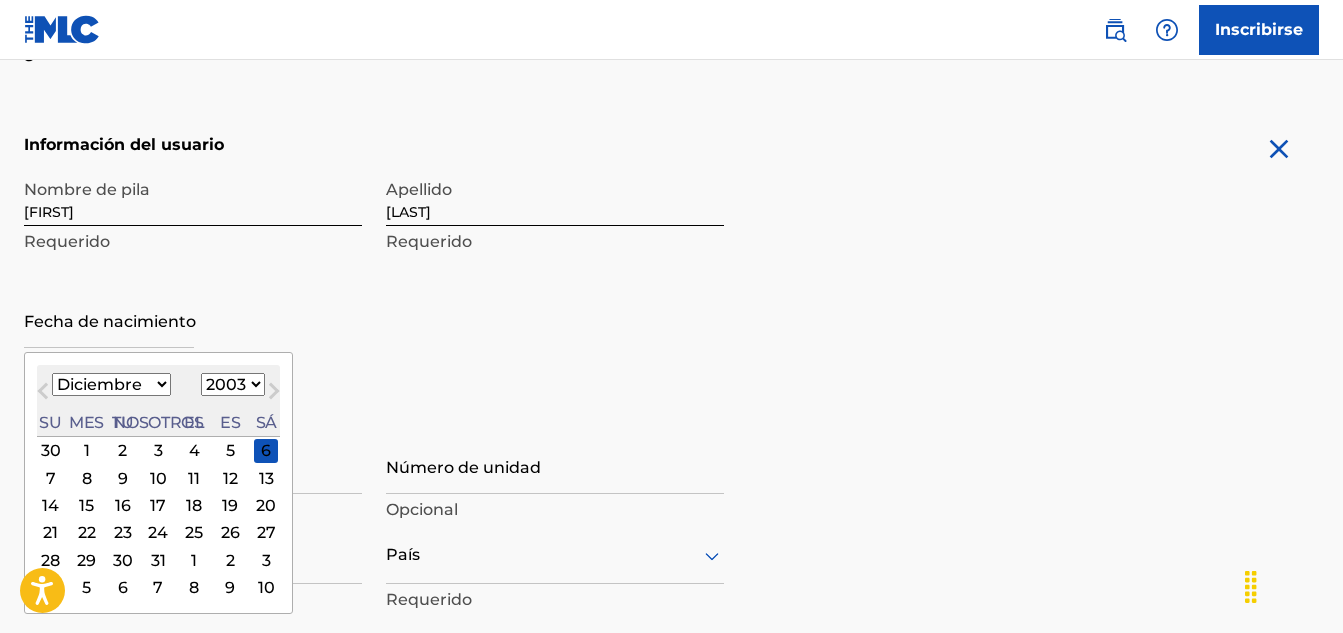 click on "1899 1900 1901 1902 1903 1904 1905 1906 1907 1908 1909 1910 1911 1912 1913 1914 1915 1916 1917 1918 1919 1920 1921 1922 1923 1924 1925 1926 1927 1928 1929 1930 1931 1932 1933 1934 1935 1936 1937 1938 1939 1940 1941 1942 1943 1944 1945 1946 1947 1948 1949 1950 1951 1952 1953 1954 1955 1956 1957 1958 1959 1960 1961 1962 1963 1964 1965 1966 1967 1968 1969 1970 1971 1972 1973 1974 1975 1976 1977 1978 1979 1980 1981 1982 1983 1984 1985 1986 1987 1988 1989 1990 1991 1992 1993 1994 1995 1996 1997 1998 1999 2000 2001 2002 2003 2004 2005 2006 2007 2008 2009 2010 2011 2012 2013 2014 2015 2016 2017 2018 2019 2020 2021 2022 2023 2024 2025 2026 2027 2028 2029 2030 2031 2032 2033 2034 2035 2036 2037 2038 2039 2040 2041 2042 2043 2044 2045 2046 2047 2048 2049 2050 2051 2052 2053 2054 2055 2056 2057 2058 2059 2060 2061 2062 2063 2064 2065 2066 2067 2068 2069 2070 2071 2072 2073 2074 2075 2076 2077 2078 2079 2080 2081 2082 2083 2084 2085 2086 2087 2088 2089 2090 2091 2092 2093 2094 2095 2096 2097 2098 2099 2100" at bounding box center (233, 384) 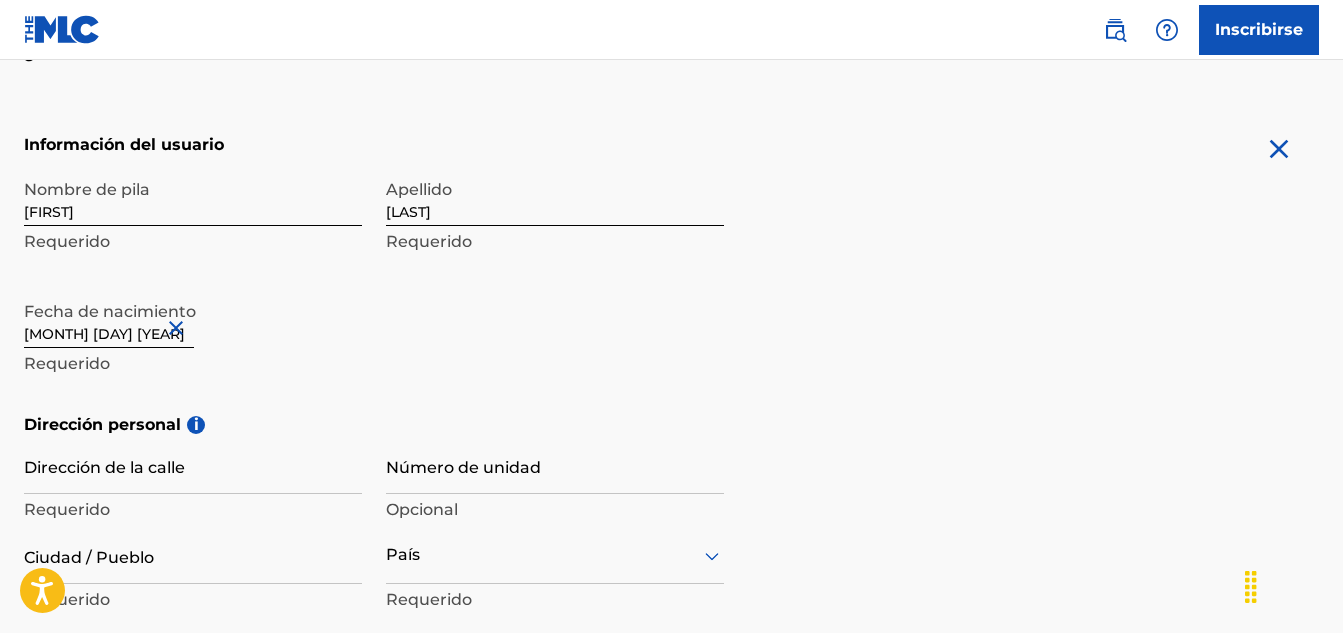 click on "Número de unidad" at bounding box center [555, 465] 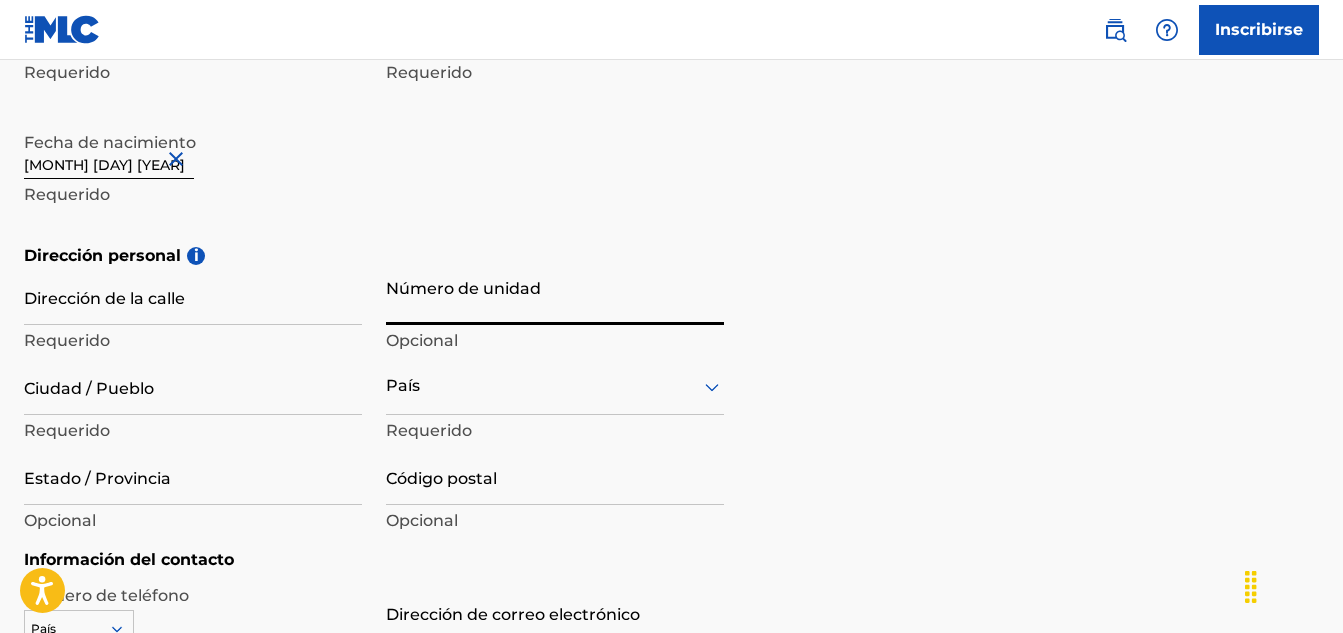 scroll, scrollTop: 554, scrollLeft: 0, axis: vertical 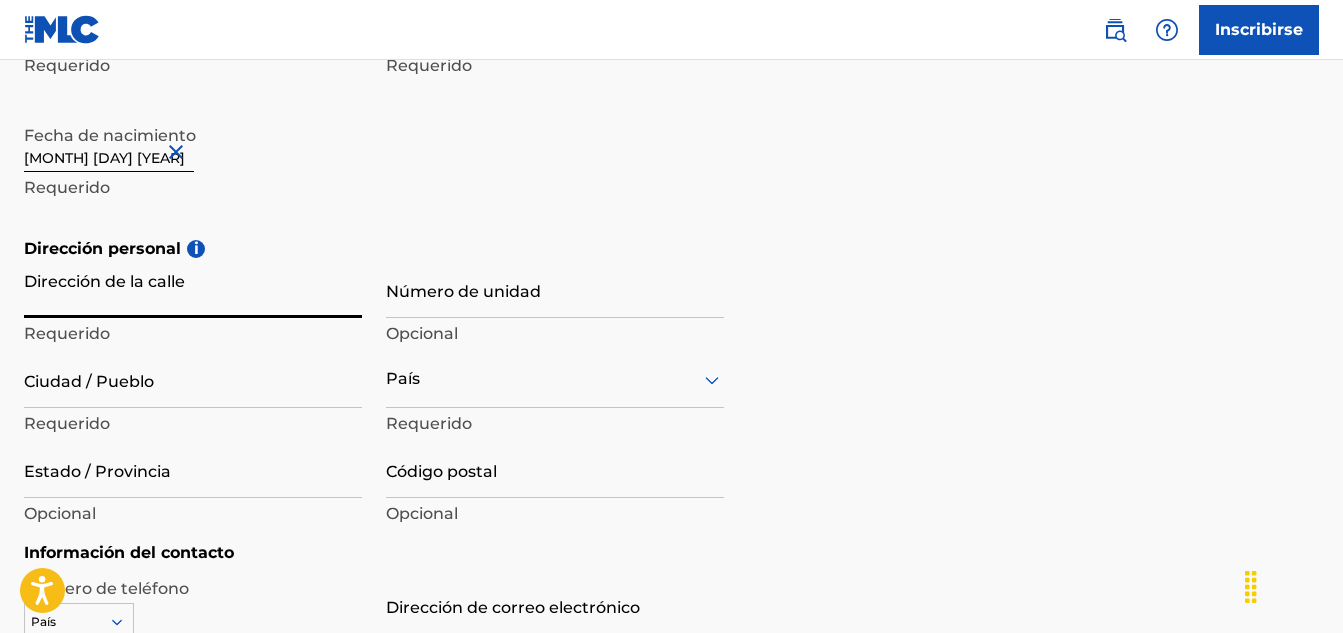 click on "Dirección de la calle" at bounding box center (193, 289) 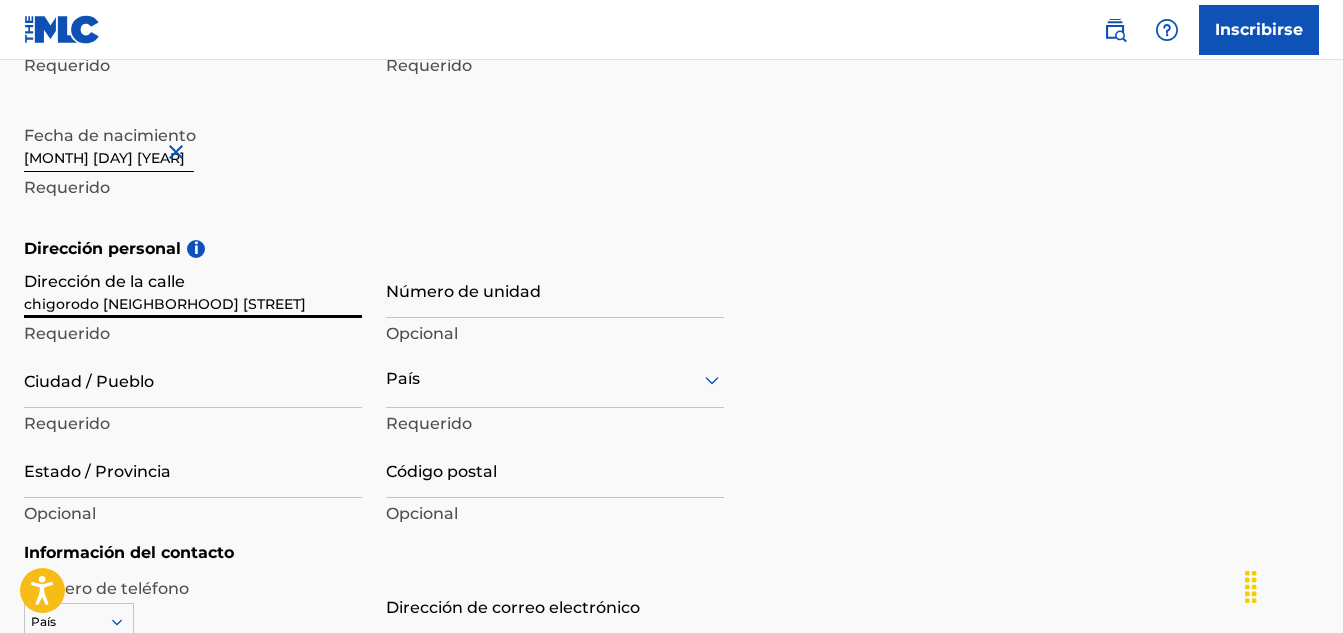 type on "casa 9752" 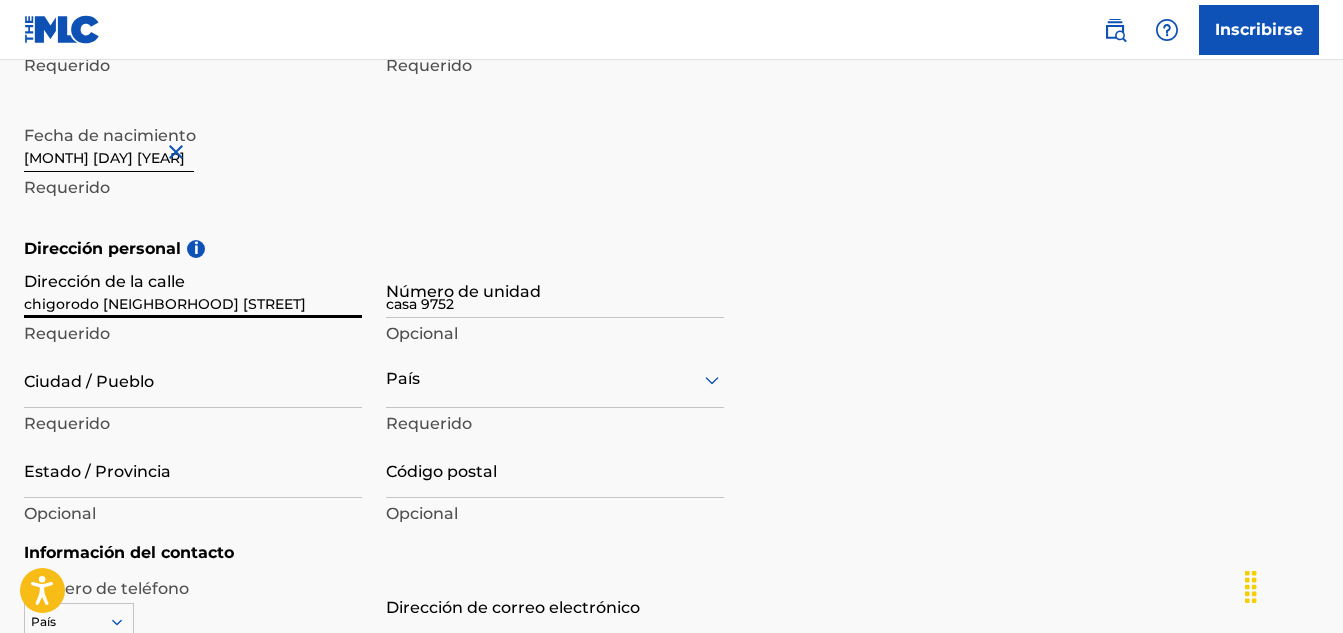 type on "chigorodo" 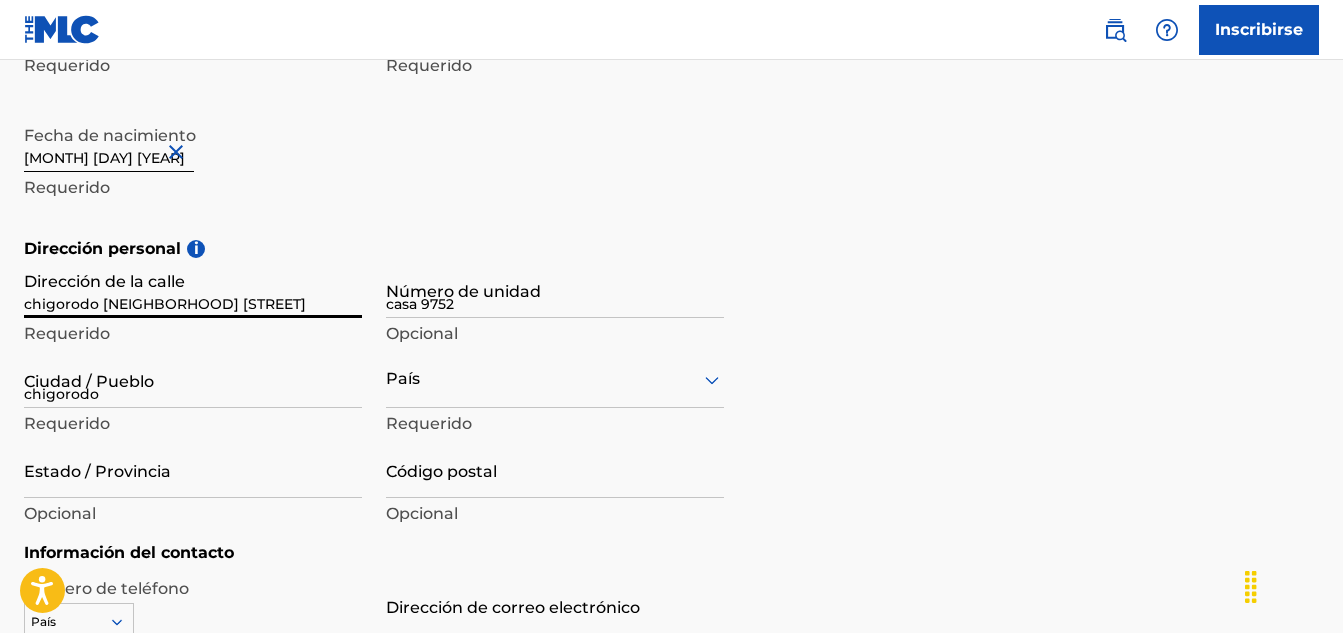 type on "Colombia" 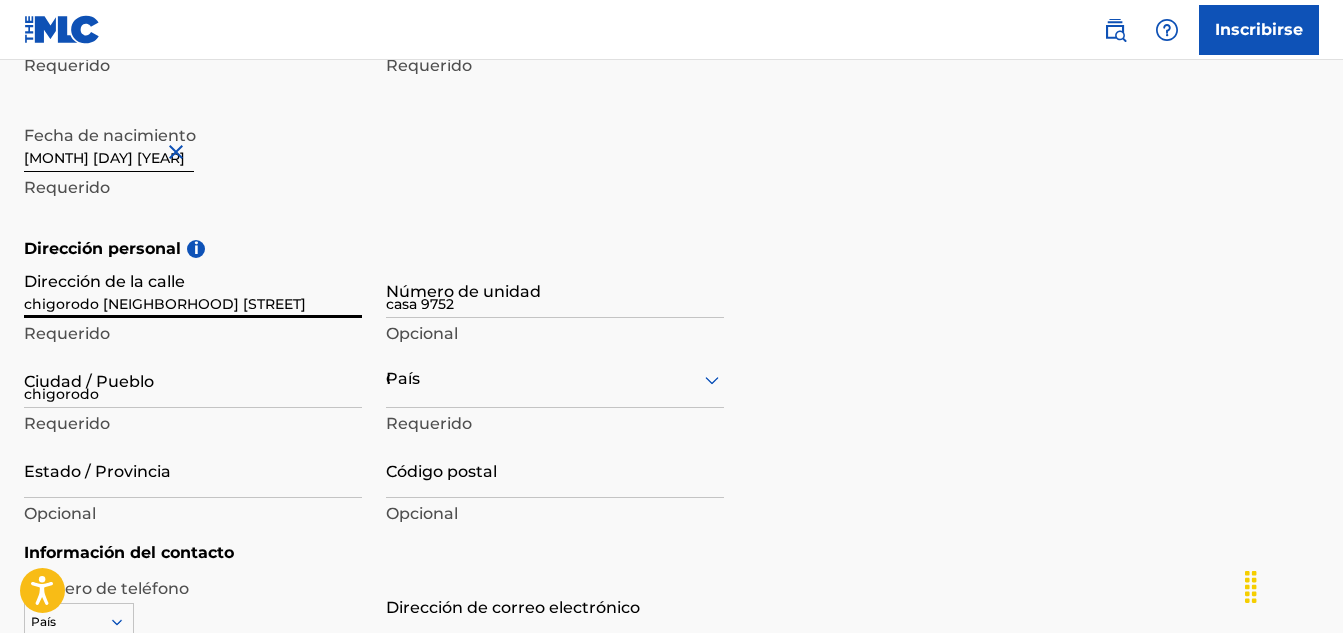 type on "Seleccionar estado" 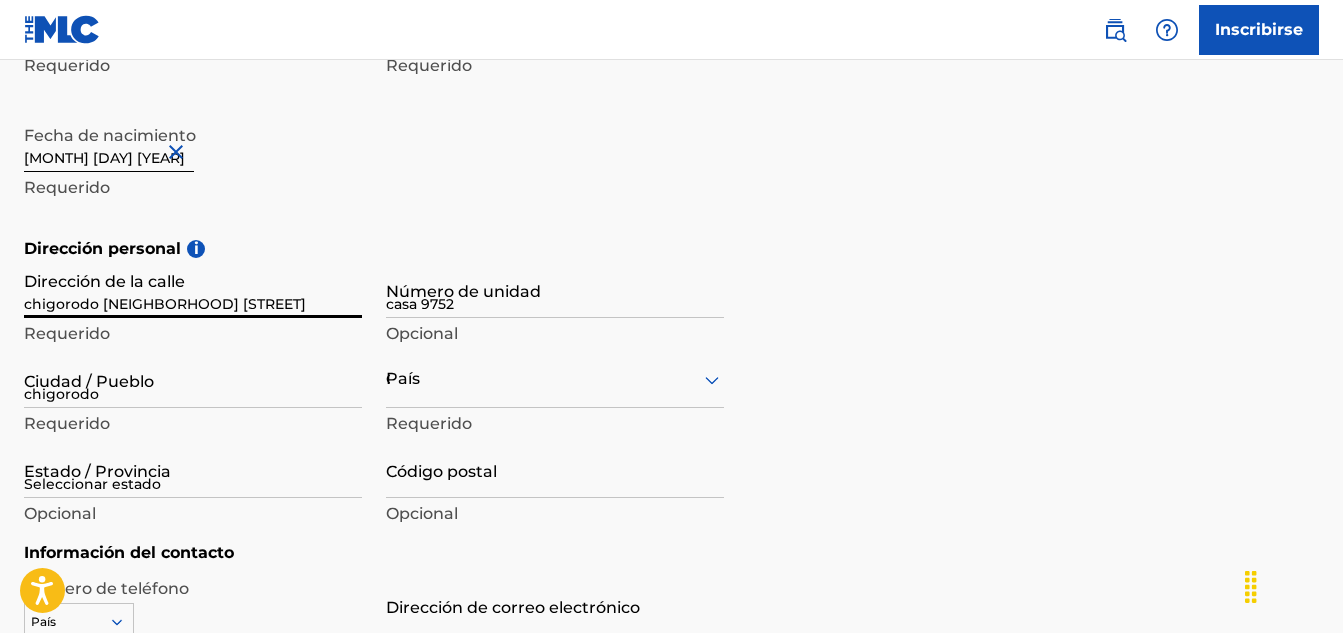 type on "057418" 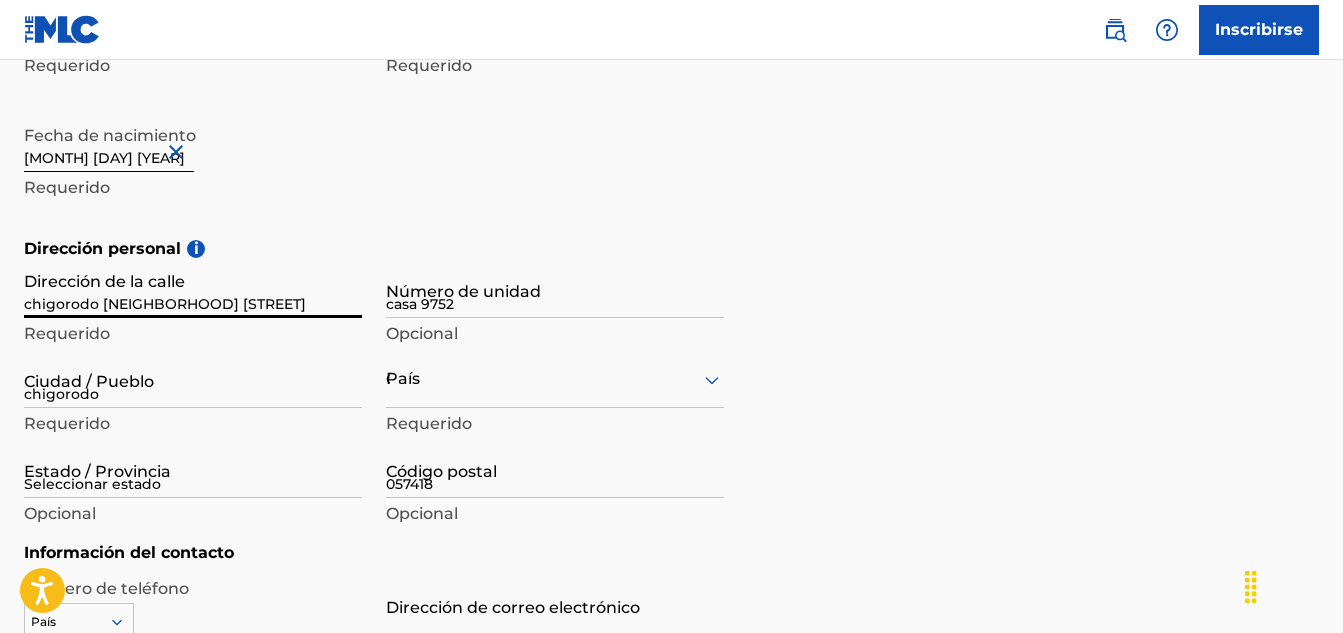 type on "323" 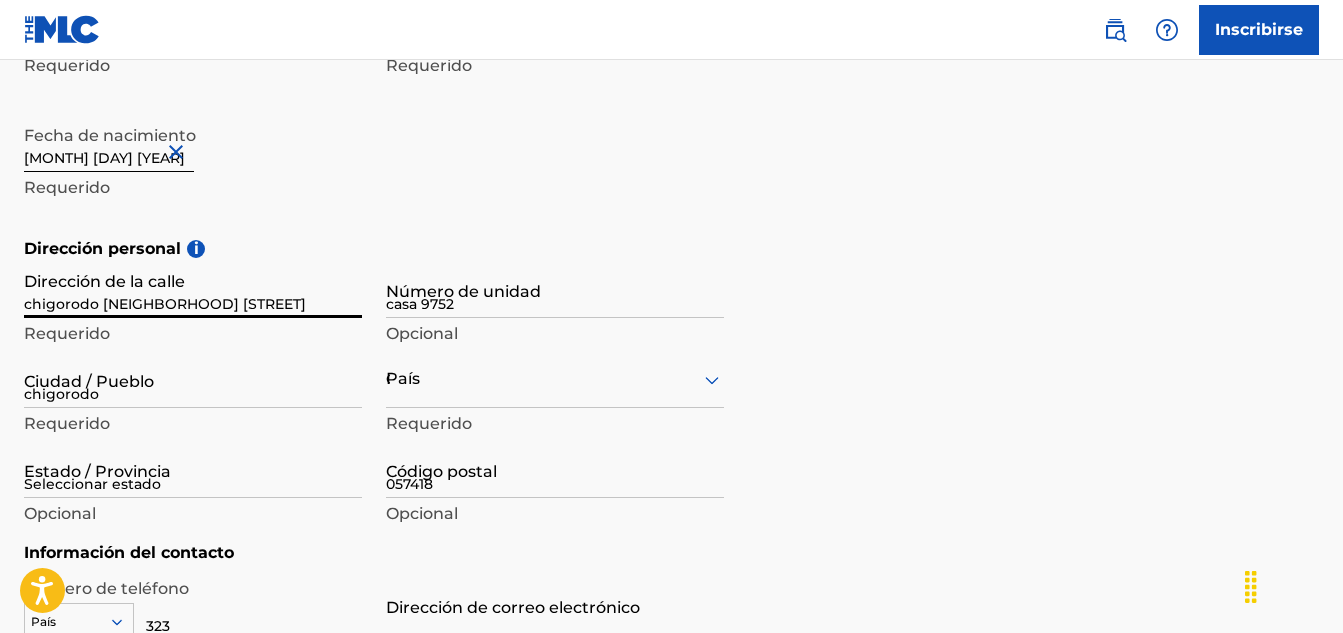 type on "[PHONE]" 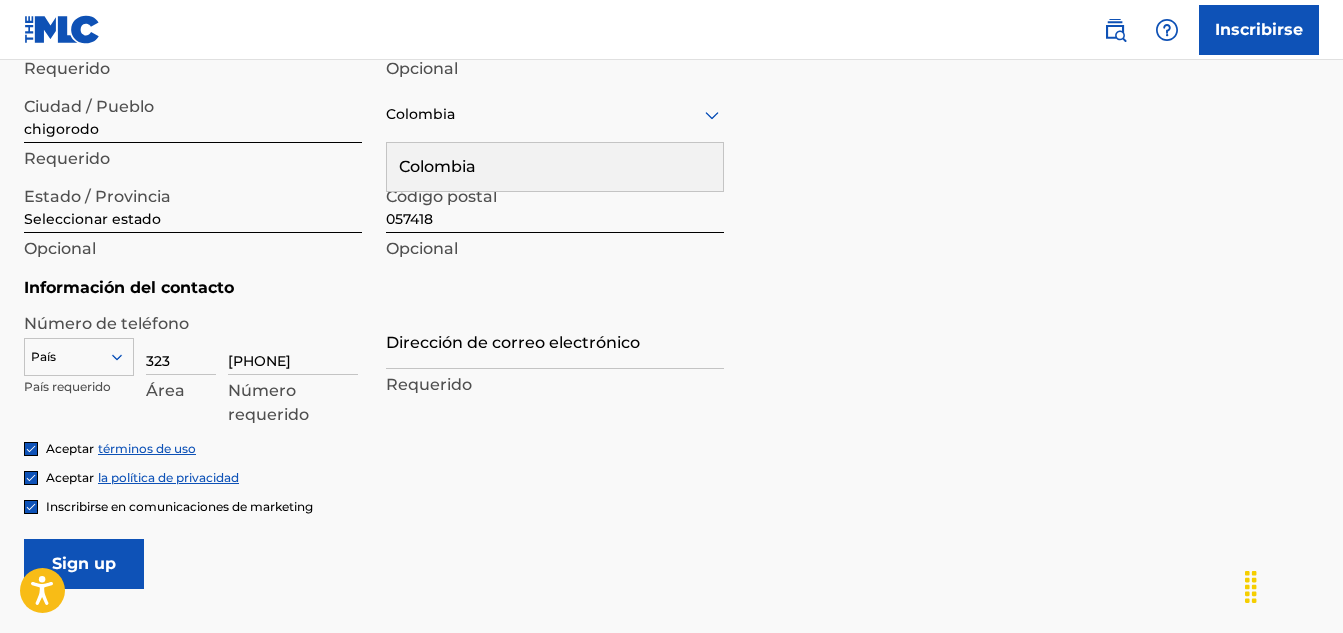 scroll, scrollTop: 815, scrollLeft: 0, axis: vertical 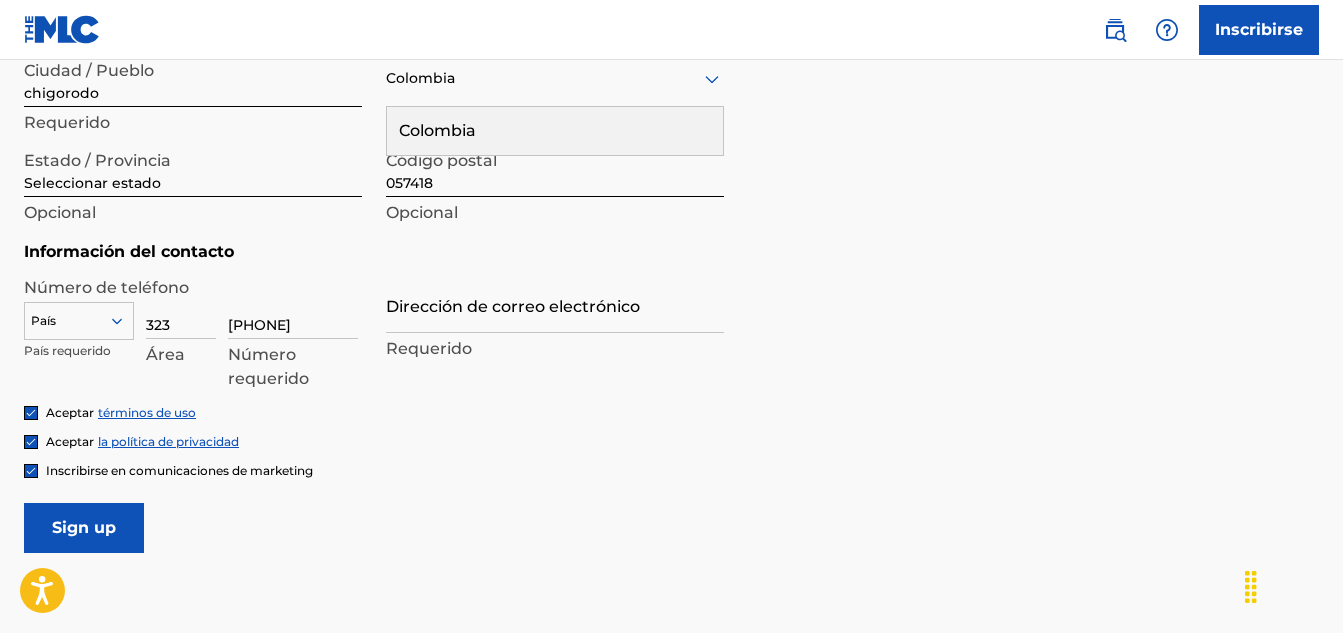 click on "País" at bounding box center [79, 317] 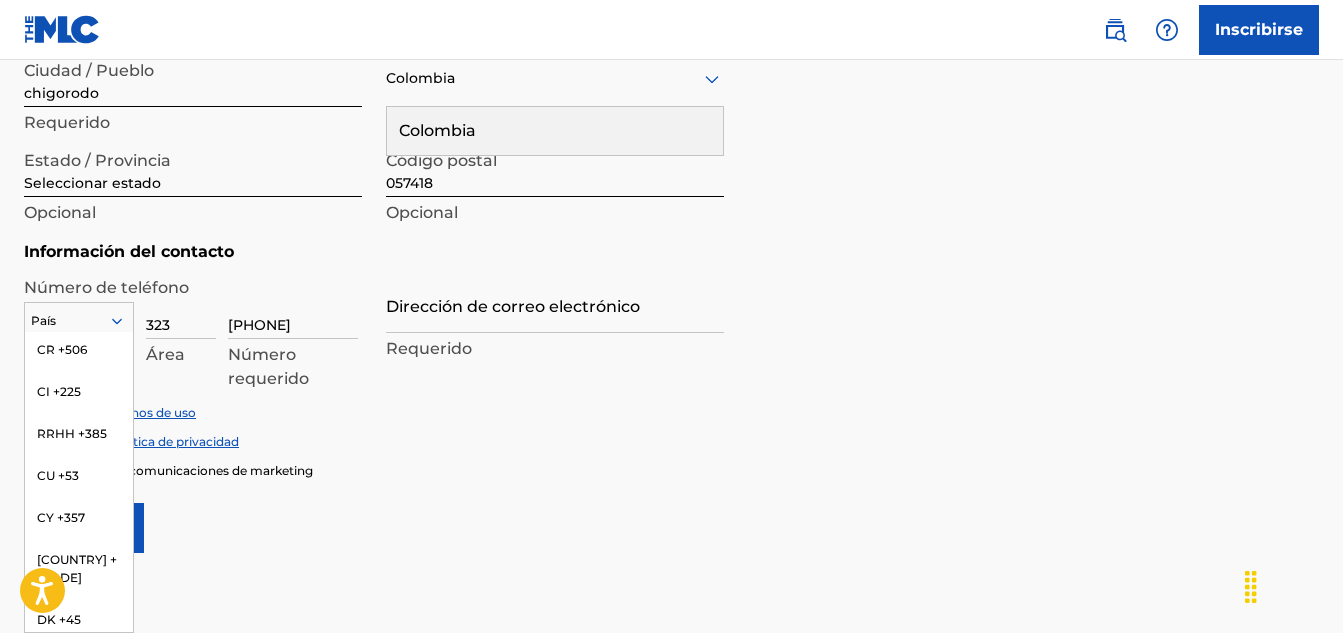scroll, scrollTop: 1998, scrollLeft: 0, axis: vertical 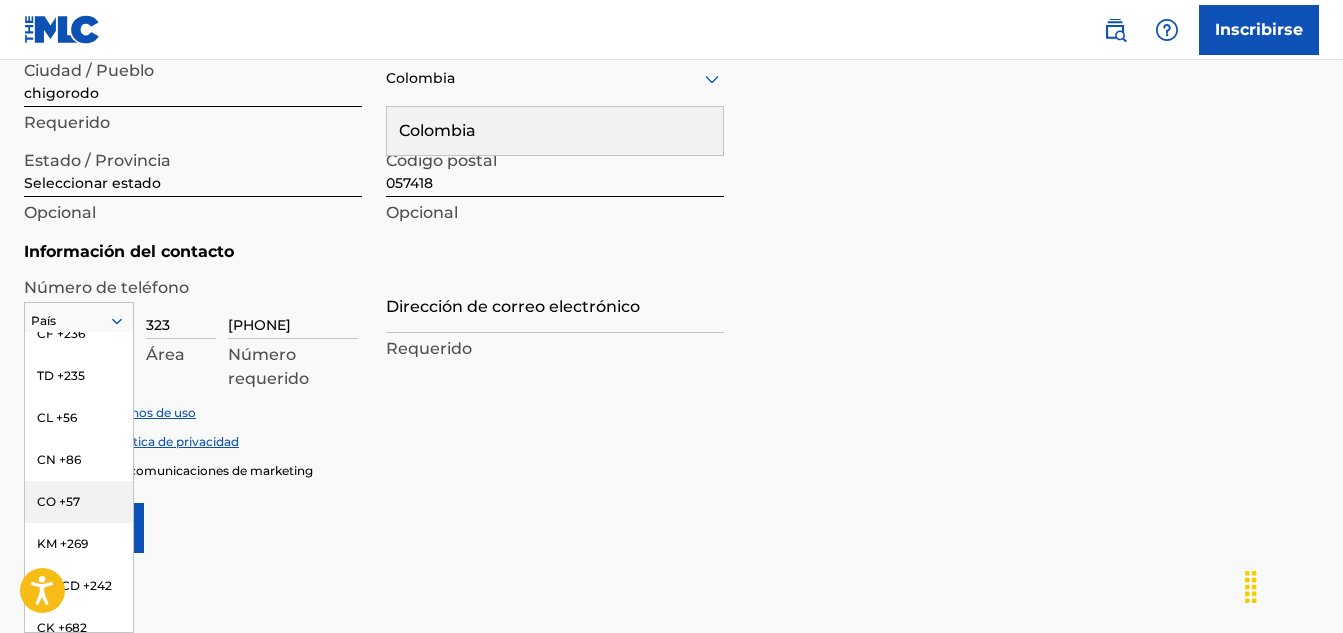 click on "CO +57" at bounding box center [58, 501] 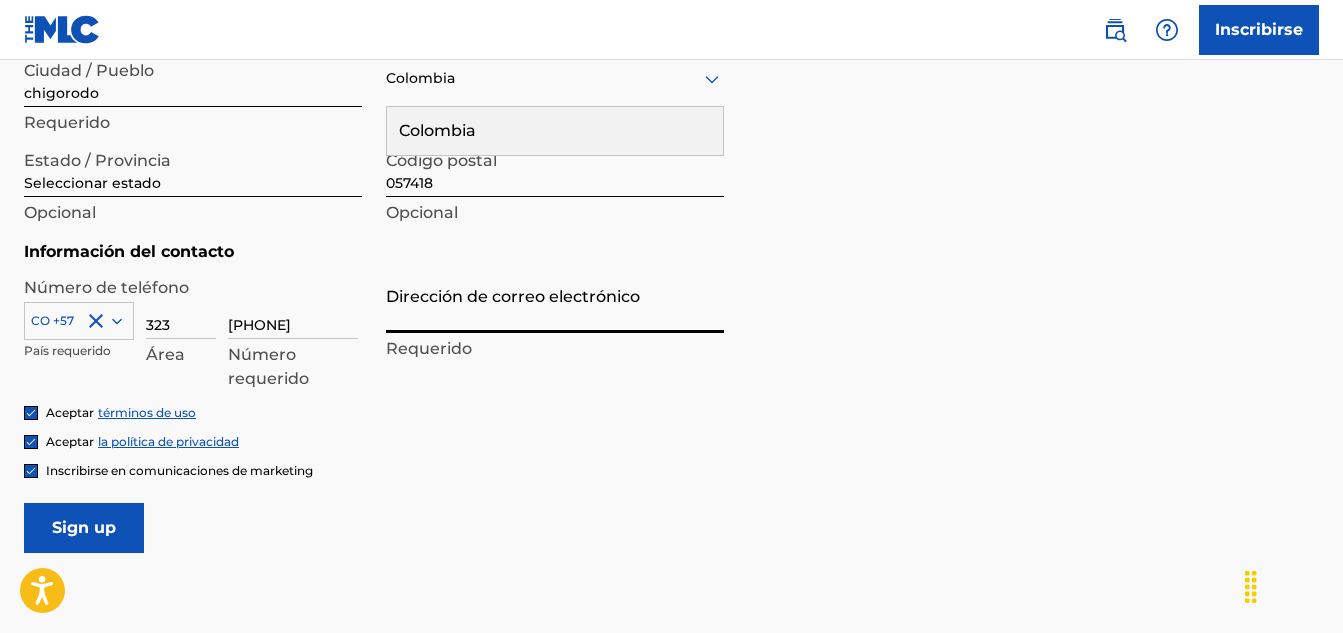 click on "Dirección de correo electrónico" at bounding box center (555, 304) 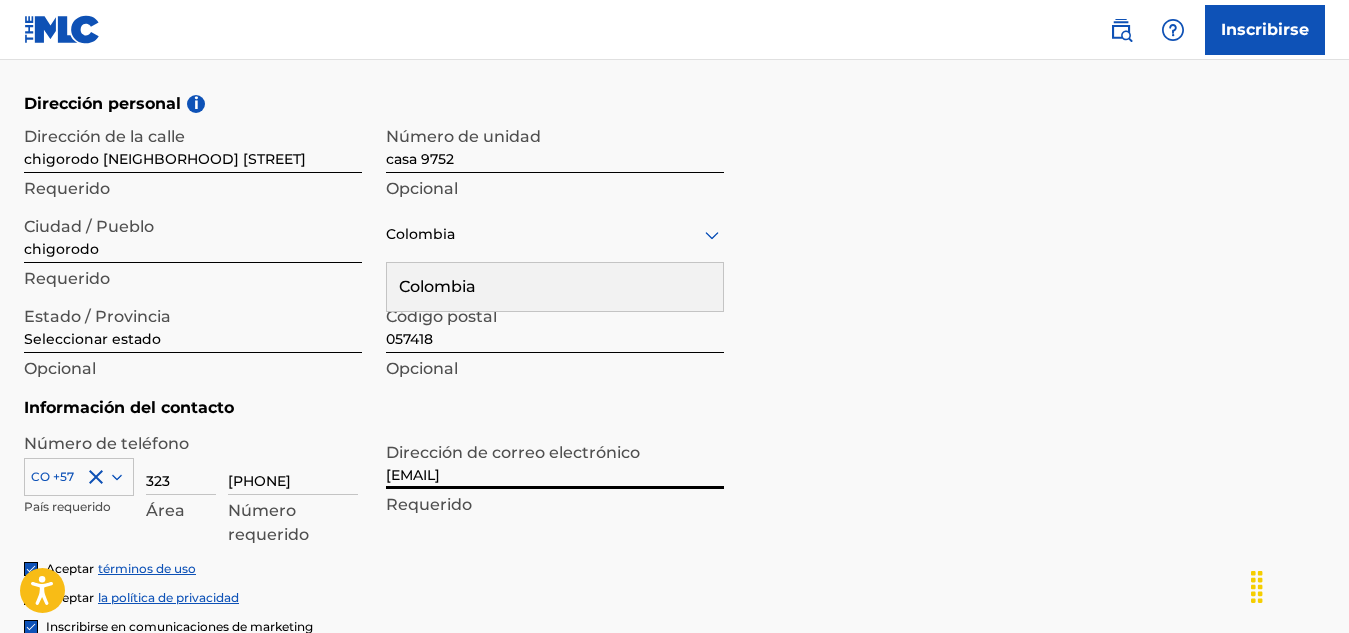 scroll, scrollTop: 702, scrollLeft: 0, axis: vertical 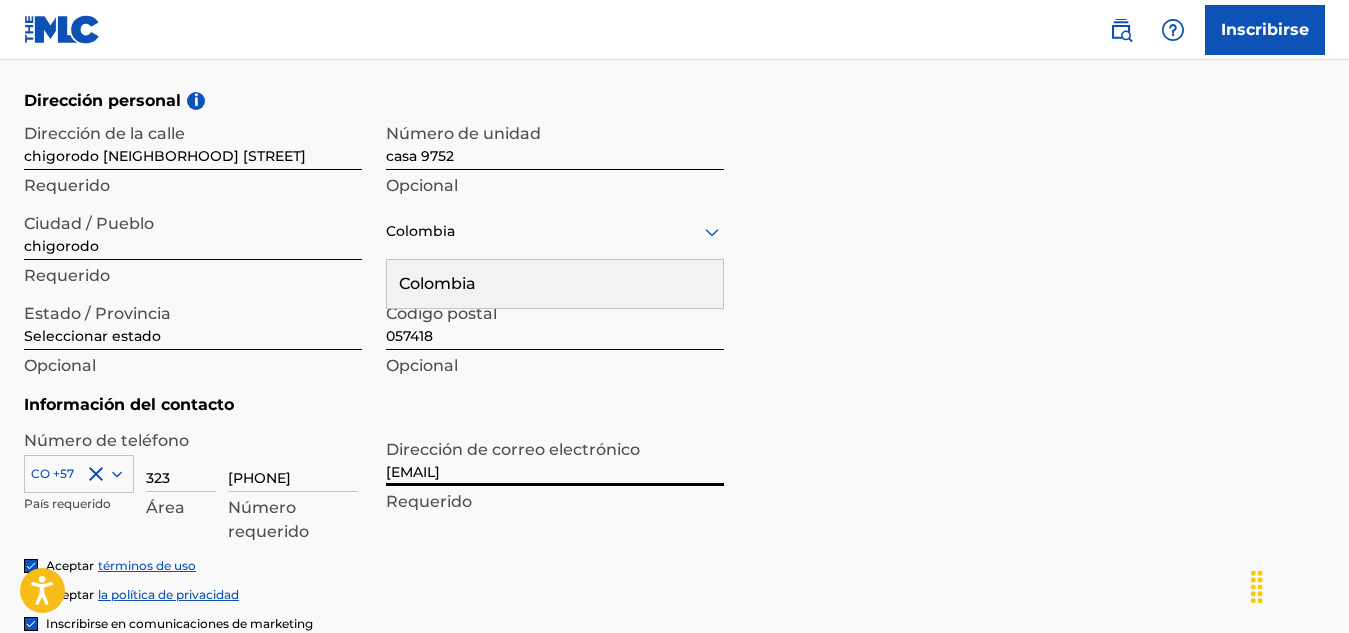 click on "Seleccionar estado" at bounding box center (193, 321) 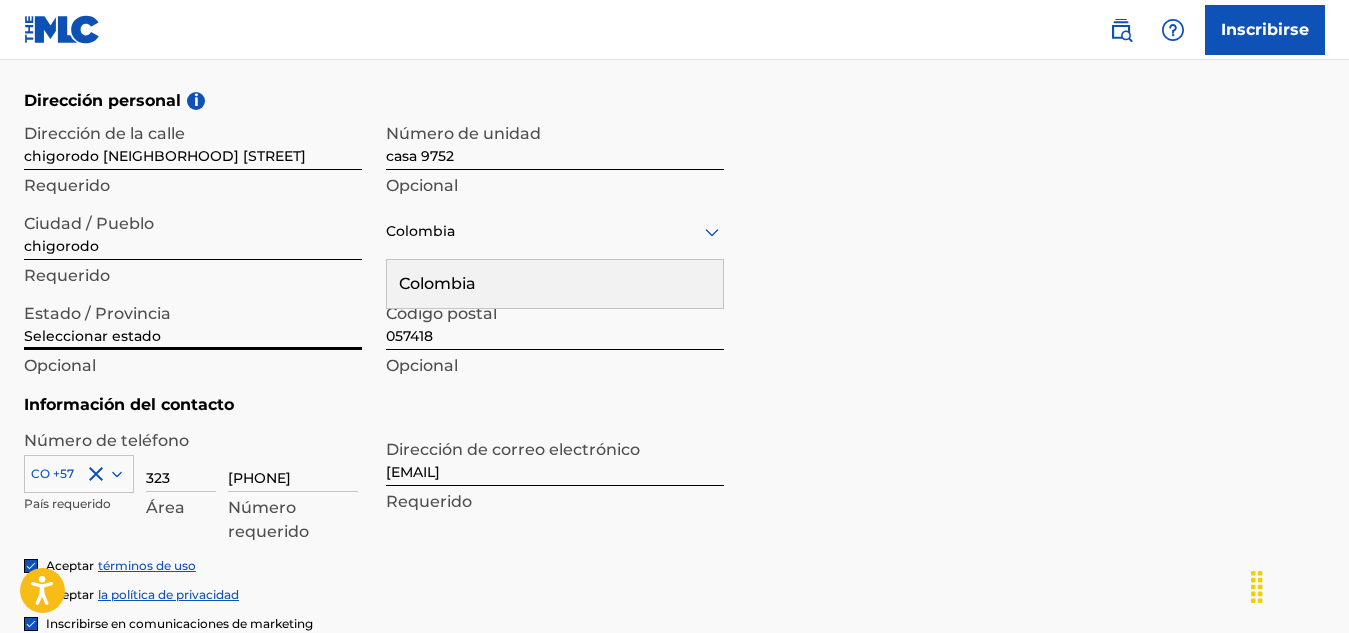type on "[STATE]" 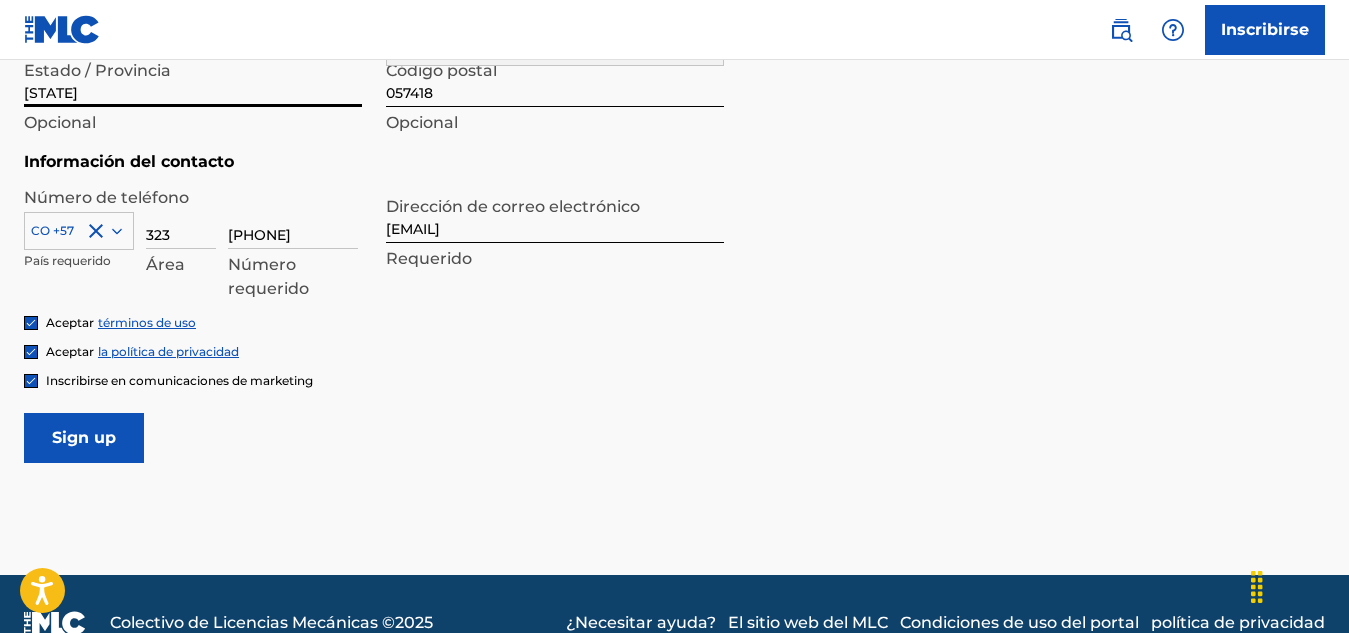 scroll, scrollTop: 942, scrollLeft: 0, axis: vertical 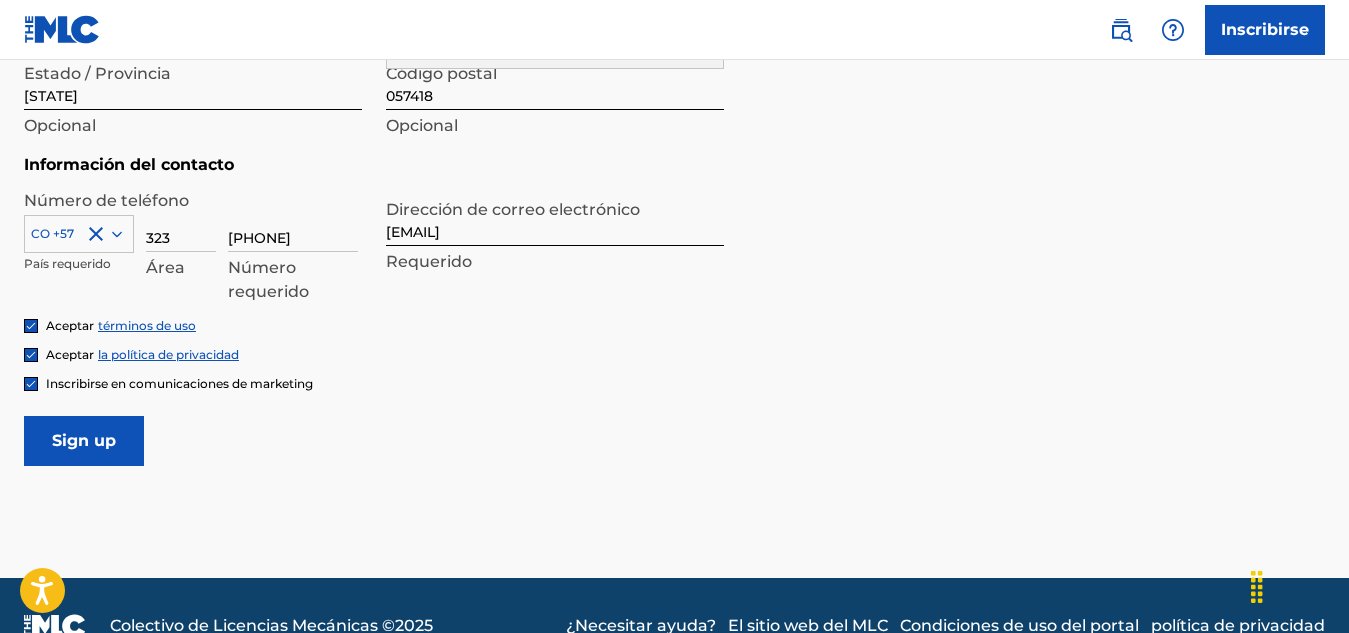 click on "Sign up" at bounding box center (84, 441) 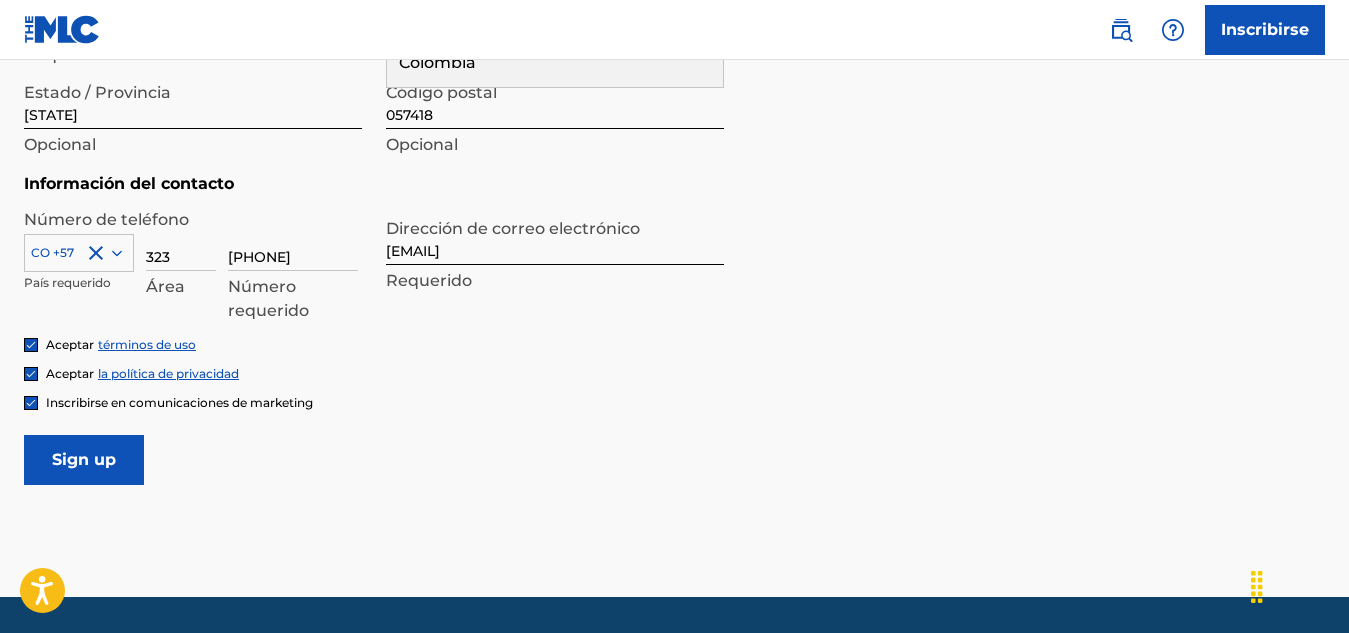 type 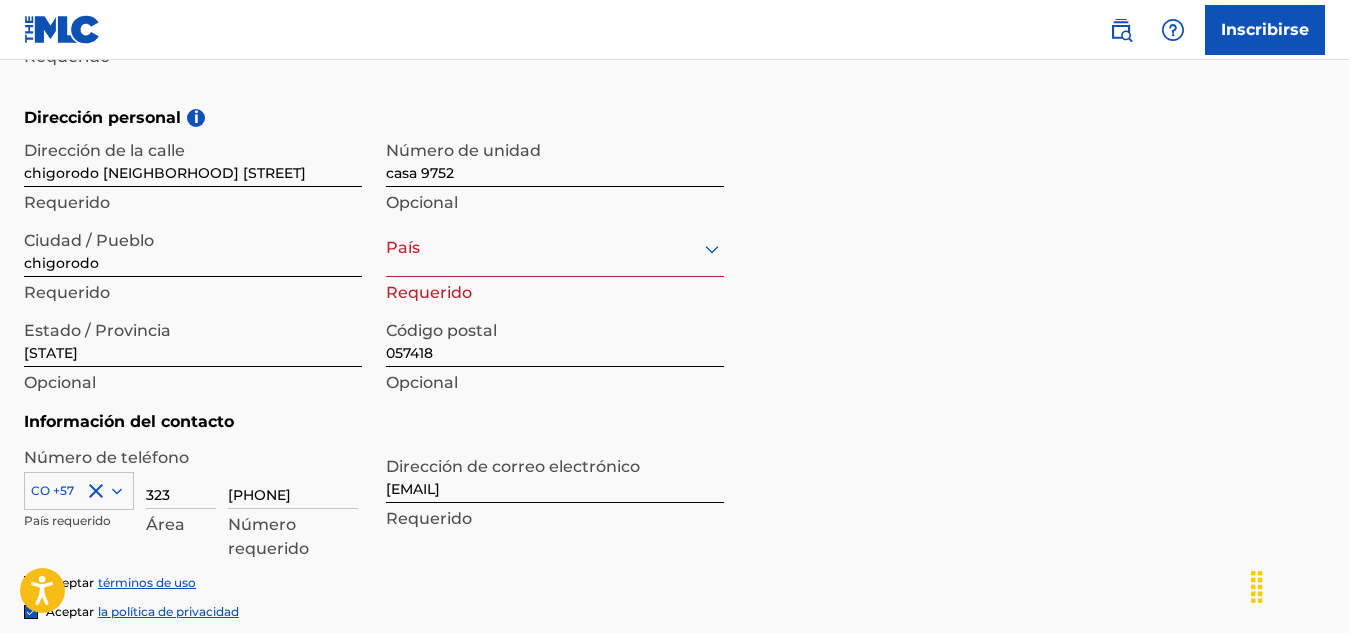 scroll, scrollTop: 983, scrollLeft: 0, axis: vertical 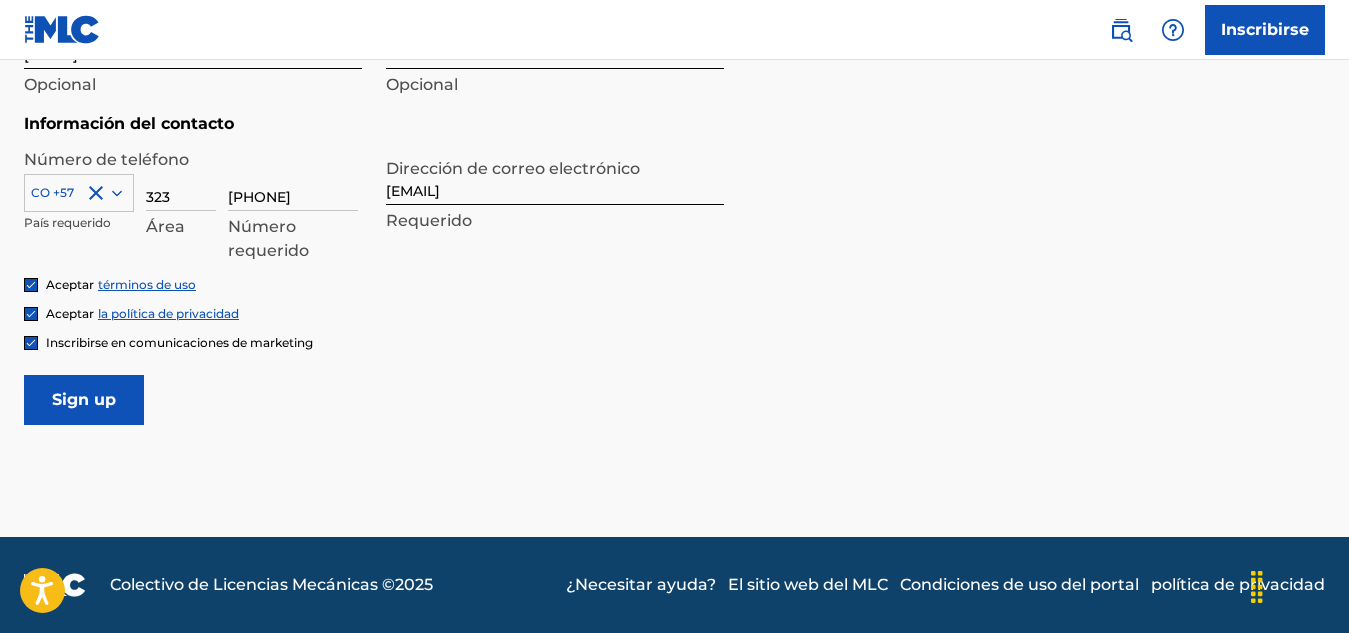 click on "Sign up" at bounding box center [84, 400] 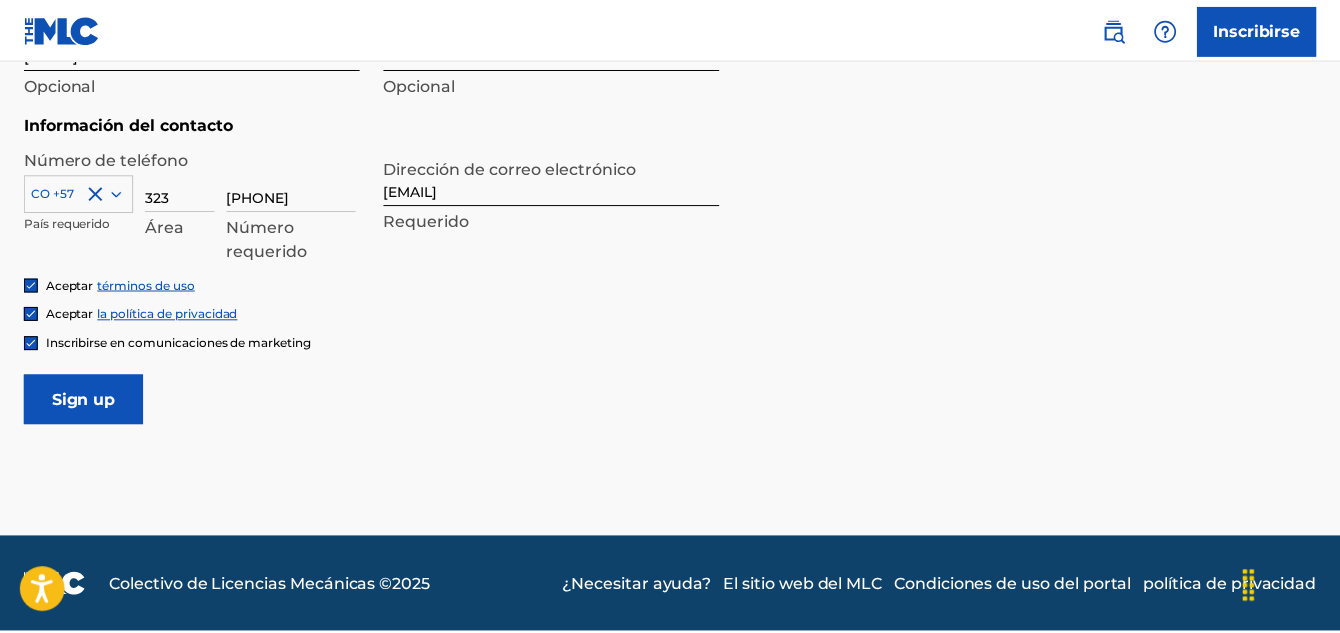 scroll, scrollTop: 617, scrollLeft: 0, axis: vertical 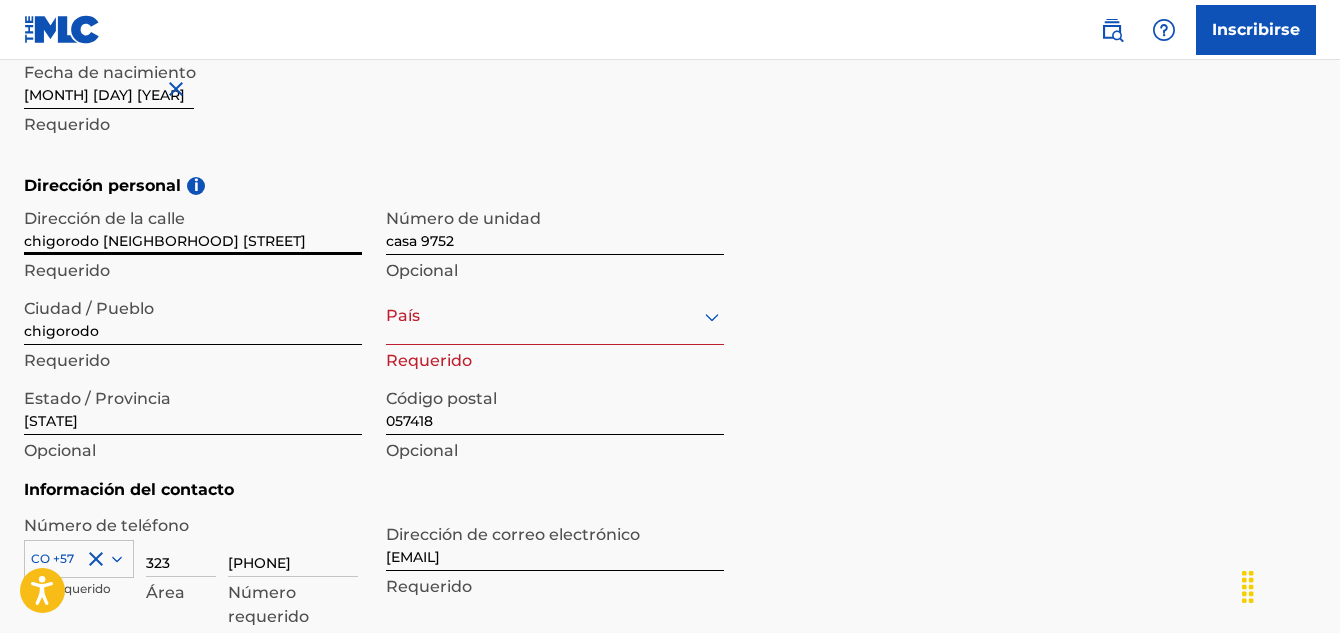 click on "chigorodo [NEIGHBORHOOD] [STREET]" at bounding box center (193, 226) 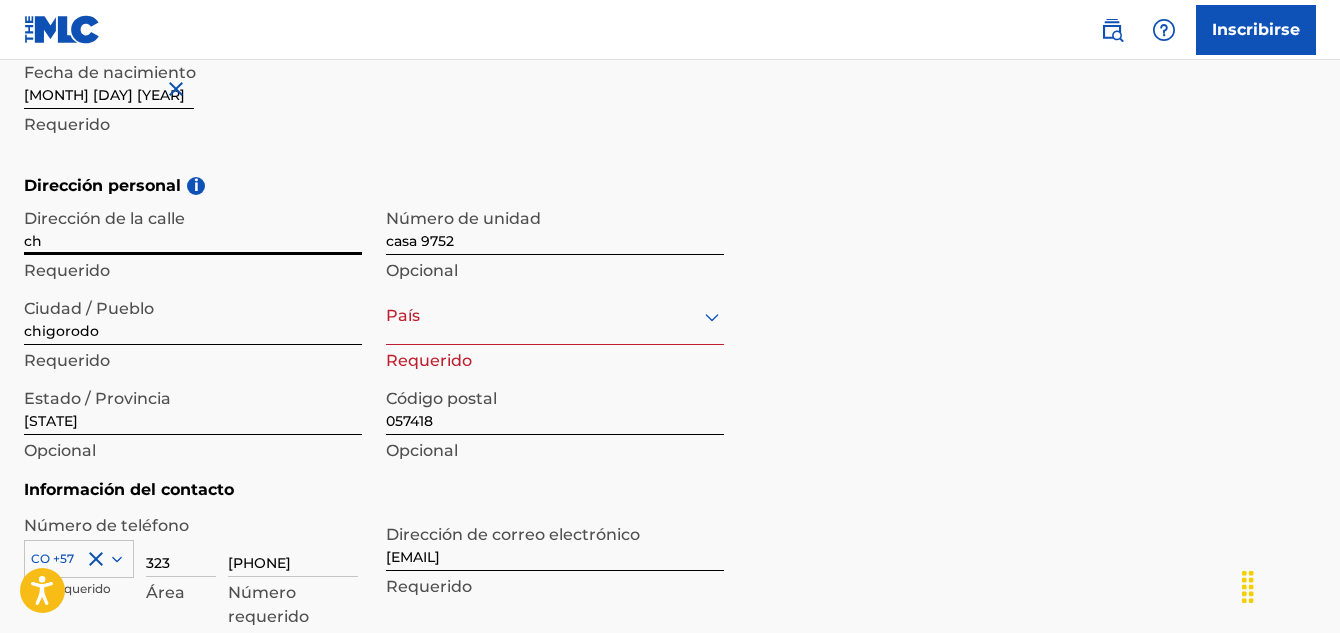 type on "c" 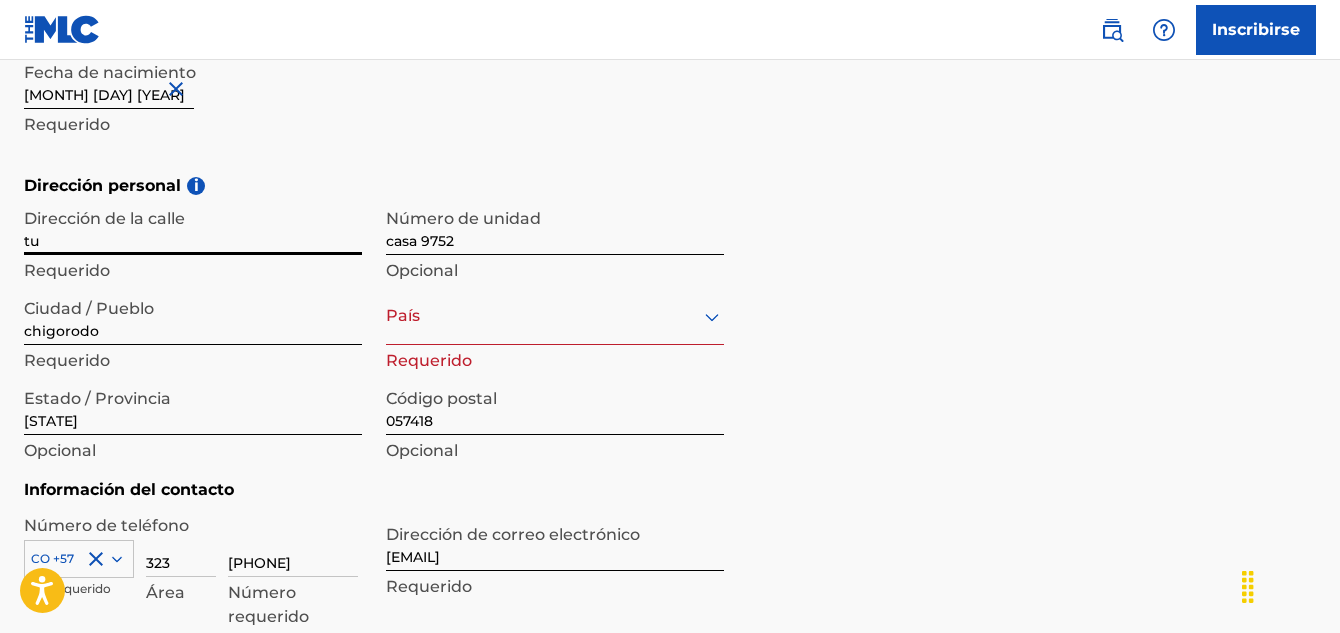 type on "t" 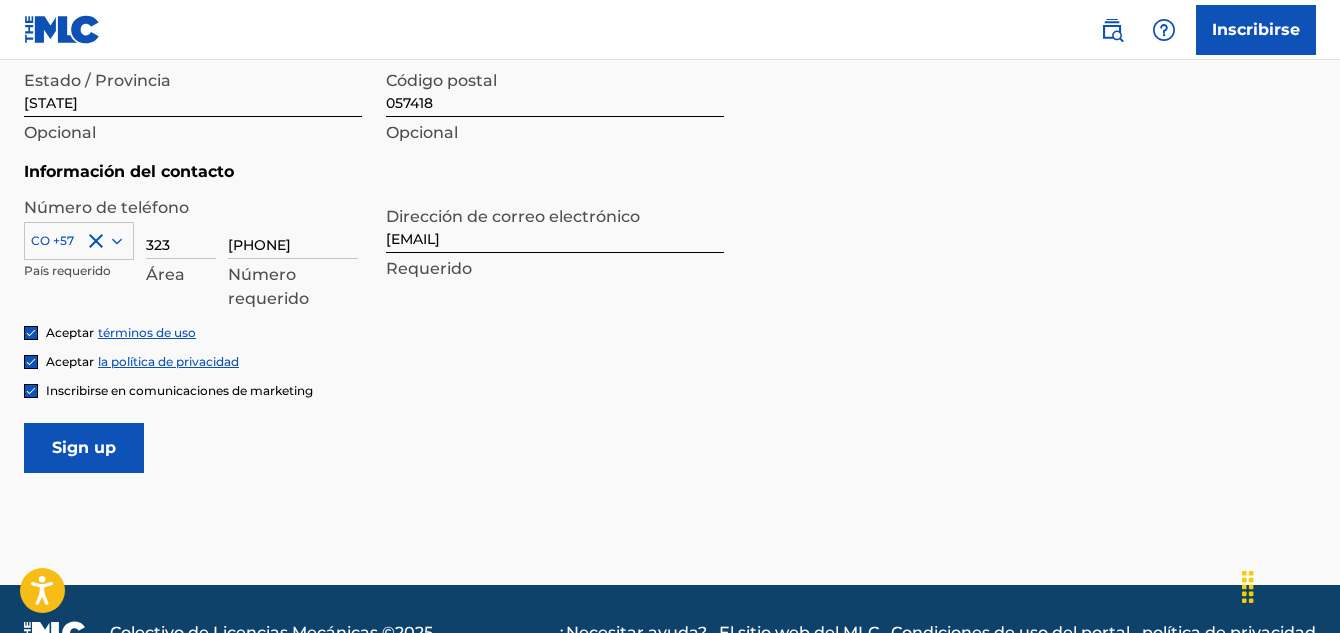 scroll, scrollTop: 983, scrollLeft: 0, axis: vertical 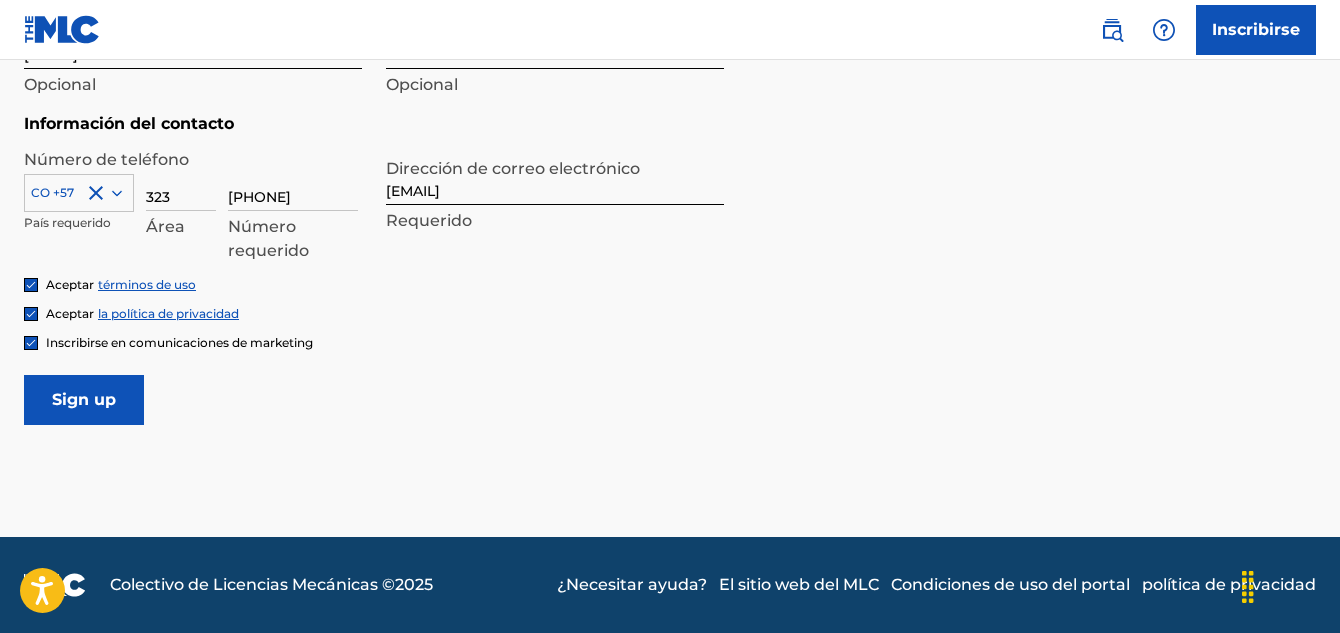 click on "Sign up" at bounding box center [84, 400] 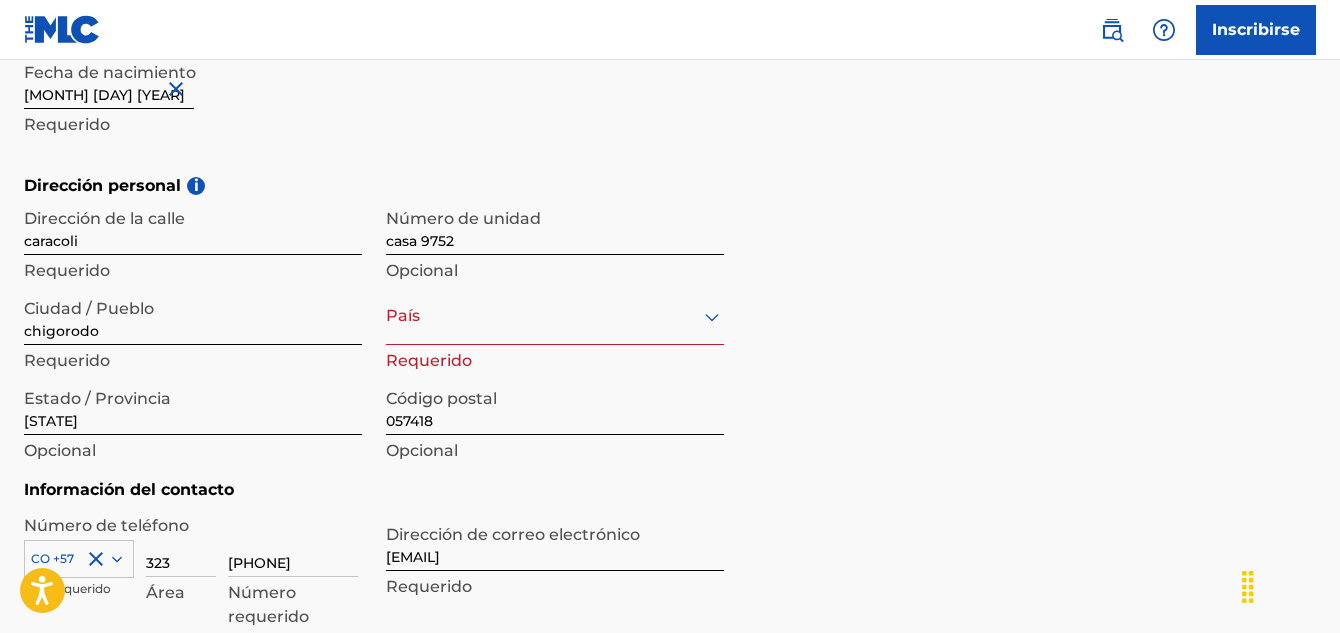 click on "caracoli" at bounding box center [193, 226] 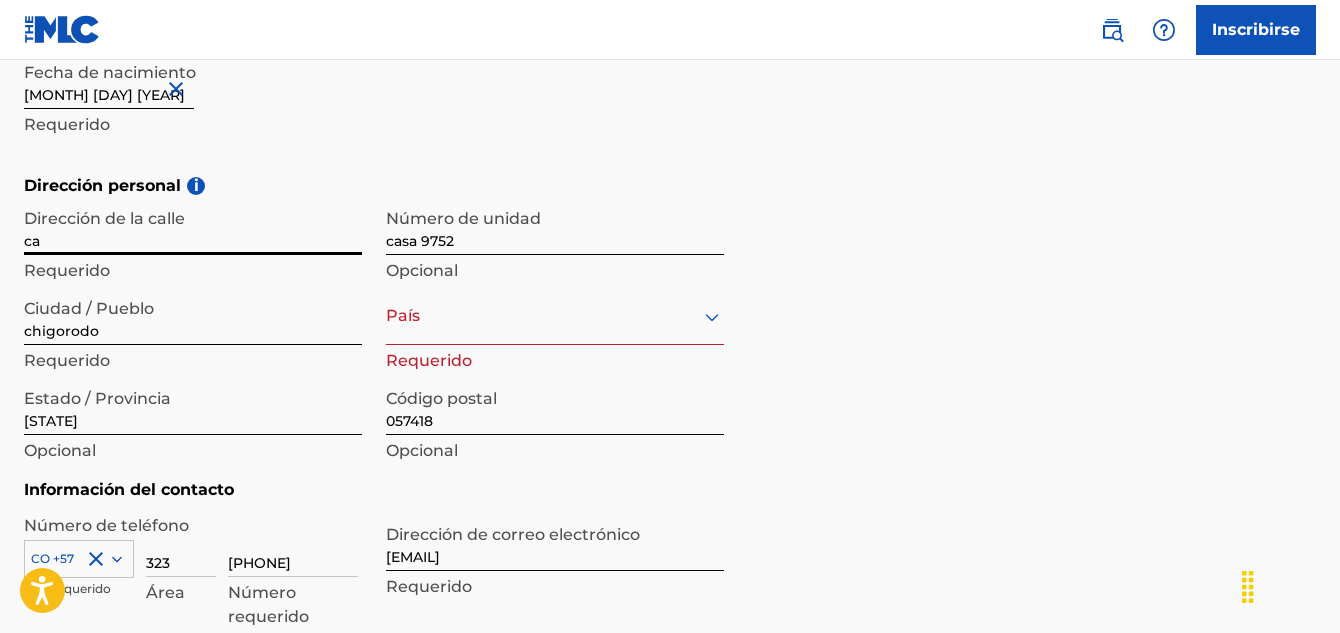 type on "c" 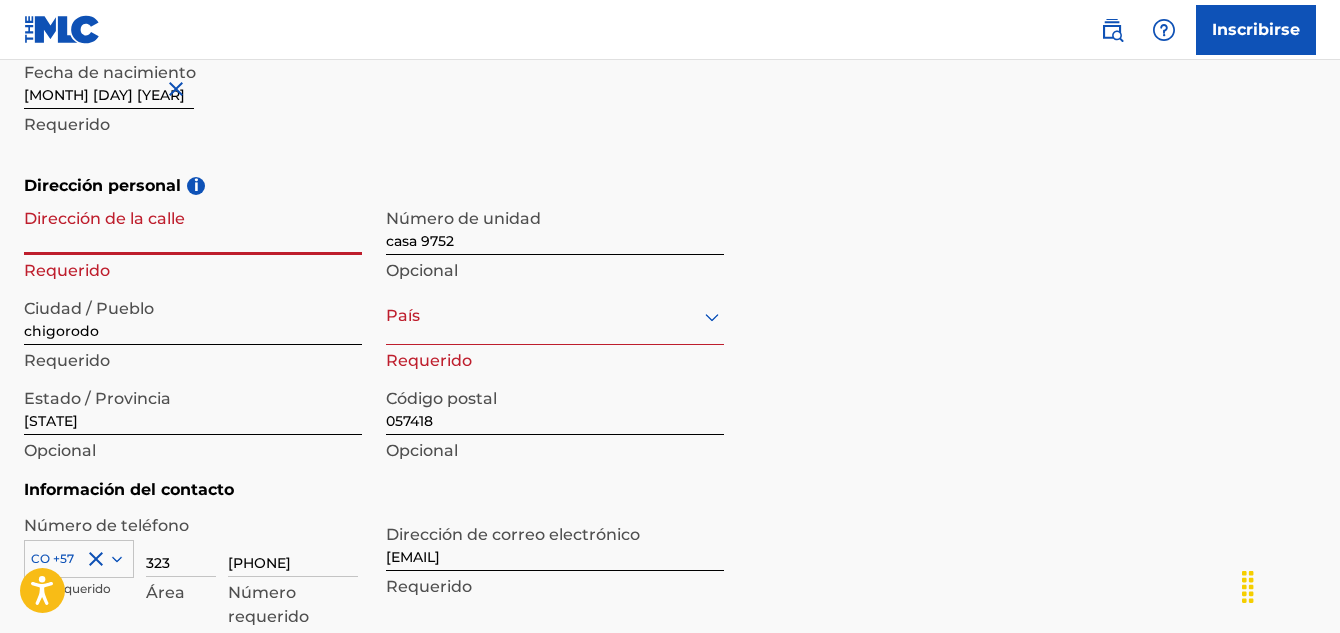click on "Dirección de la calle" at bounding box center [193, 226] 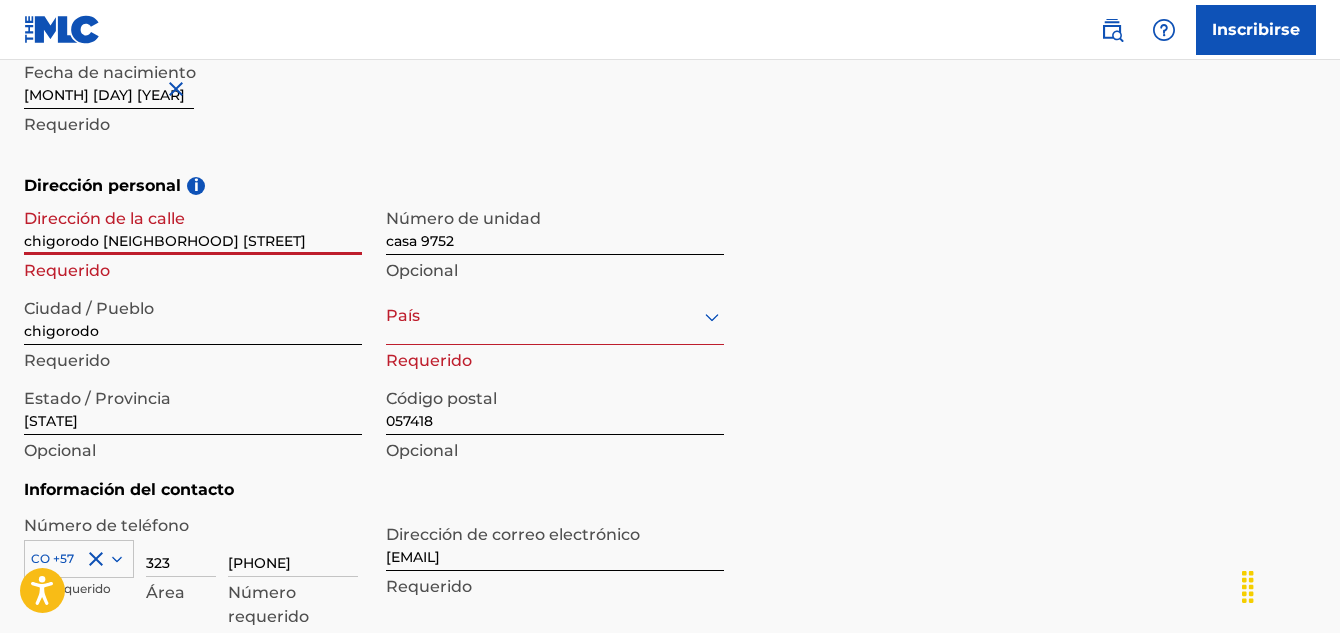 type on "Colombia" 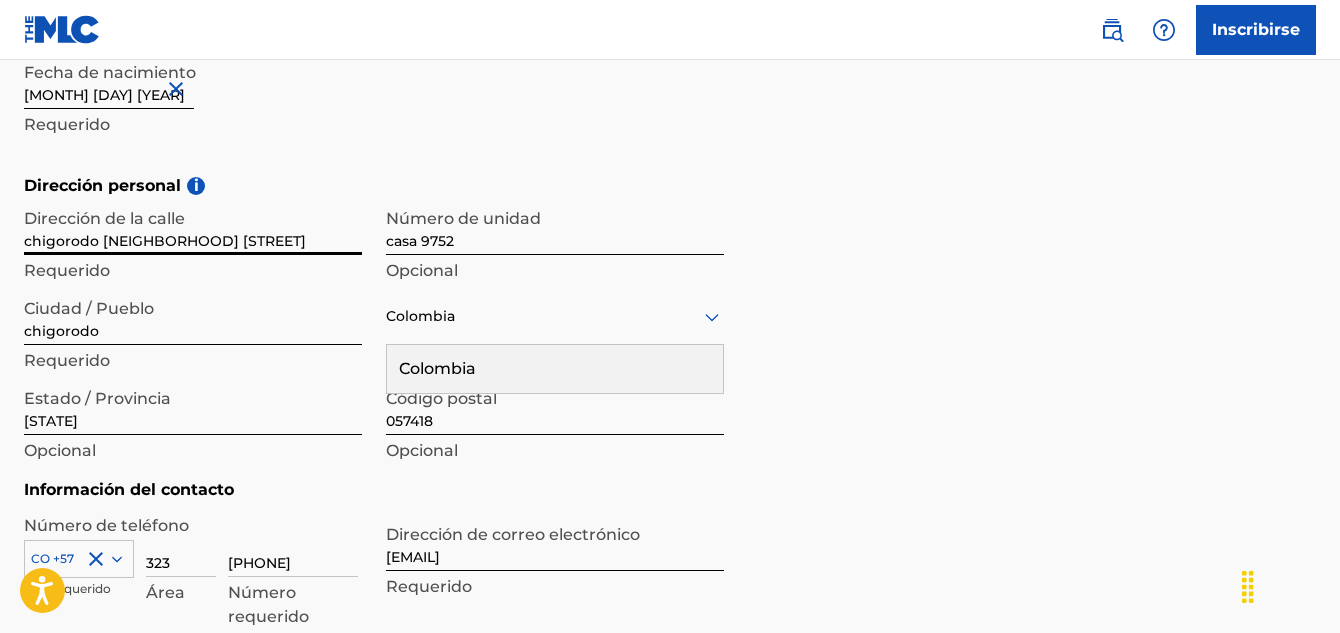 click on "chigorodo [NEIGHBORHOOD] [STREET]" at bounding box center [193, 226] 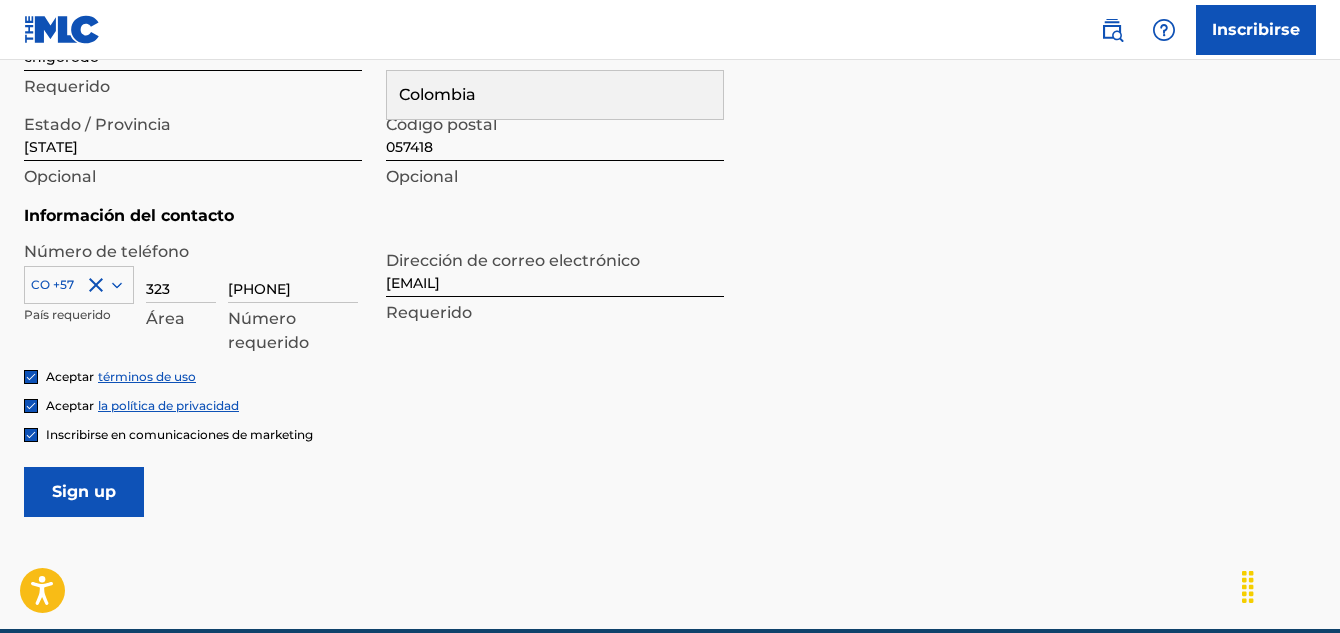 scroll, scrollTop: 983, scrollLeft: 0, axis: vertical 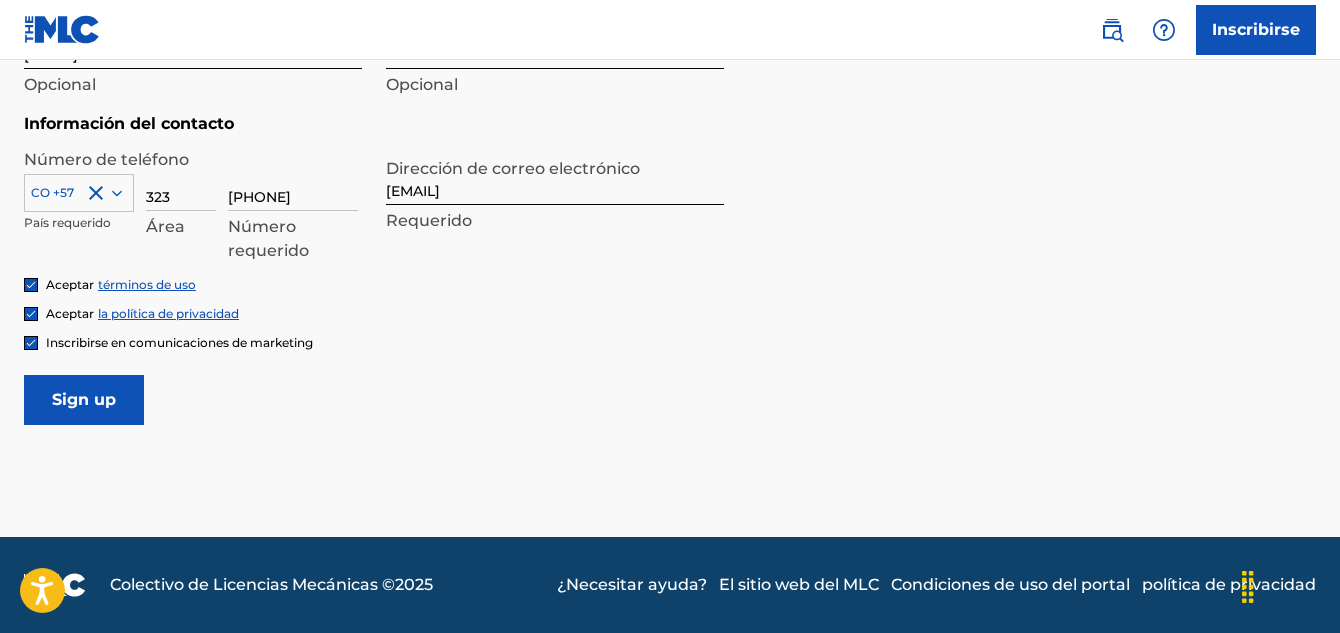 type on "[STREET]" 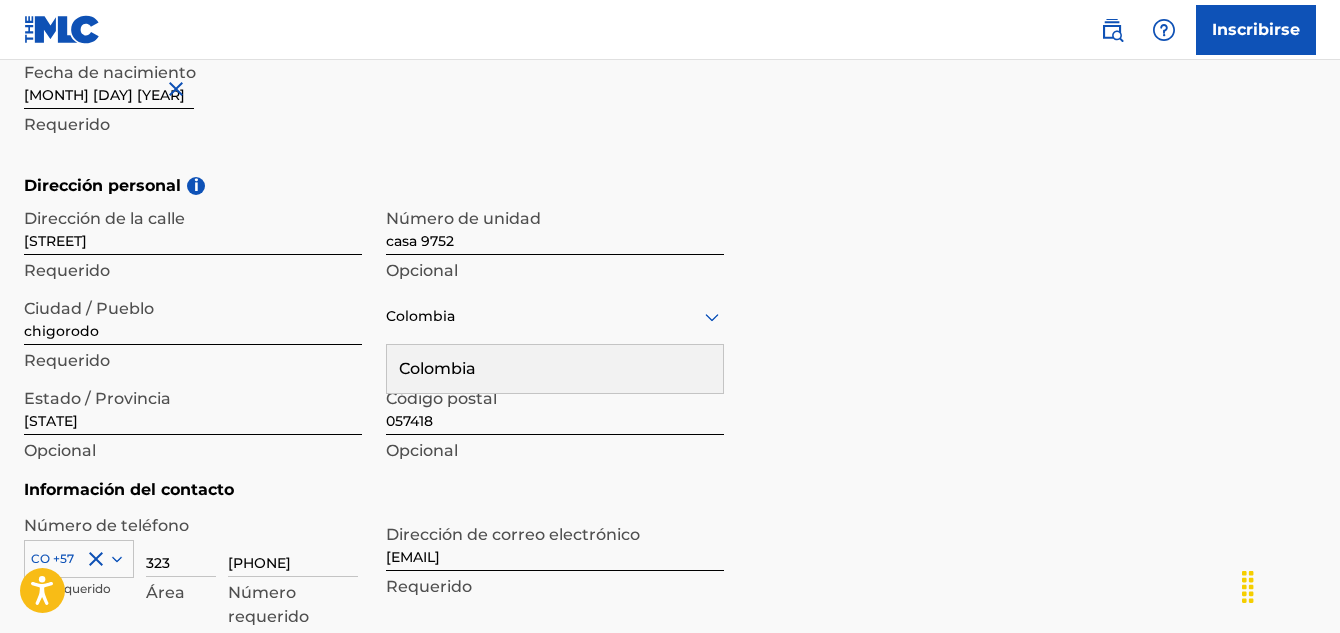 type 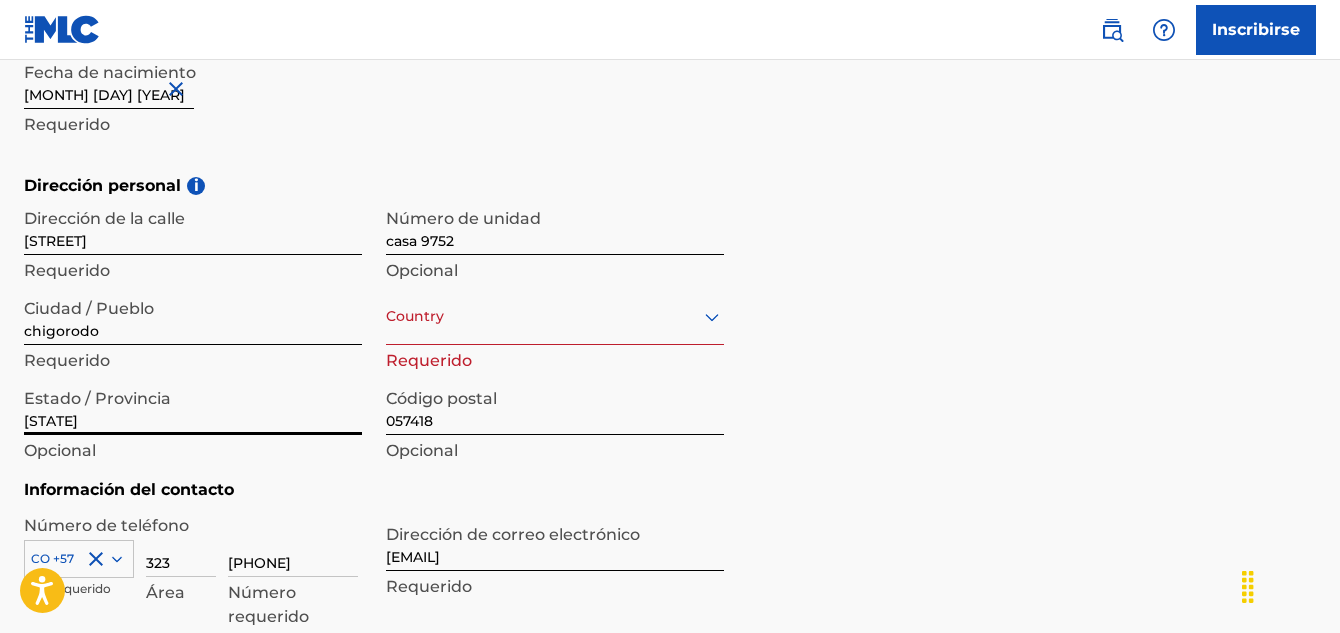 click on "[STATE]" at bounding box center [193, 406] 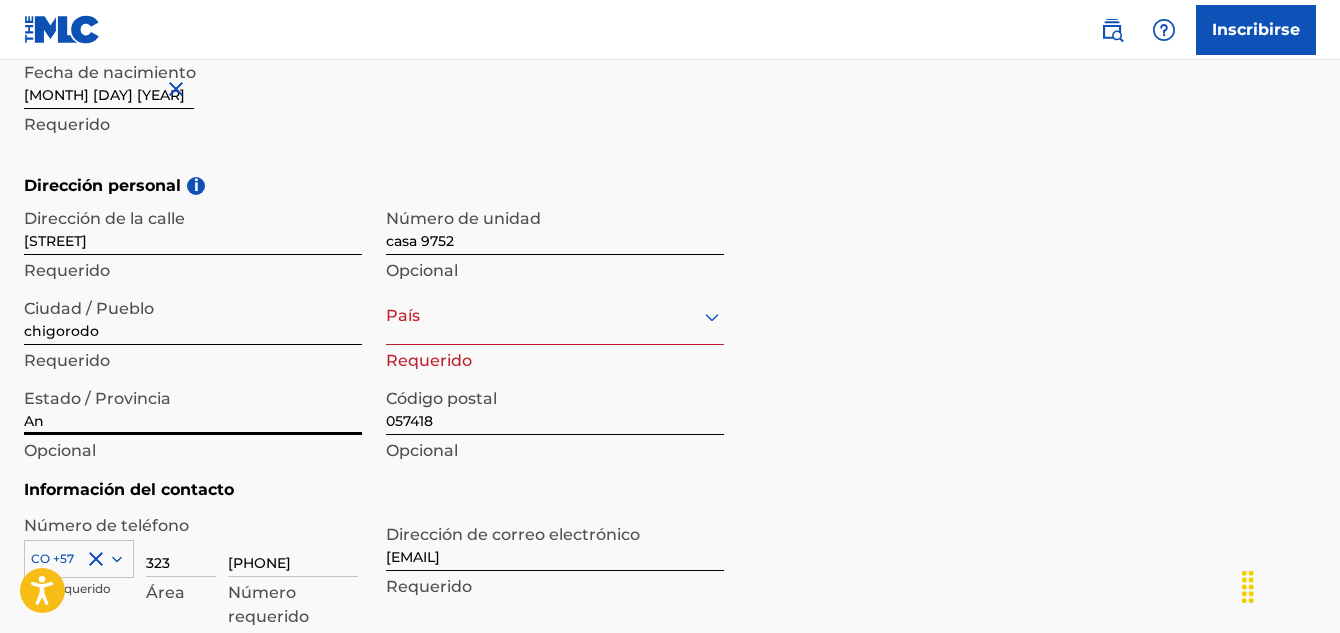 type on "A" 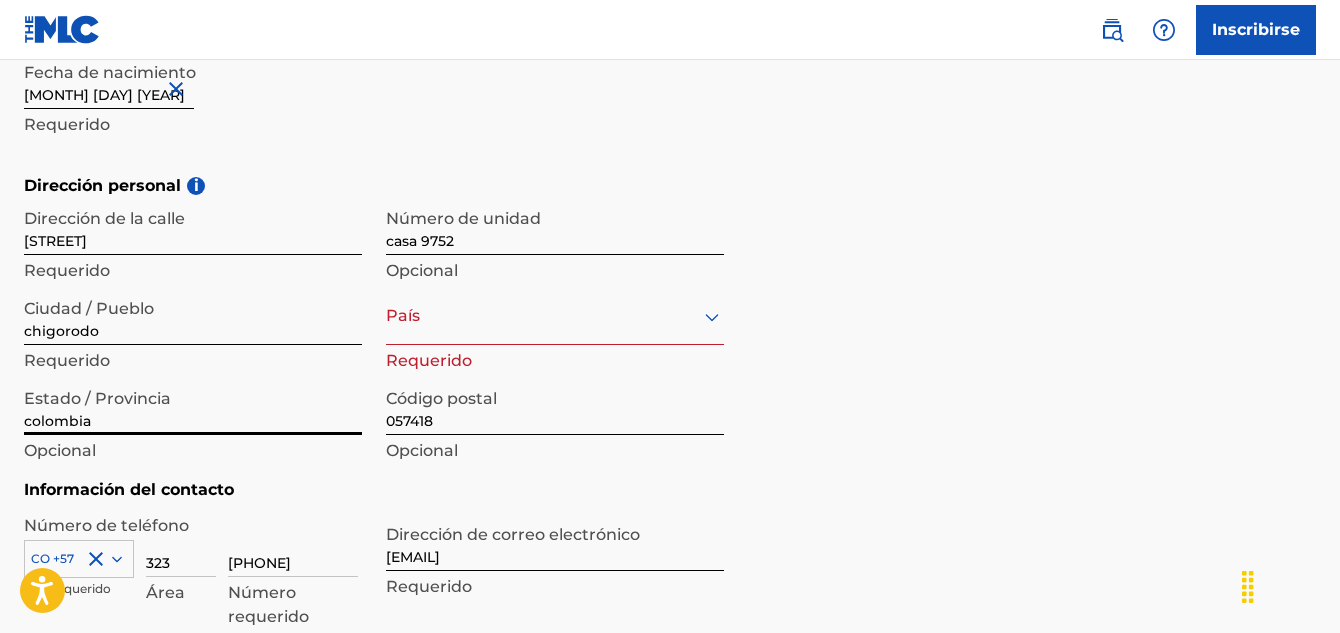 type on "colombia" 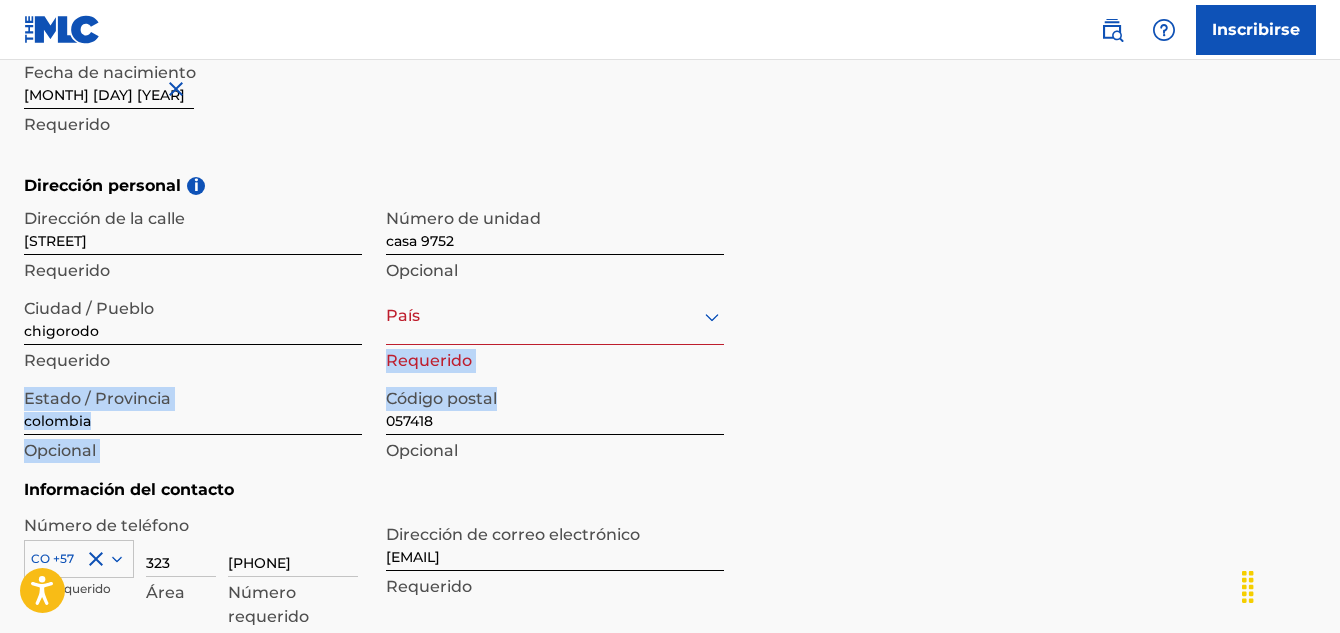 drag, startPoint x: 1355, startPoint y: 344, endPoint x: 1357, endPoint y: 424, distance: 80.024994 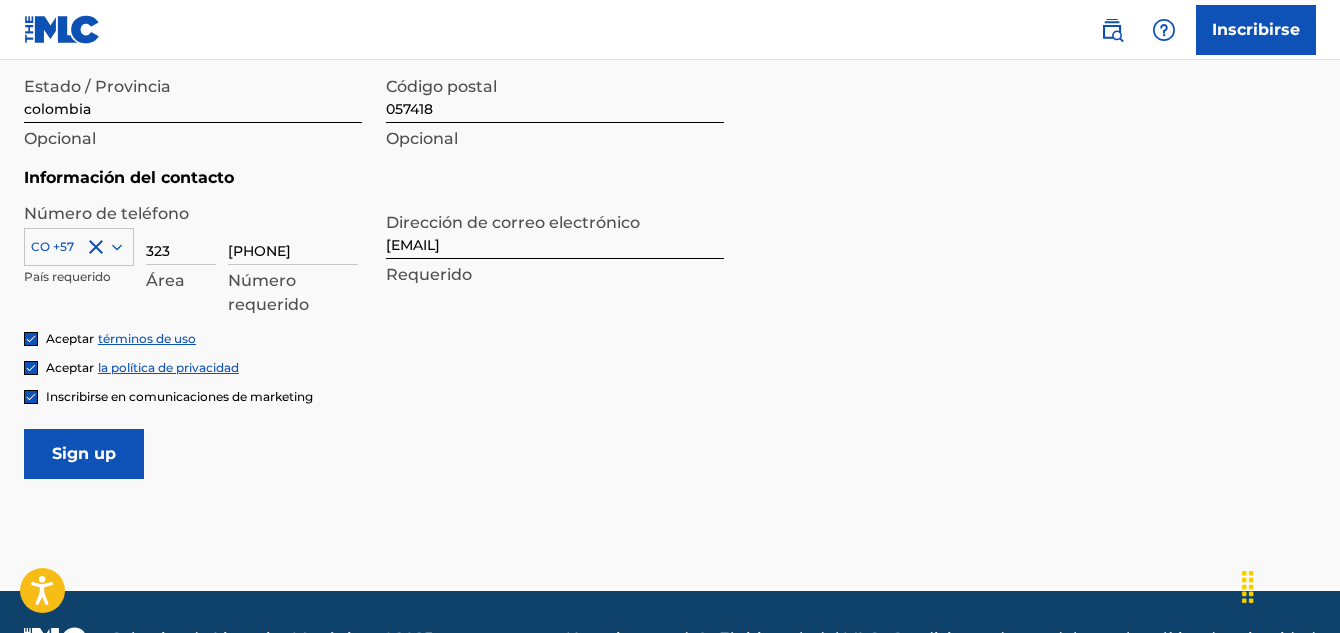scroll, scrollTop: 983, scrollLeft: 0, axis: vertical 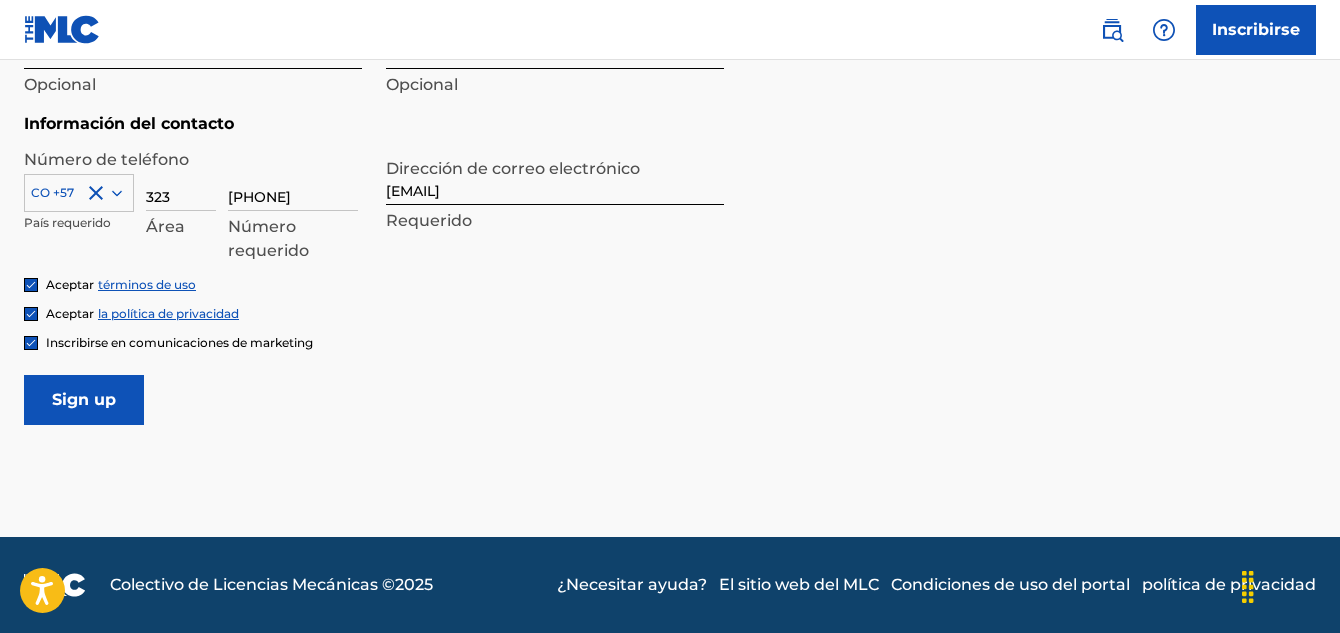 click on "Sign up" at bounding box center [84, 400] 